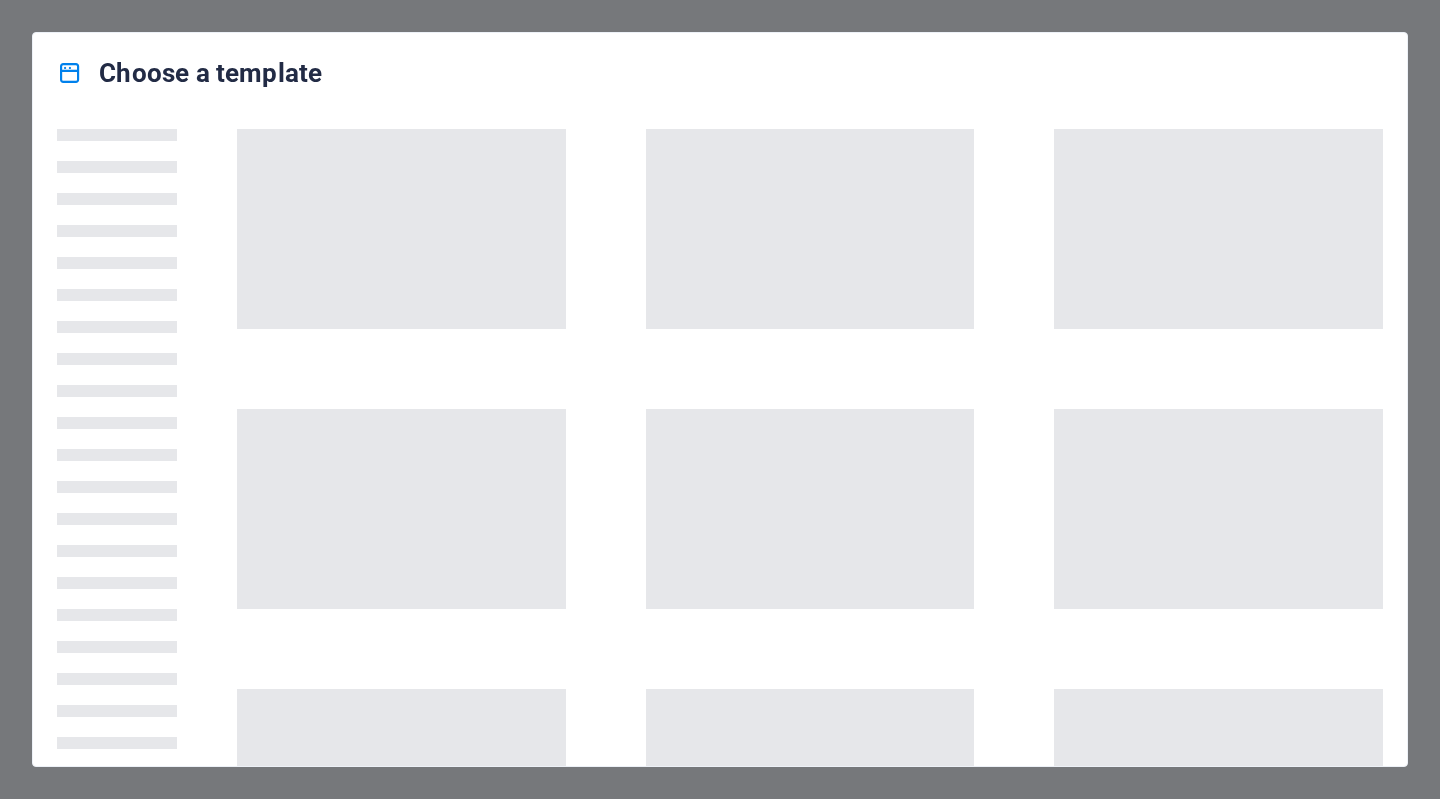 scroll, scrollTop: 0, scrollLeft: 0, axis: both 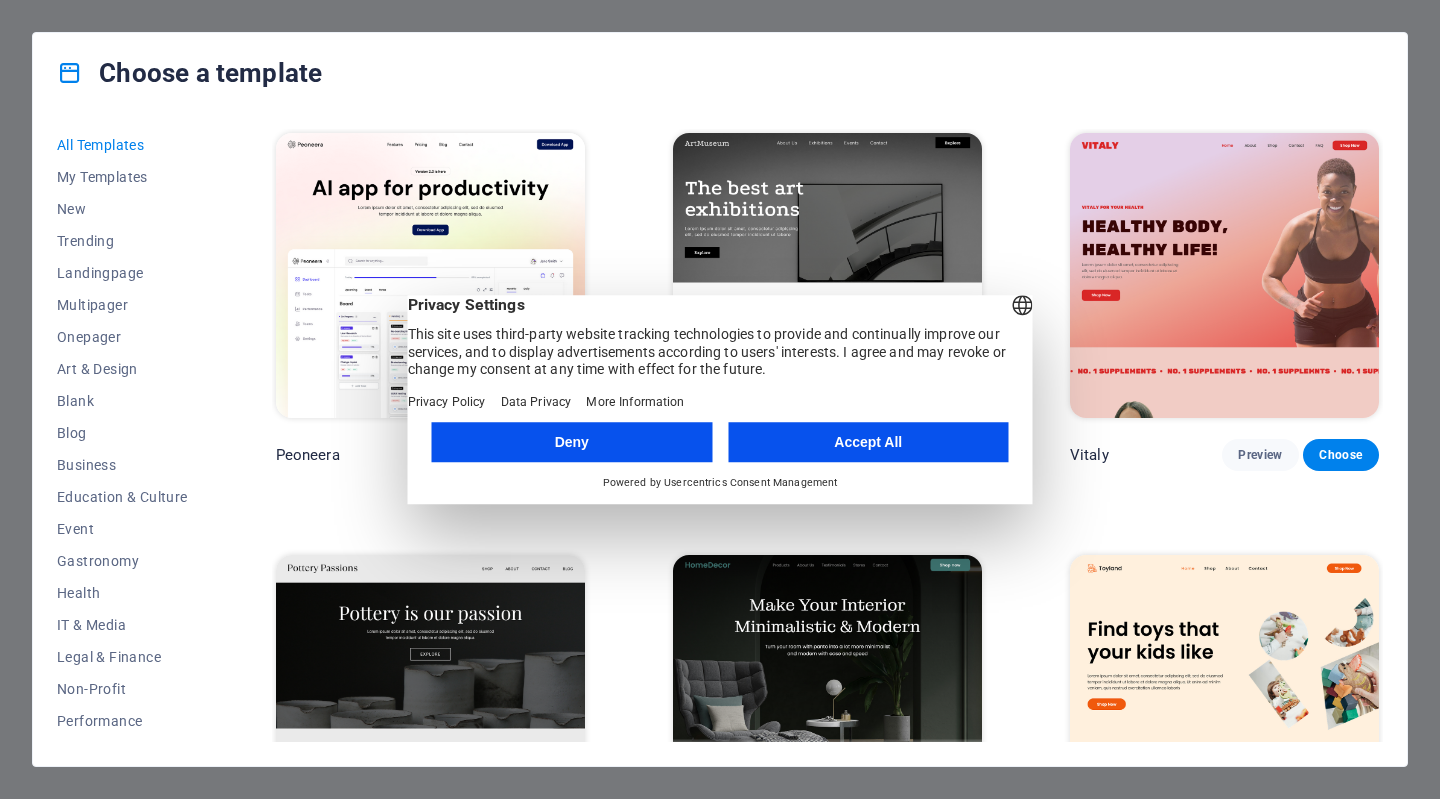 click on "Accept All" at bounding box center [868, 442] 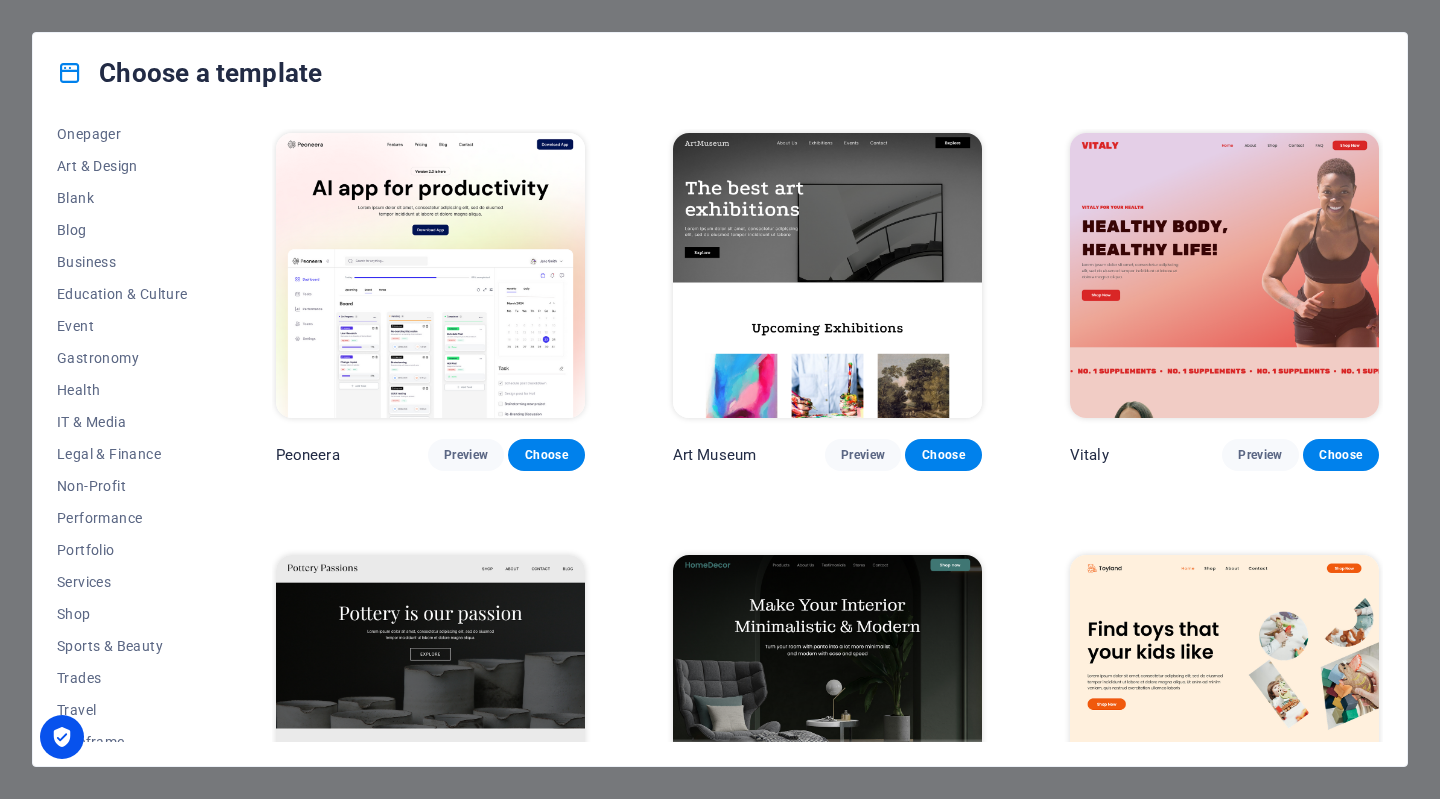 scroll, scrollTop: 218, scrollLeft: 0, axis: vertical 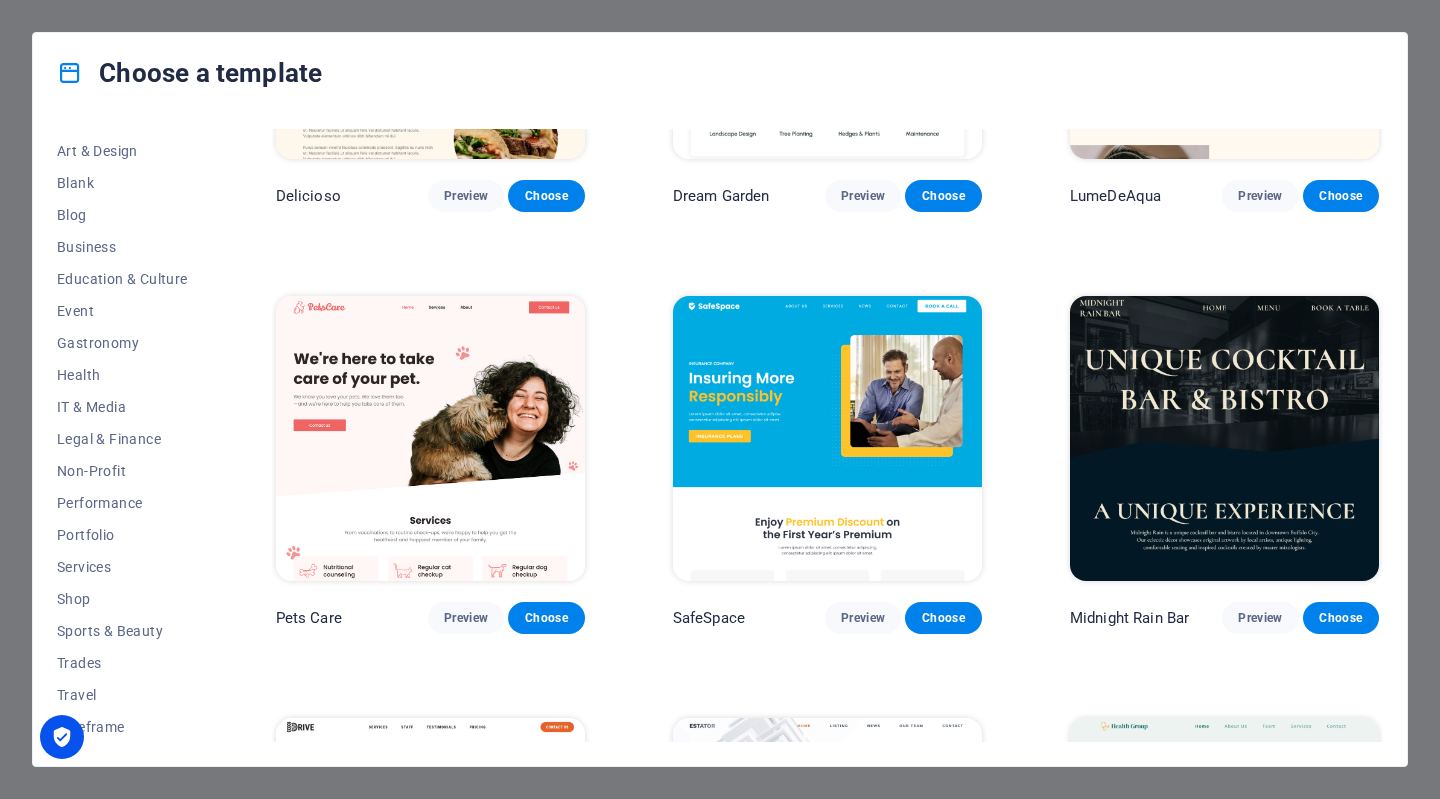 click on "IT & Media" at bounding box center (122, 407) 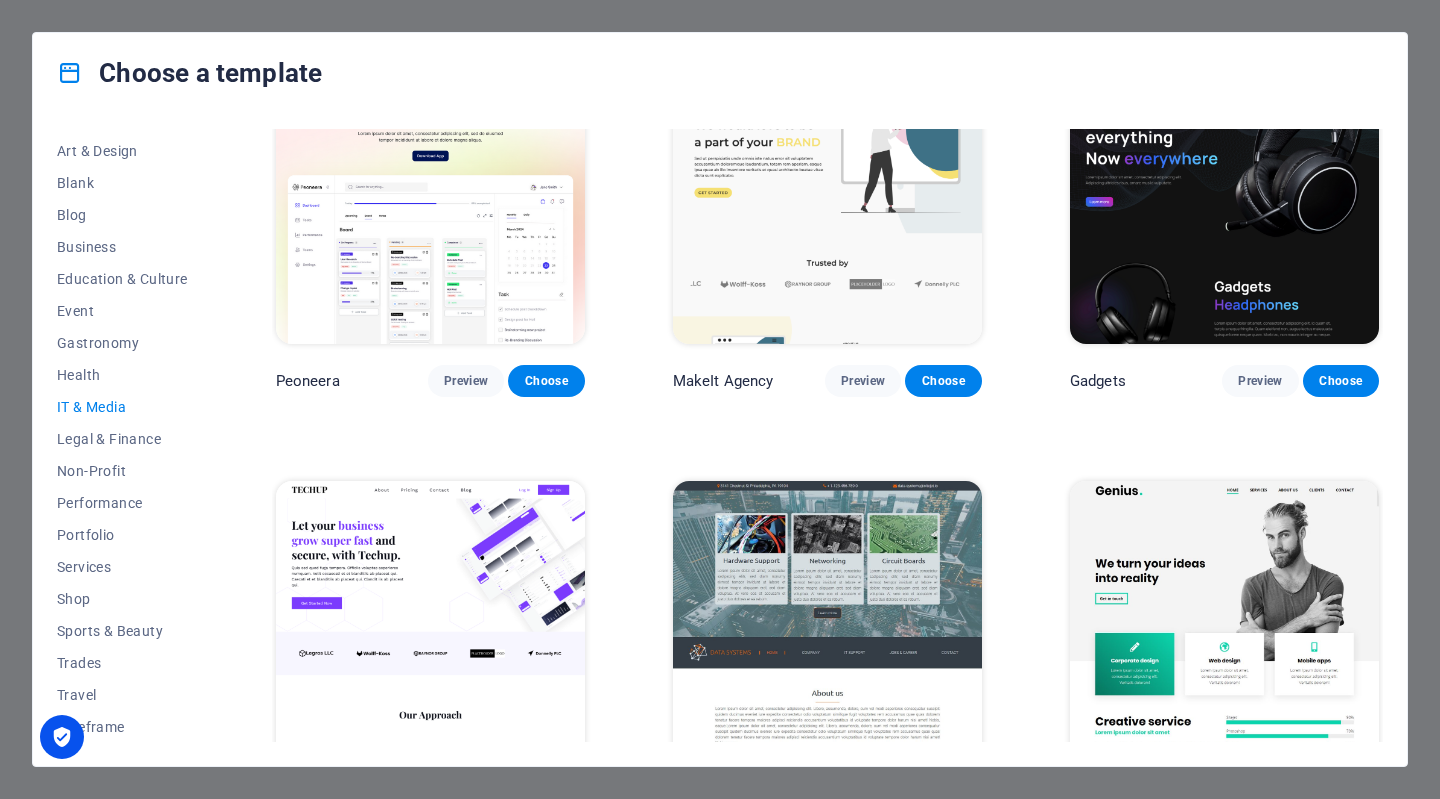 scroll, scrollTop: 0, scrollLeft: 0, axis: both 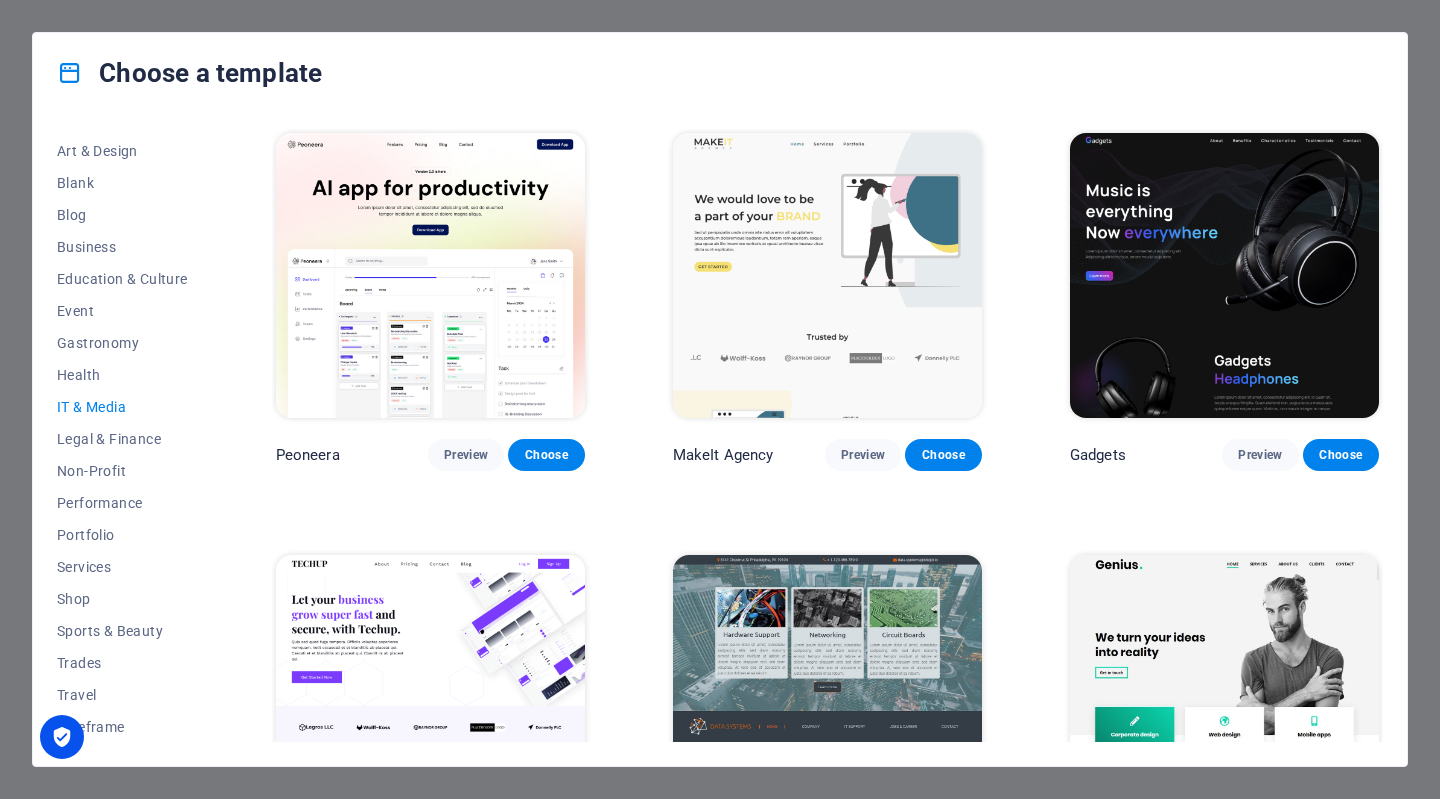 click on "Wireframe" at bounding box center [122, 727] 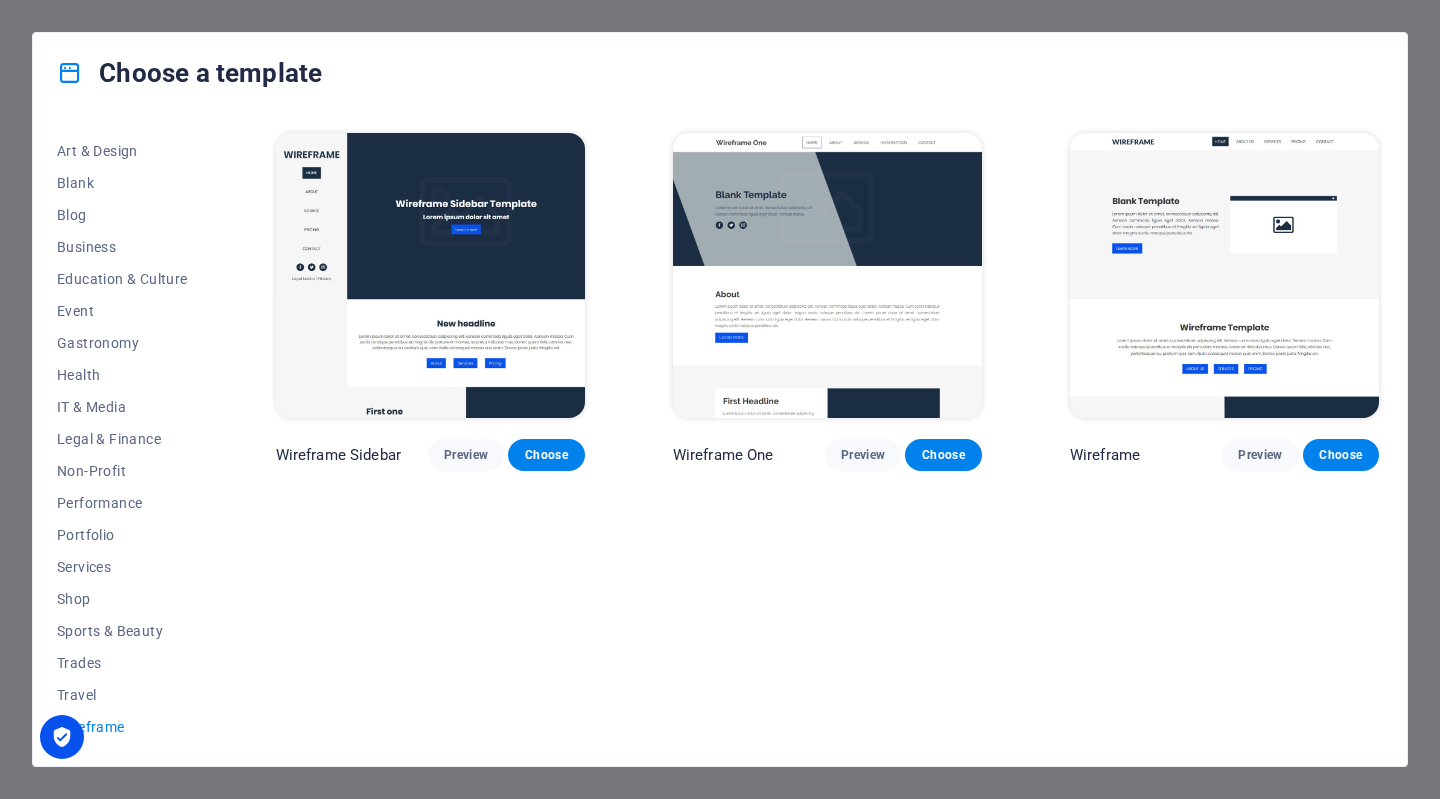 click on "Portfolio" at bounding box center [122, 535] 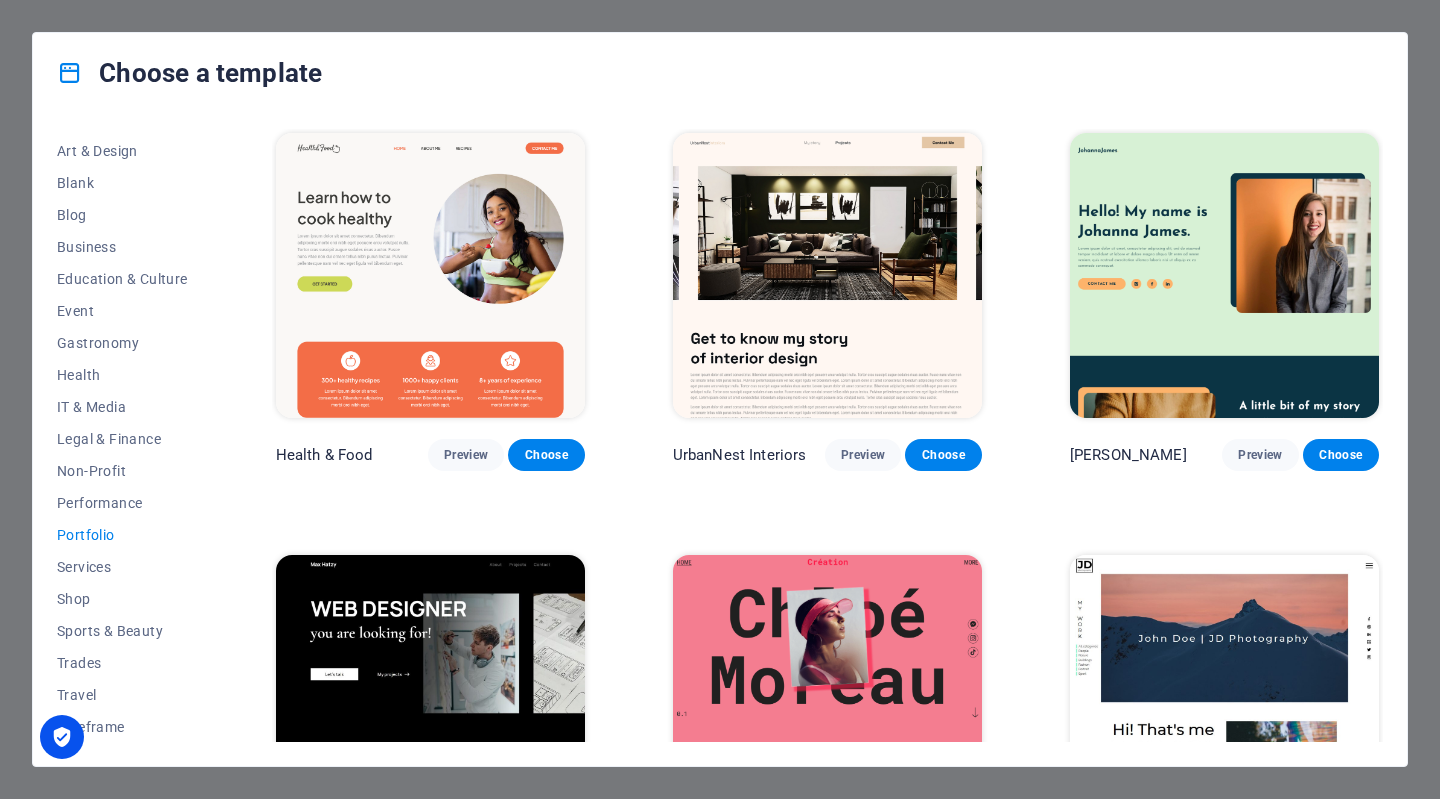 scroll, scrollTop: 0, scrollLeft: 0, axis: both 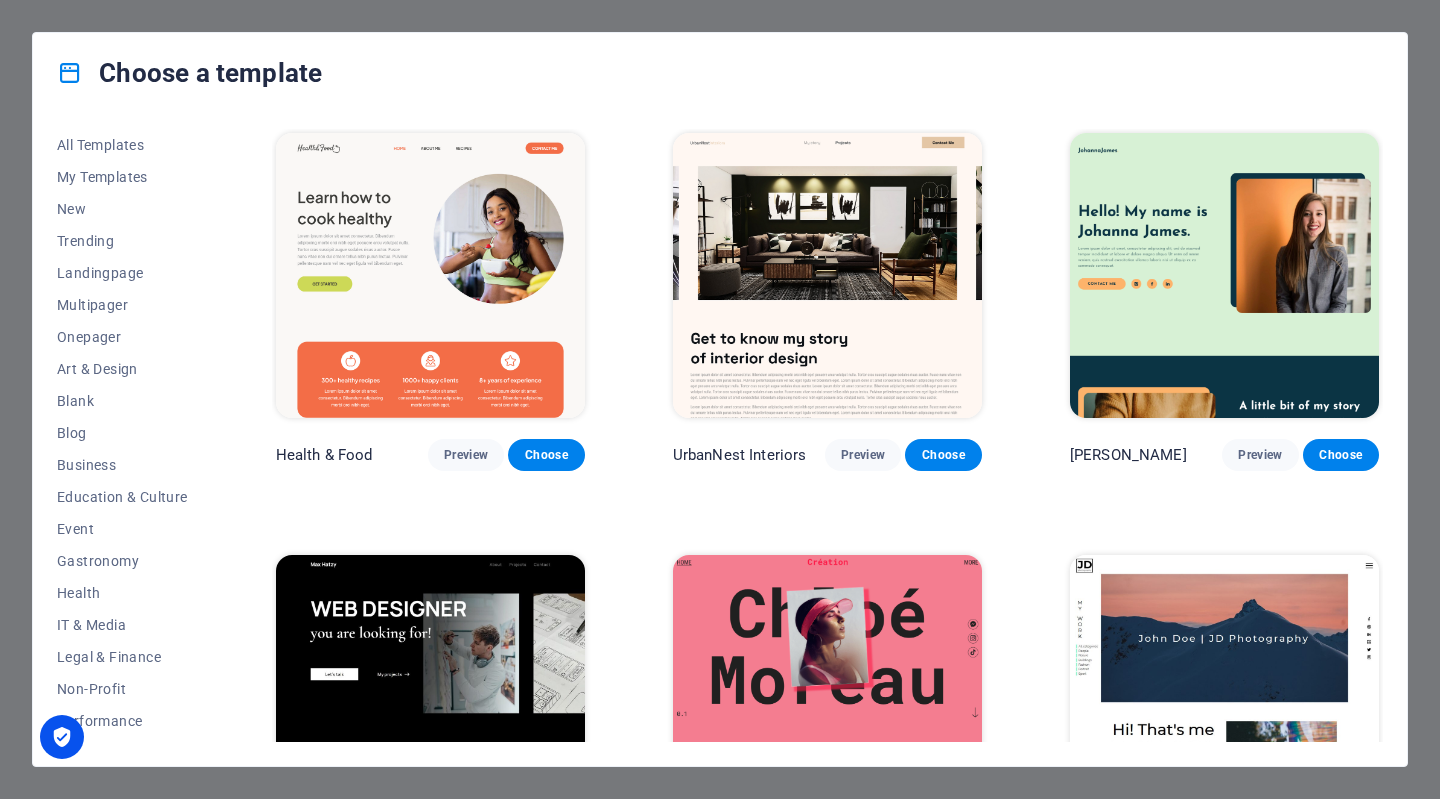 click on "Non-Profit" at bounding box center [122, 689] 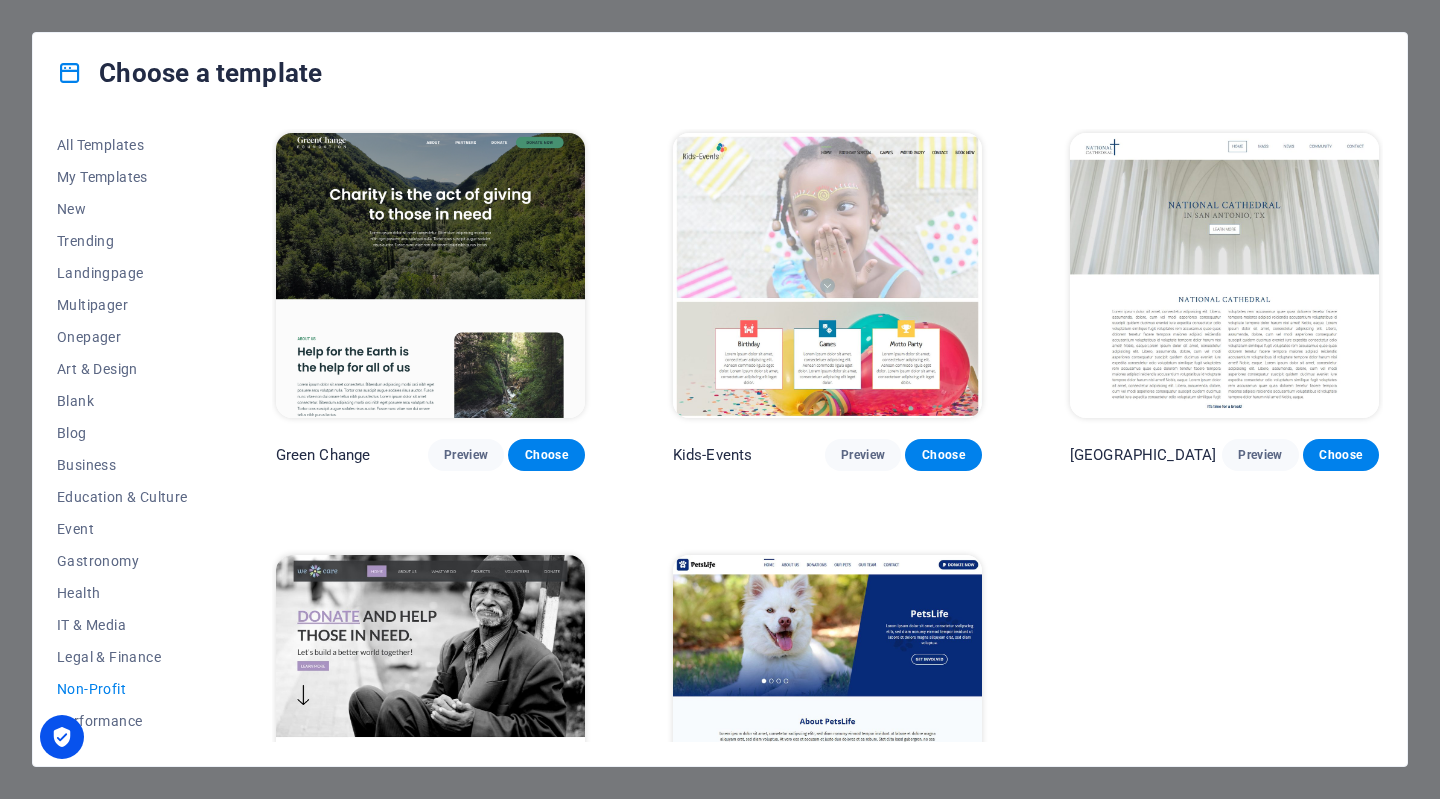 click on "Onepager" at bounding box center (122, 337) 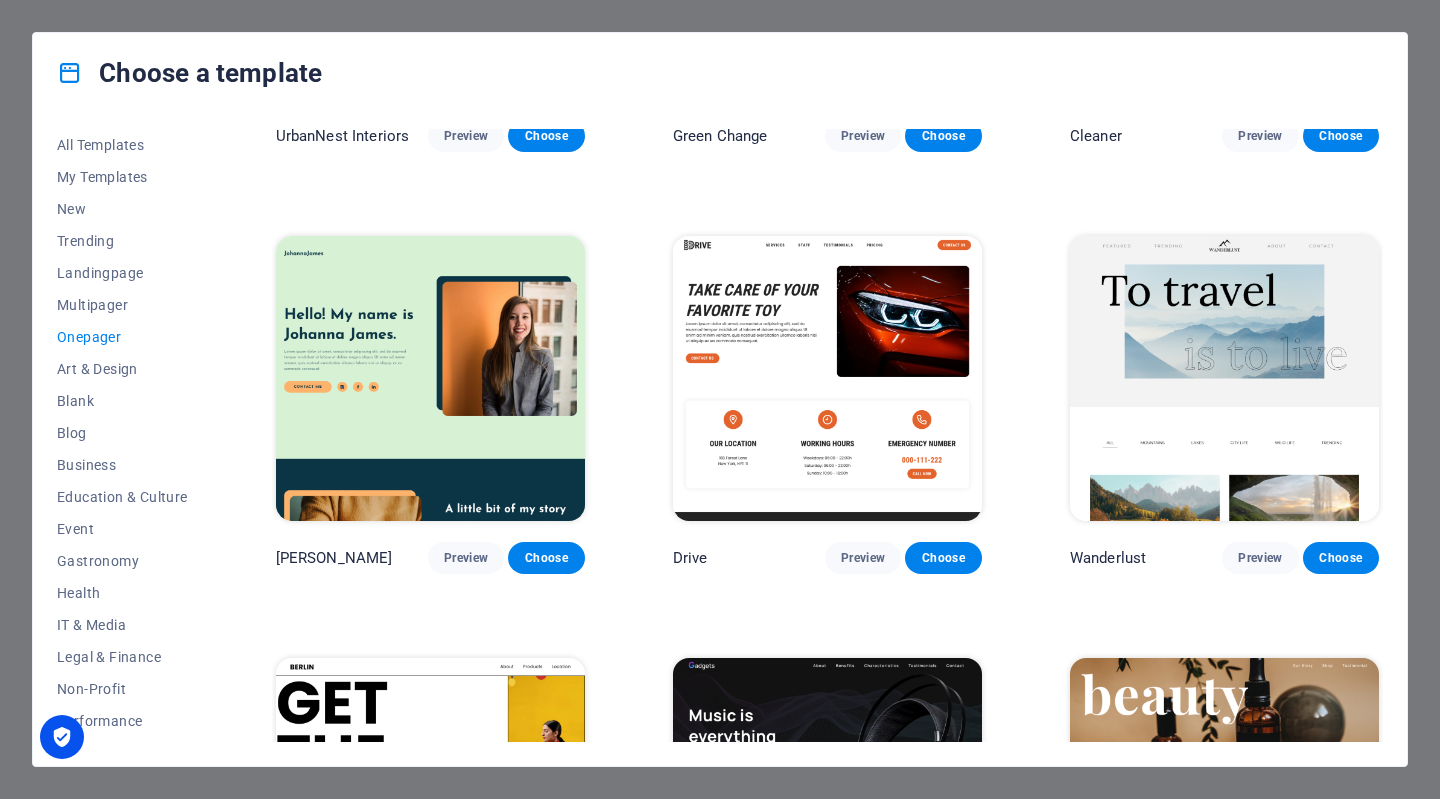 scroll, scrollTop: 1585, scrollLeft: 0, axis: vertical 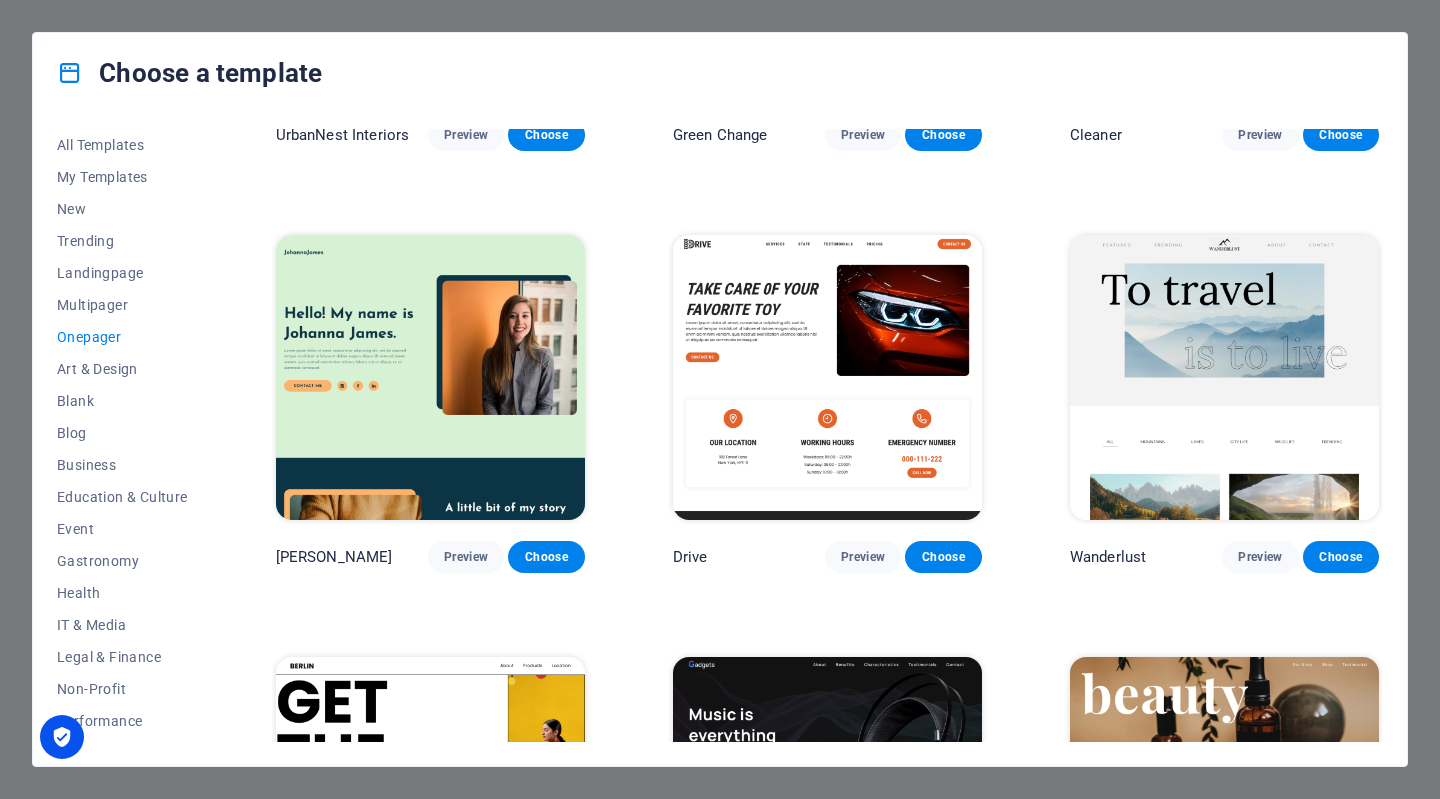 click at bounding box center (1224, 377) 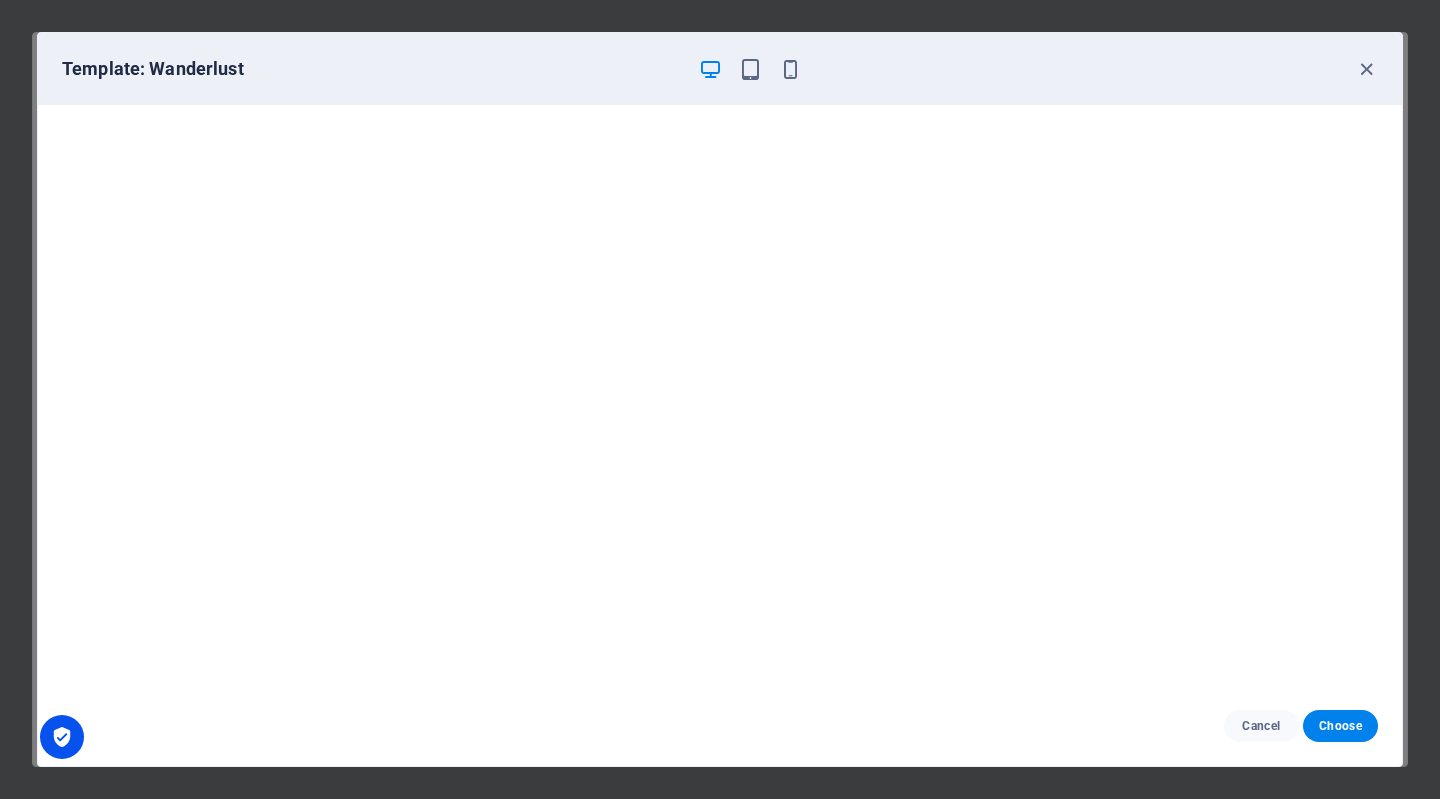 click on "Choose" at bounding box center (1340, 726) 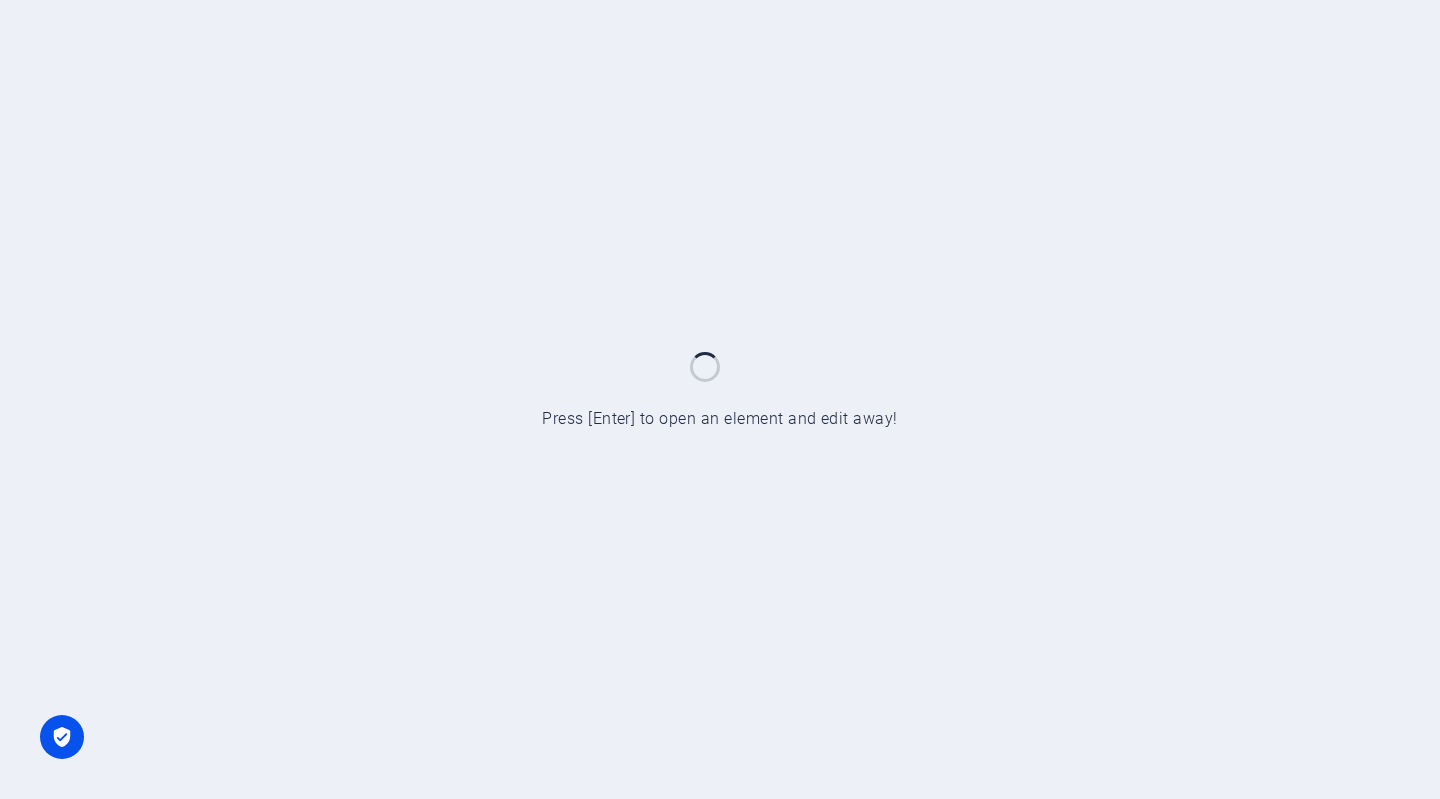 scroll, scrollTop: 0, scrollLeft: 0, axis: both 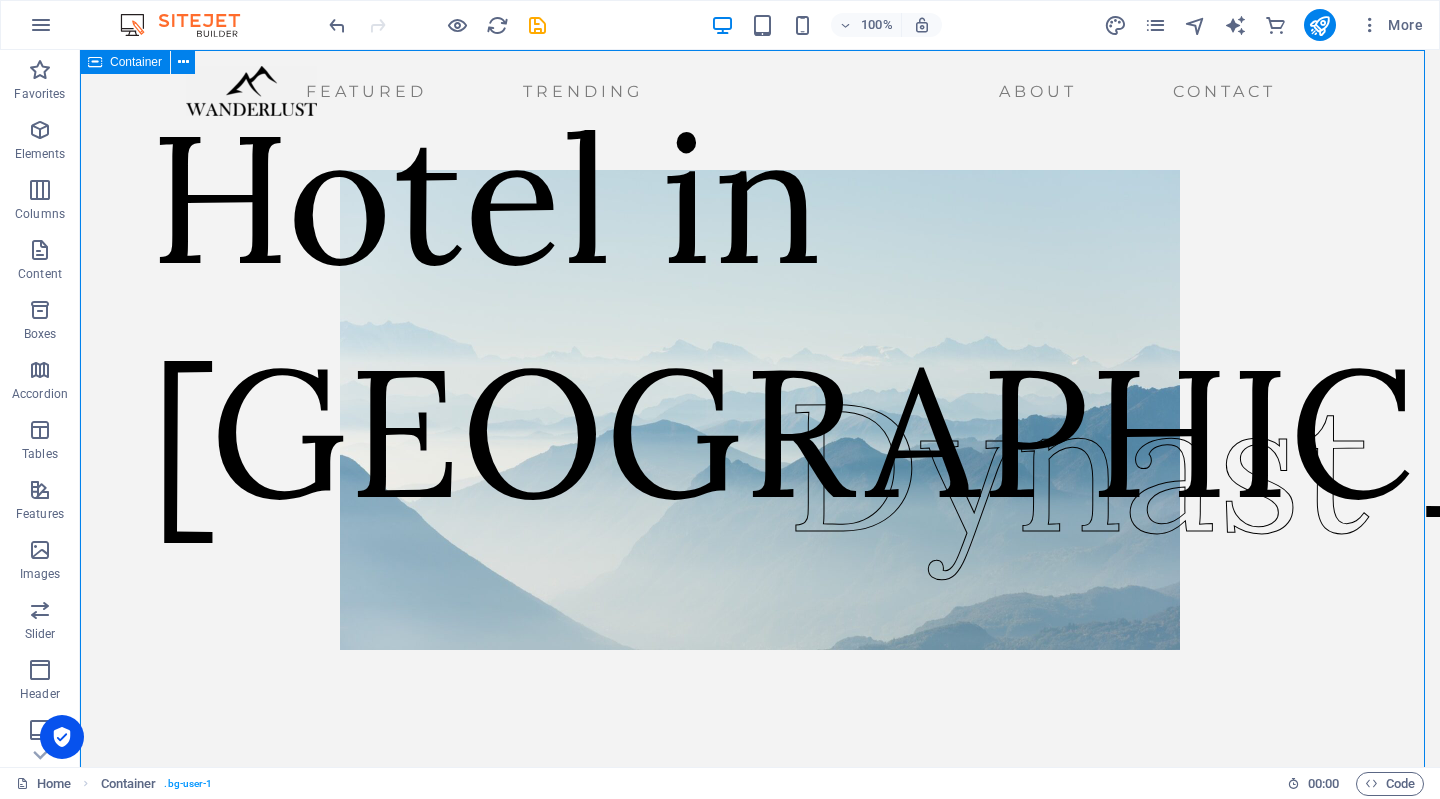 click at bounding box center (251, 91) 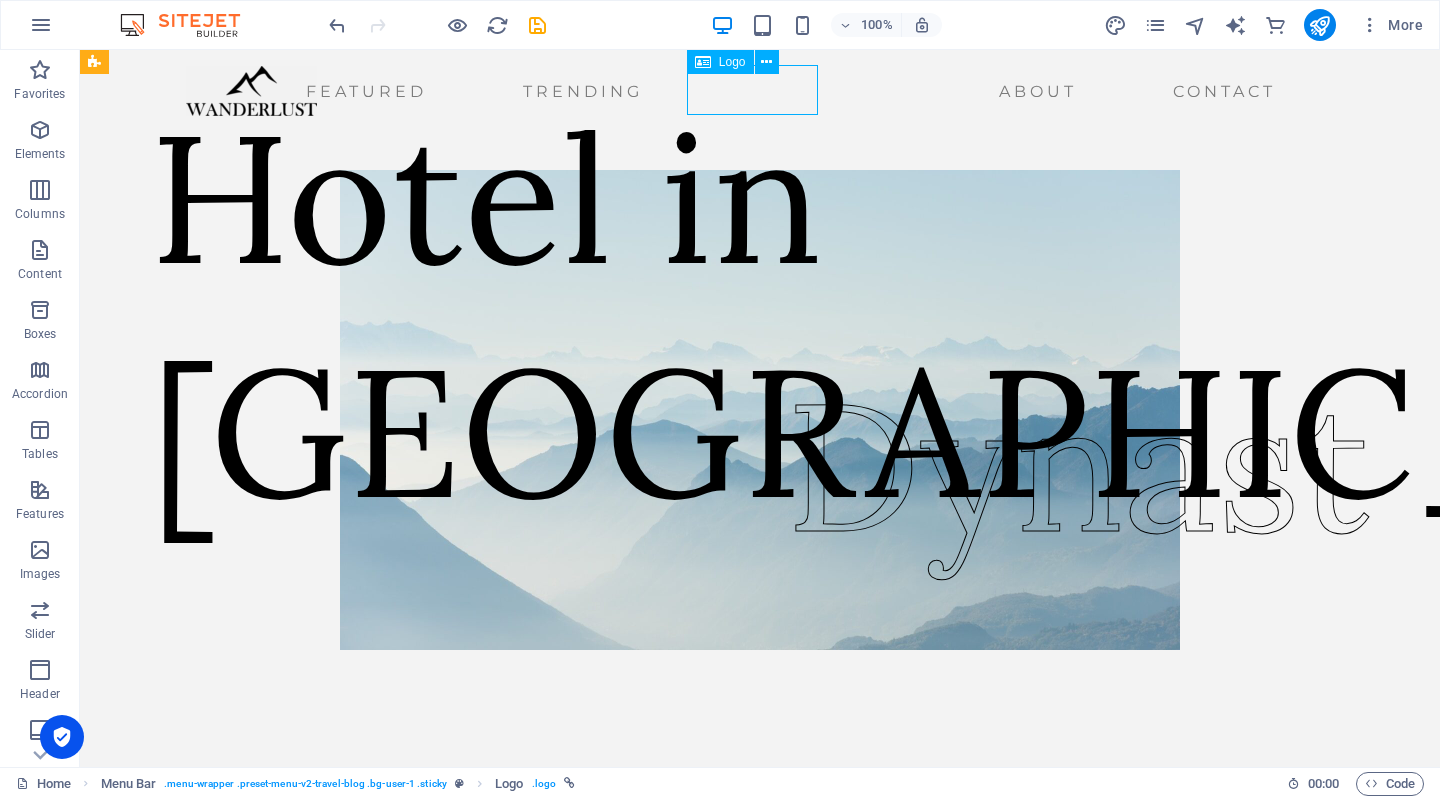 click on "Logo" at bounding box center [720, 62] 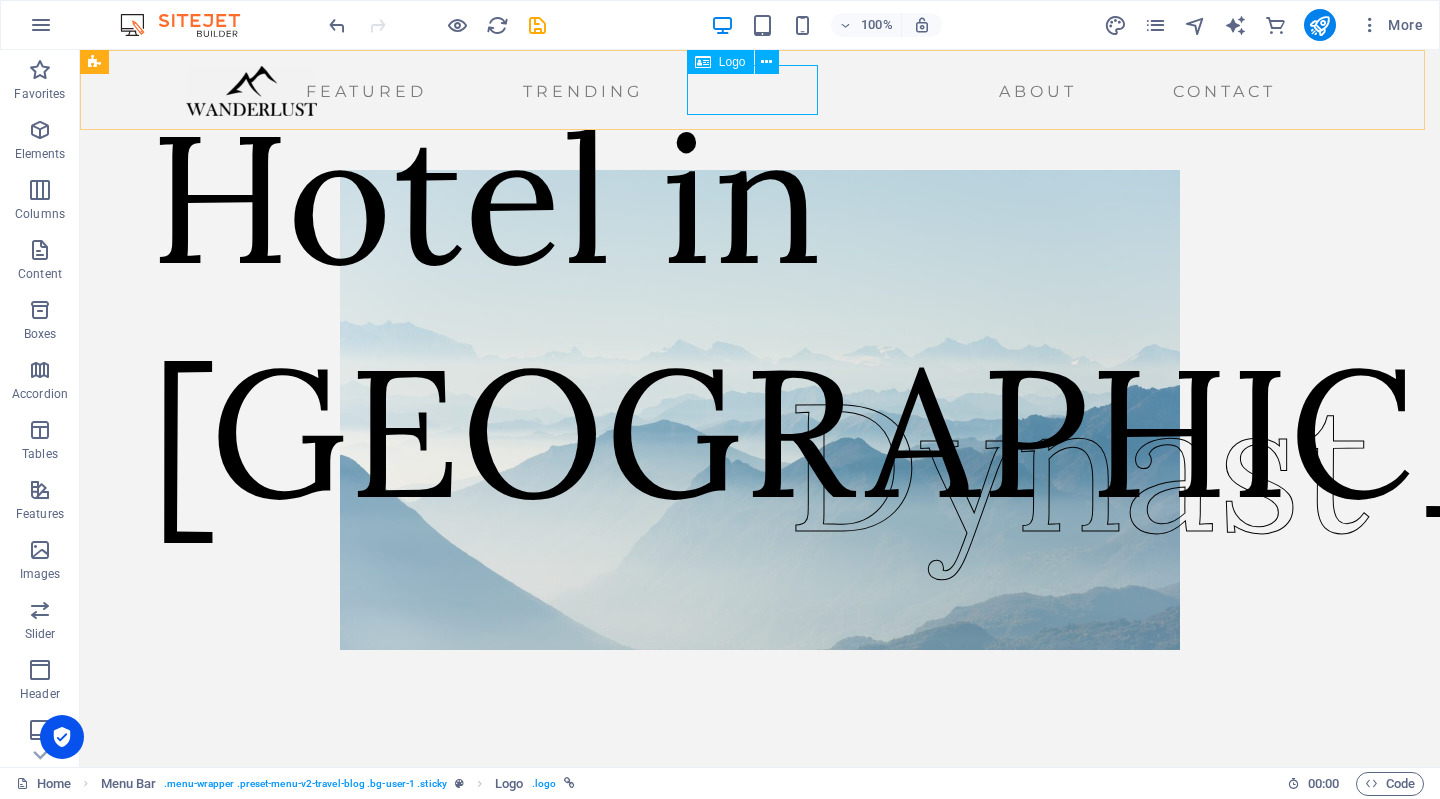 click on "Hotel in erbil Dynast" at bounding box center (760, 410) 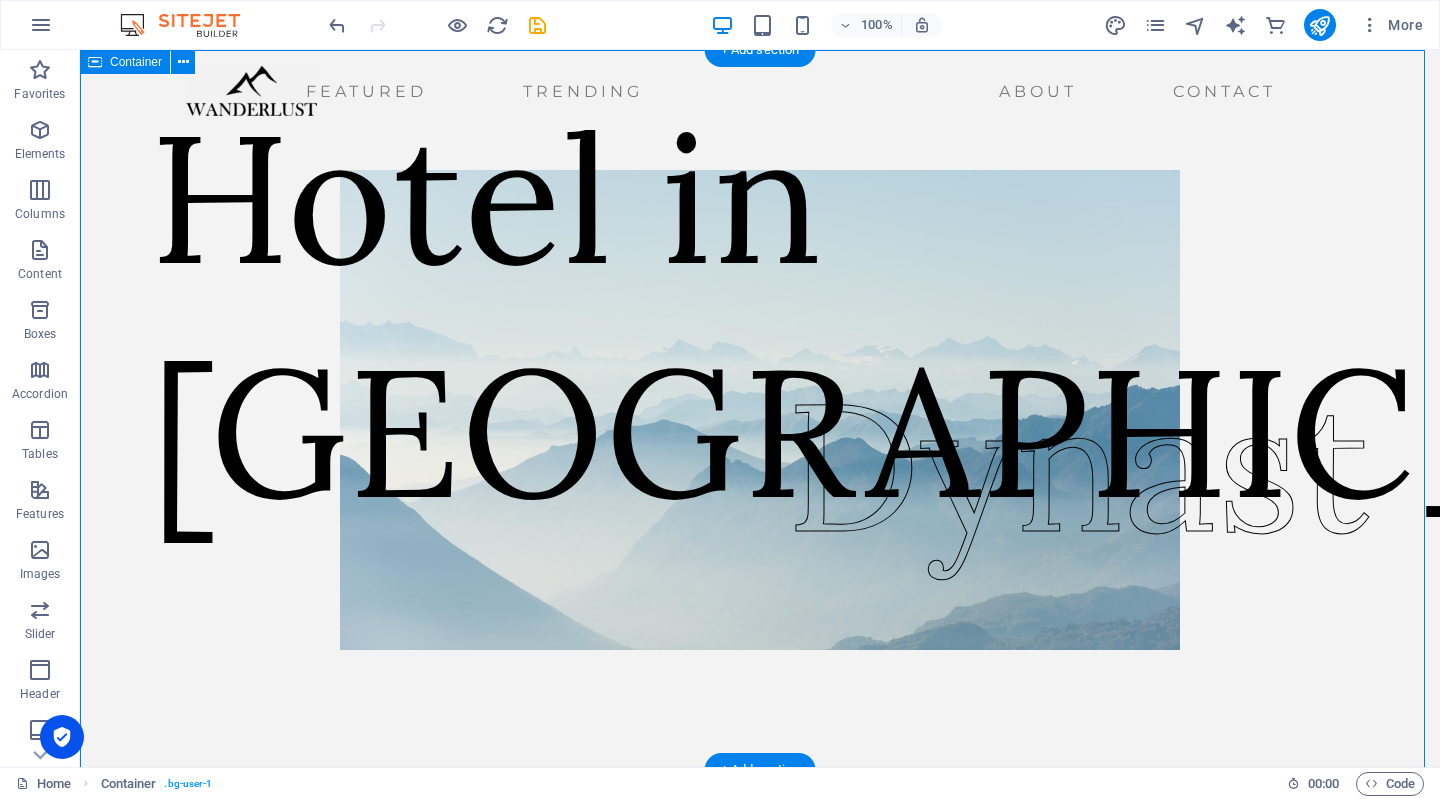 click on "Featured Trending About Contact" at bounding box center [735, 92] 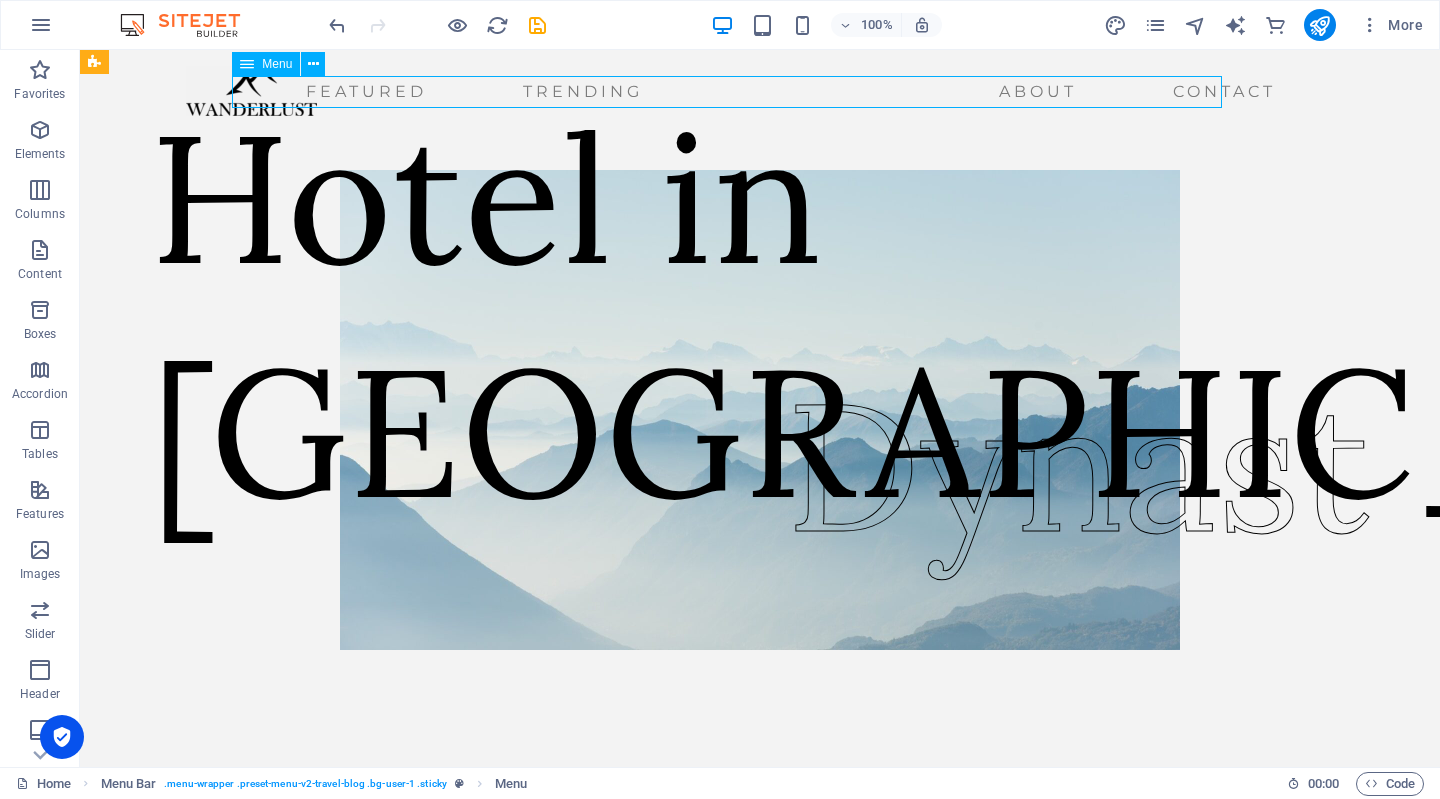 click at bounding box center [313, 64] 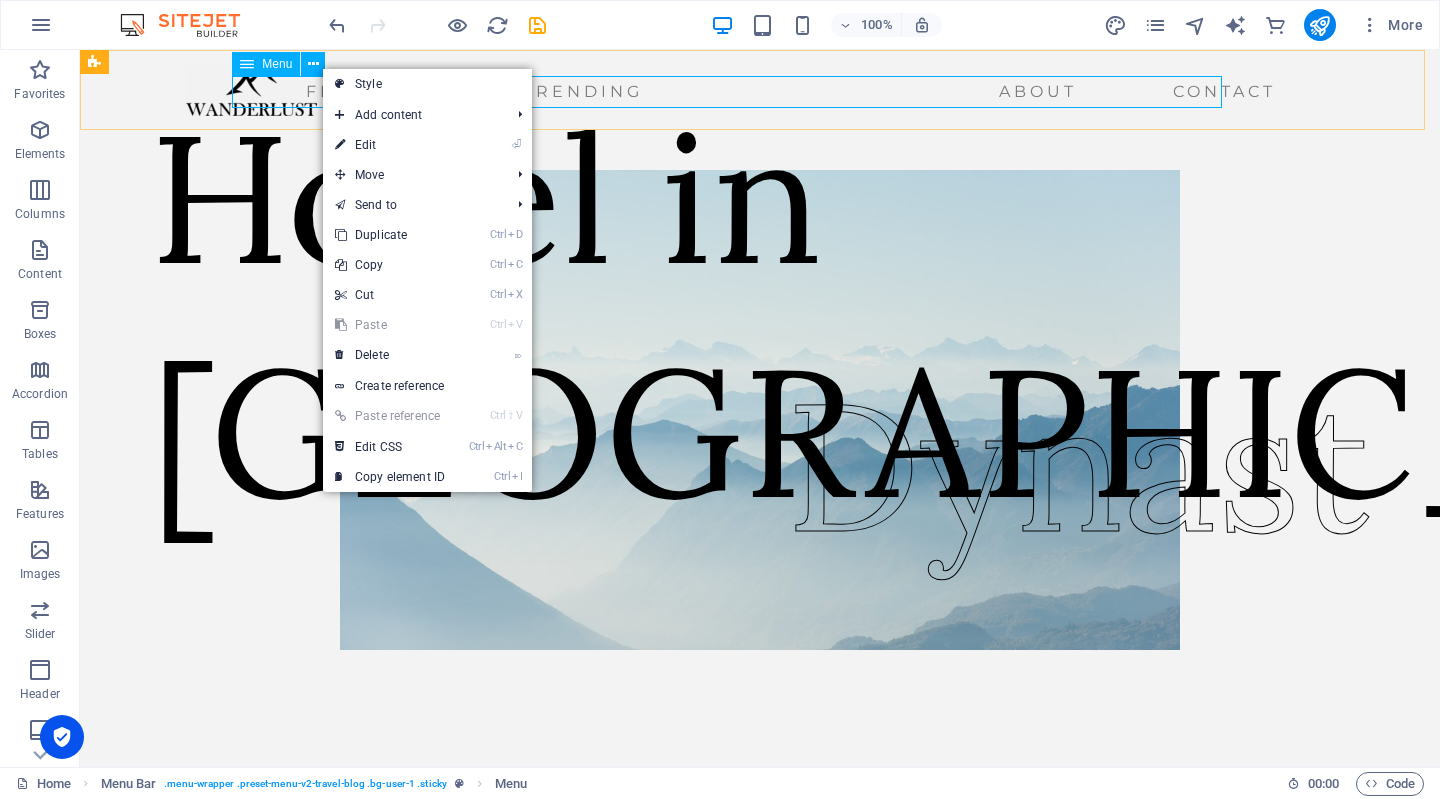 click on "⌦  Delete" at bounding box center (390, 355) 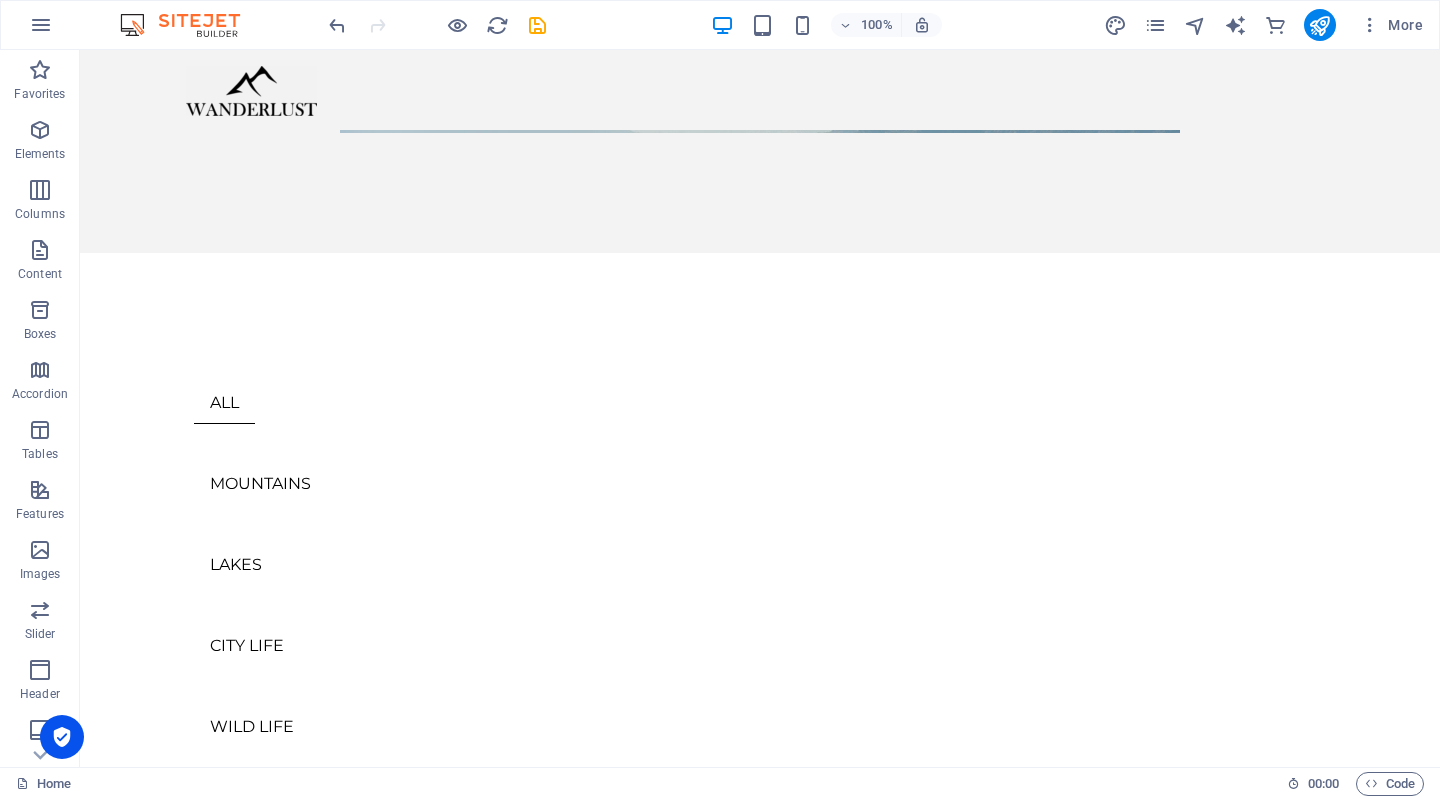 scroll, scrollTop: 518, scrollLeft: 0, axis: vertical 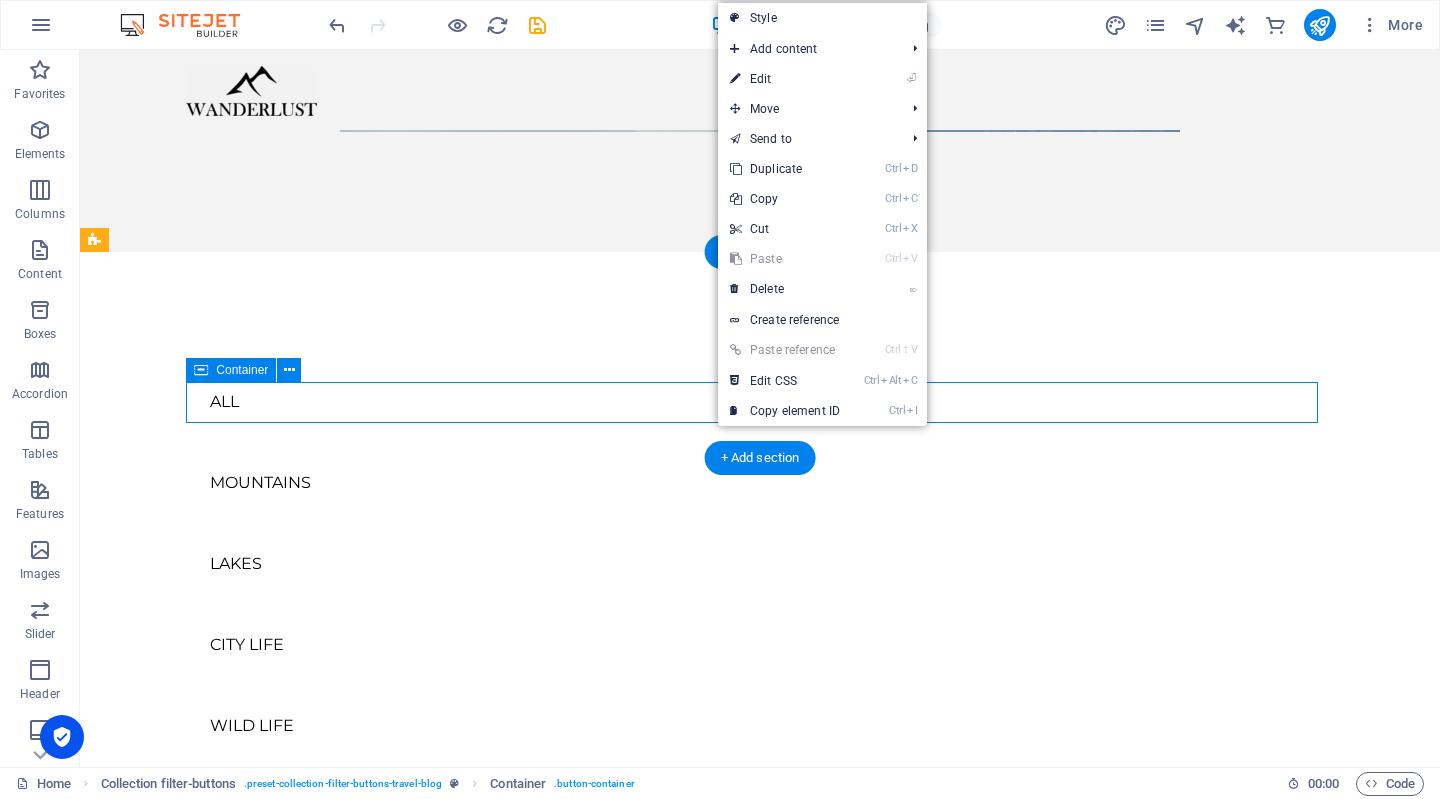 click on "⌦  Delete" at bounding box center (785, 289) 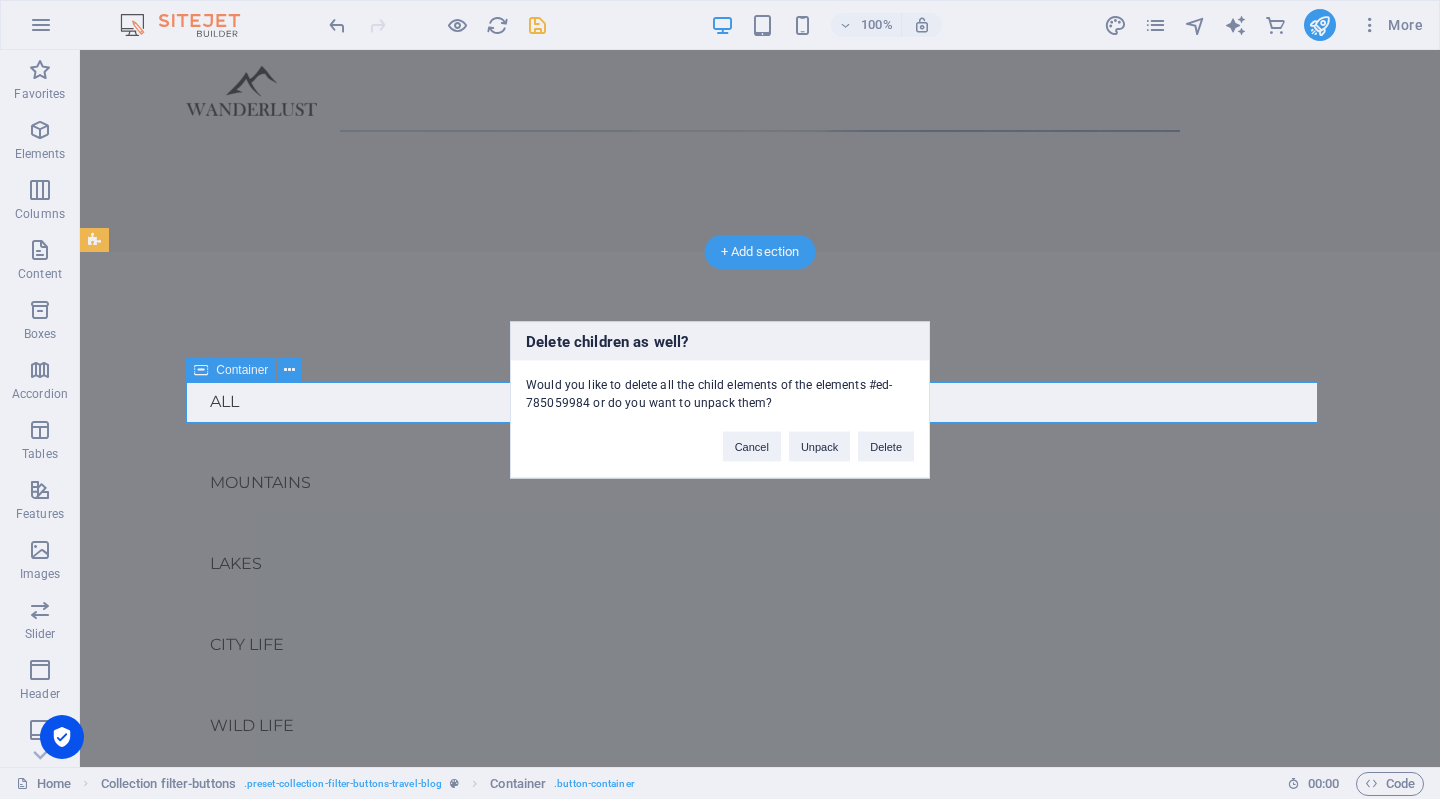 click on "Delete" at bounding box center [886, 446] 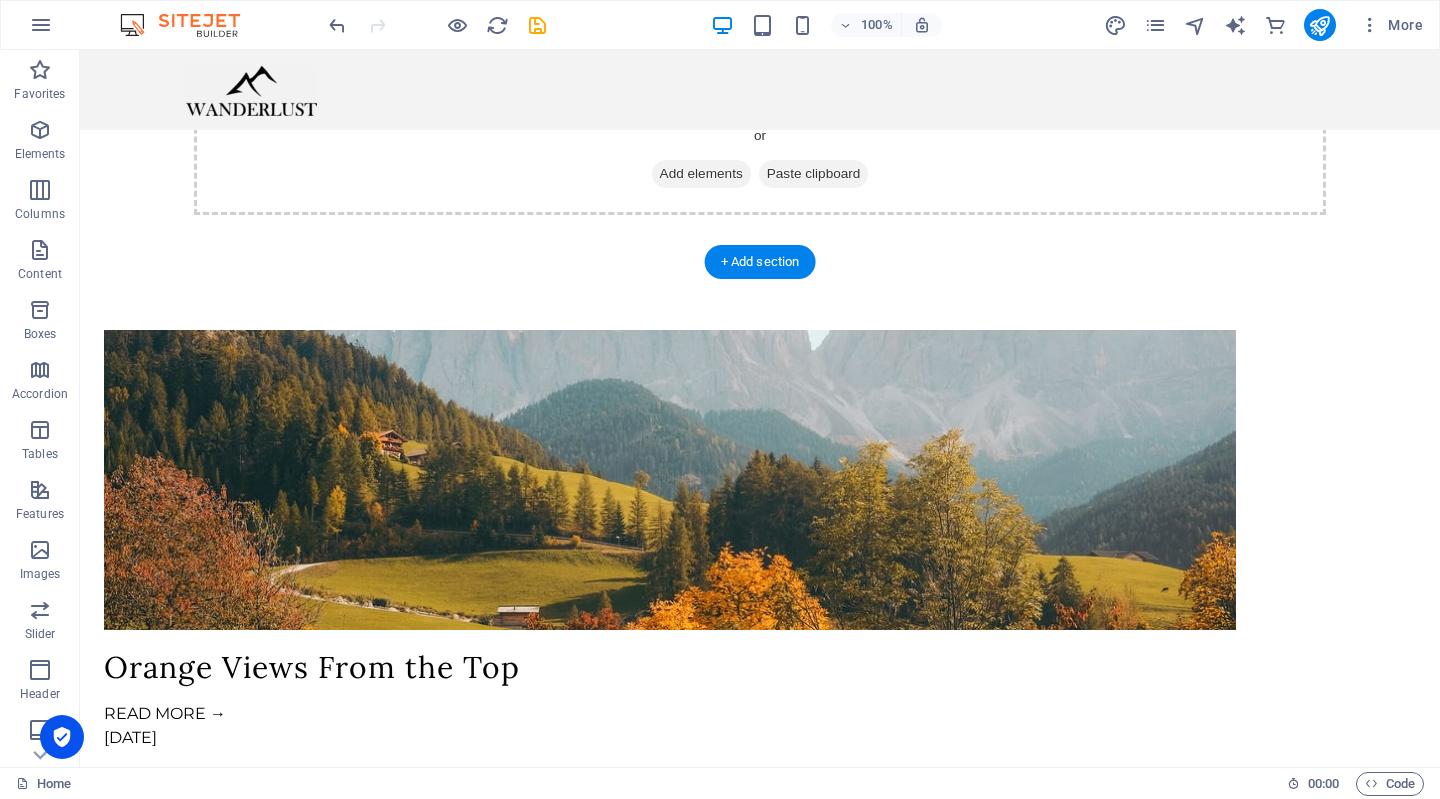 scroll, scrollTop: 836, scrollLeft: 0, axis: vertical 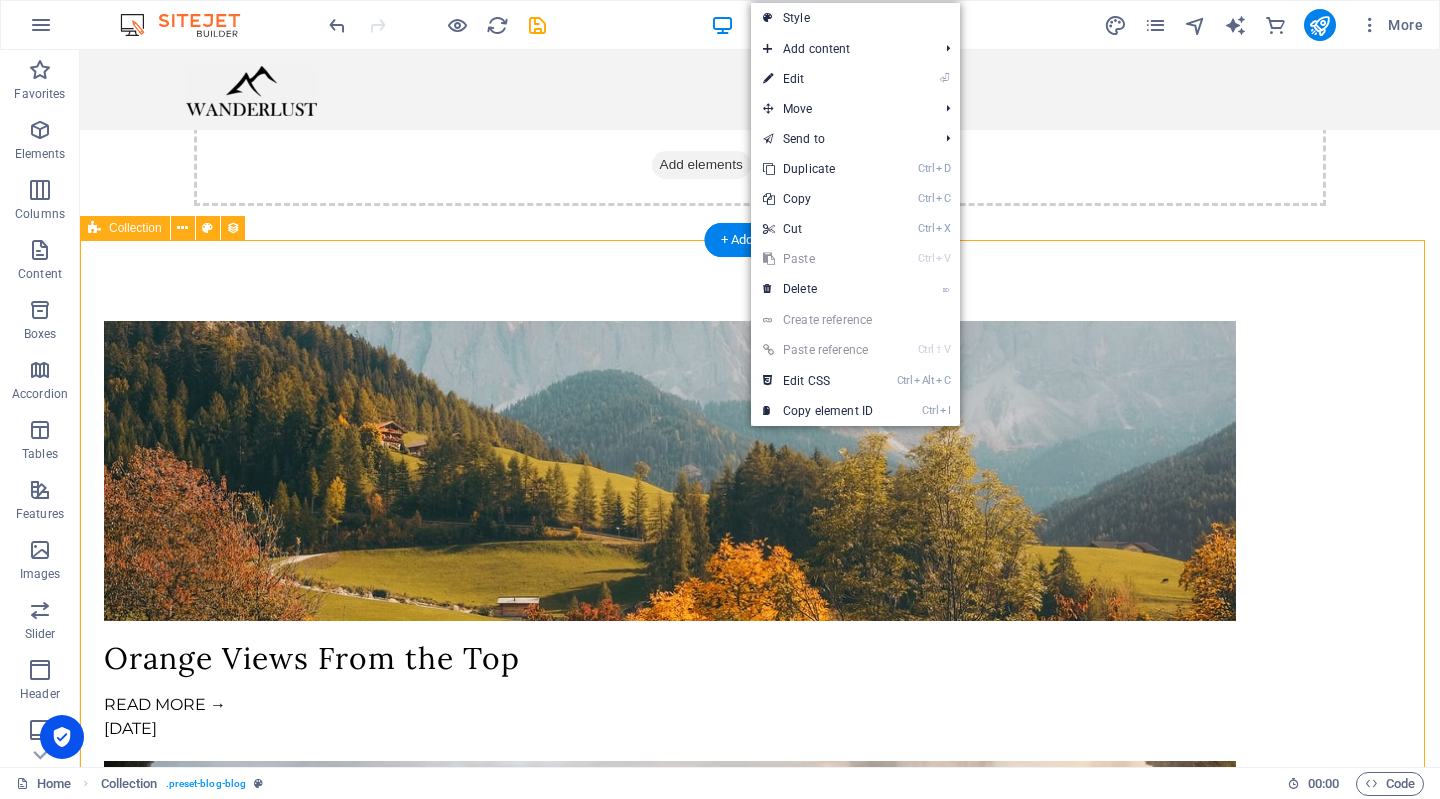 click on "⌦  Delete" at bounding box center (818, 289) 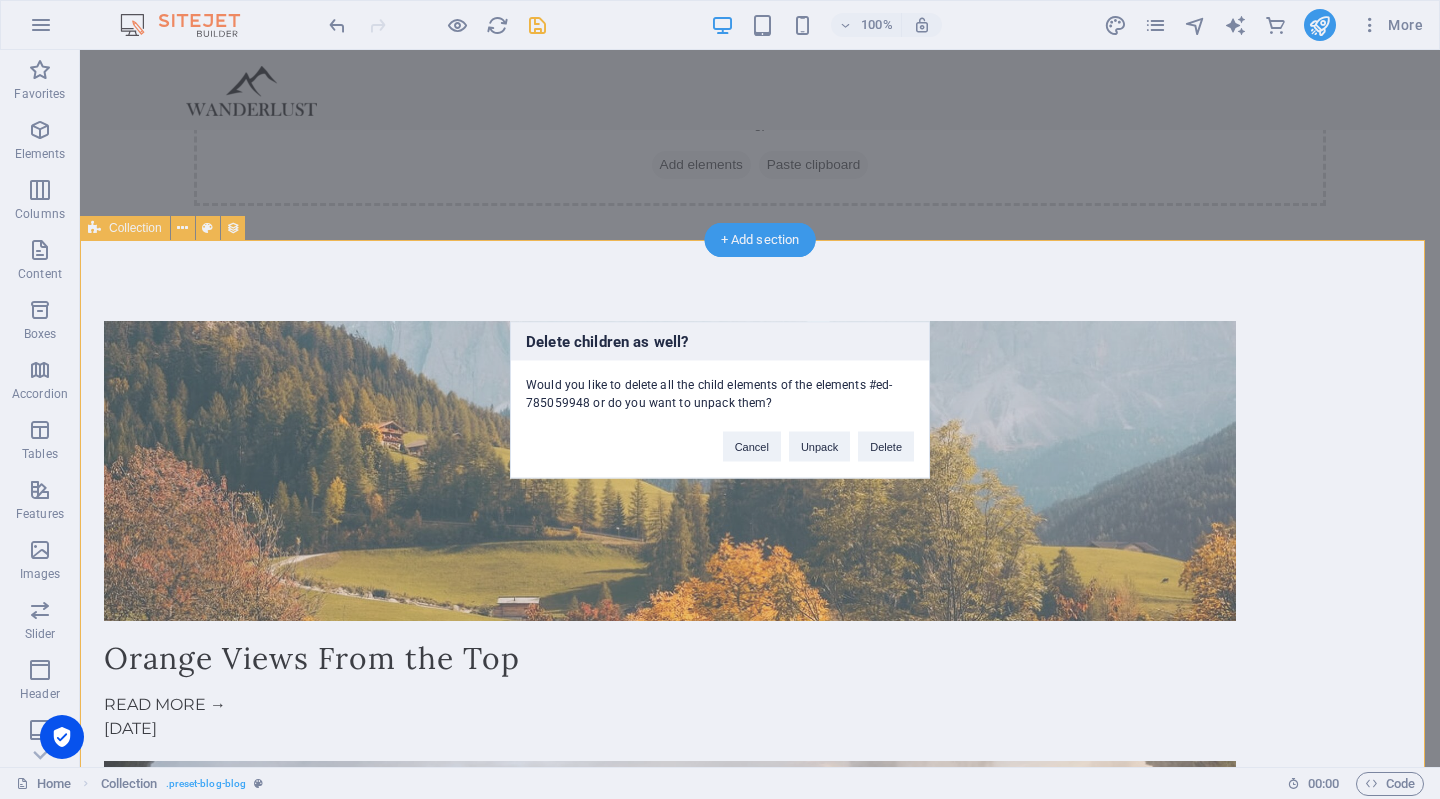 click on "Delete" at bounding box center (886, 446) 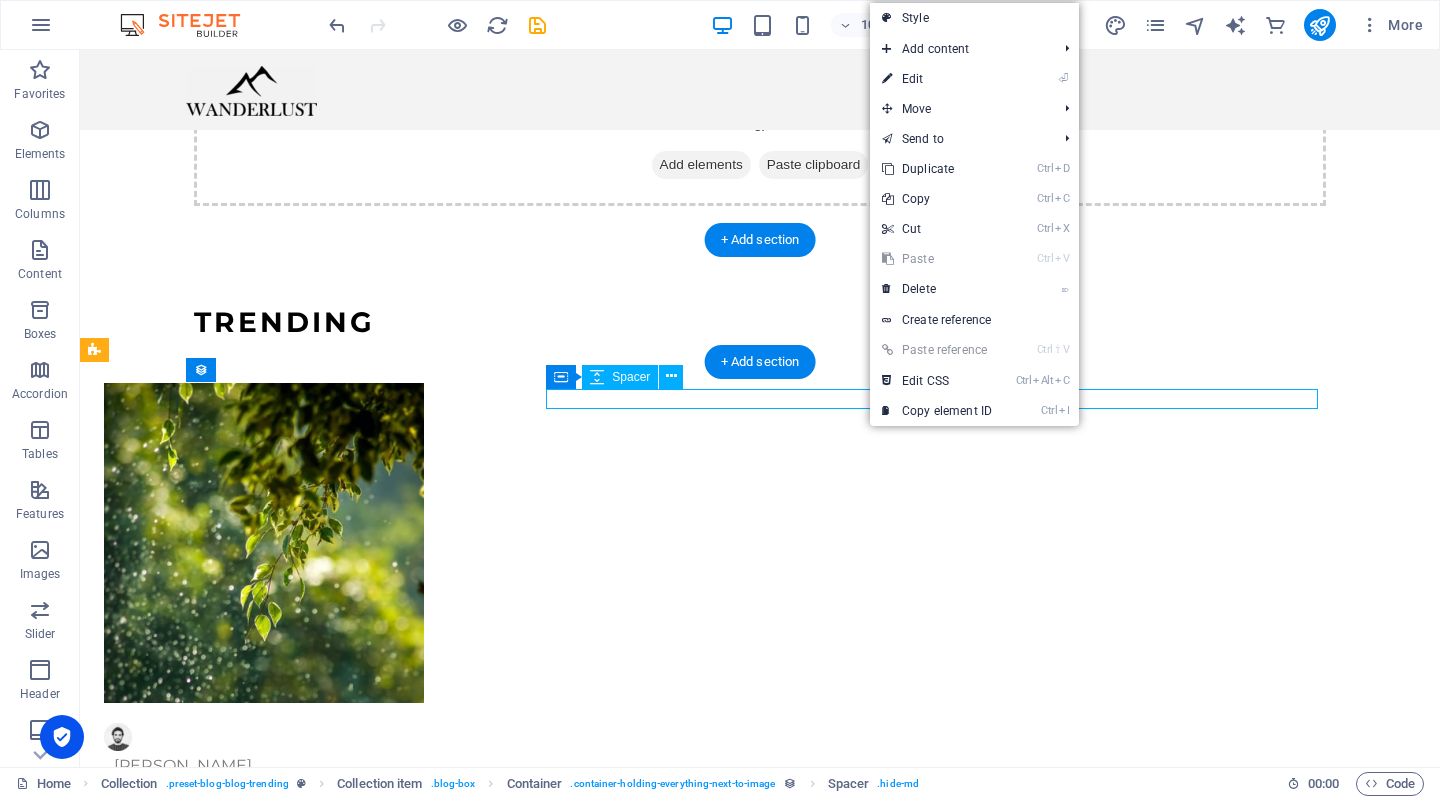 click on "TRENDING" at bounding box center (760, 322) 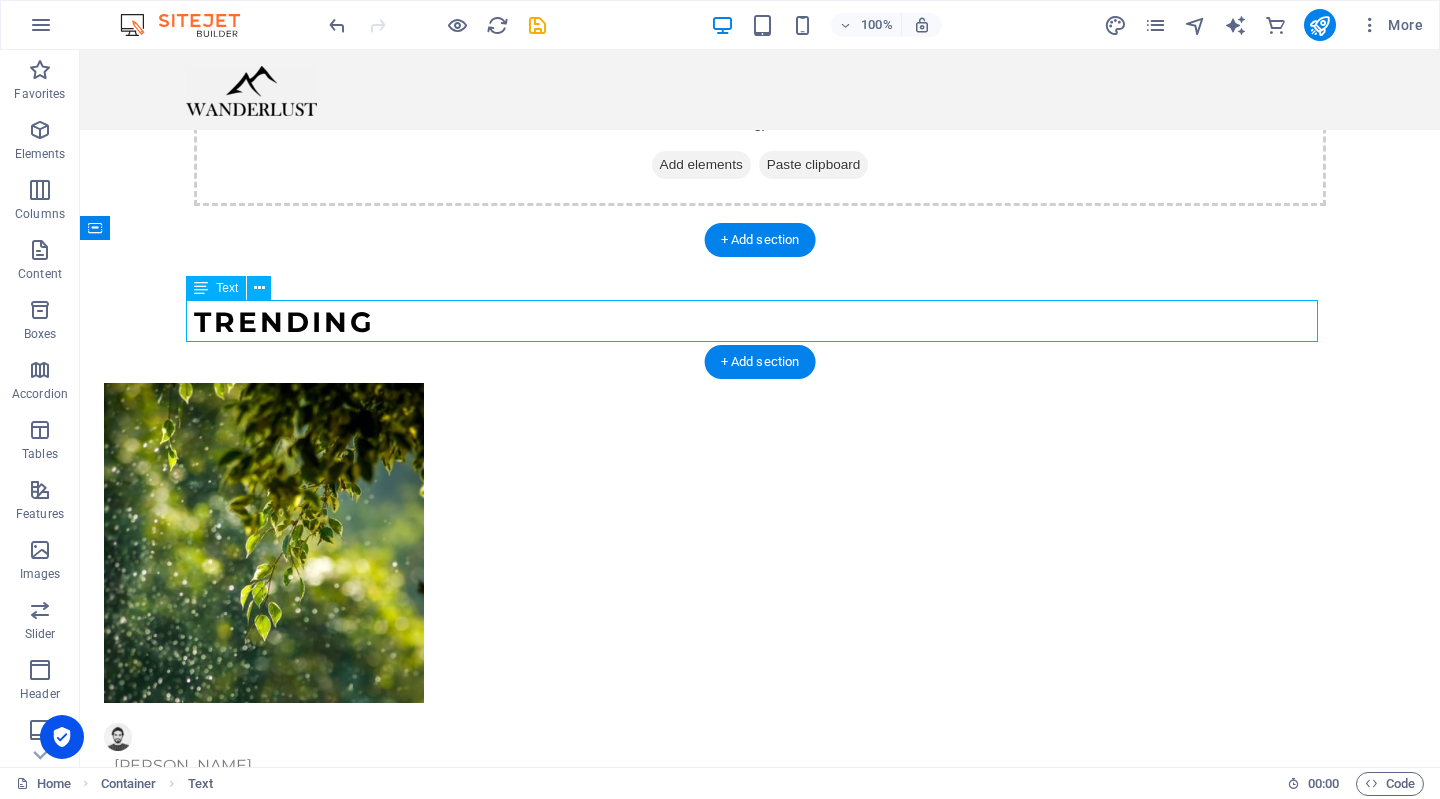 click on "Container" at bounding box center (0, 0) 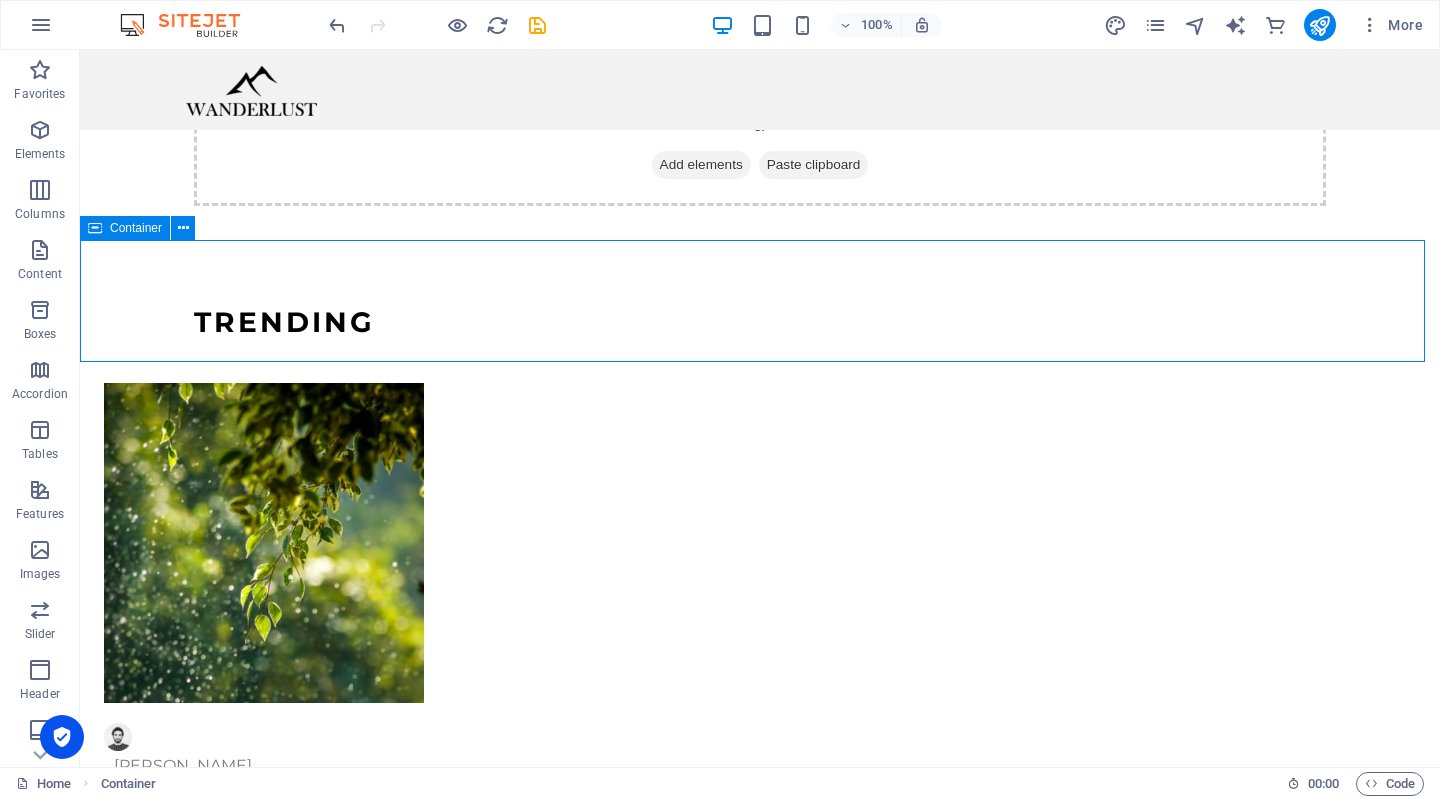 click on "Container" at bounding box center (144, 228) 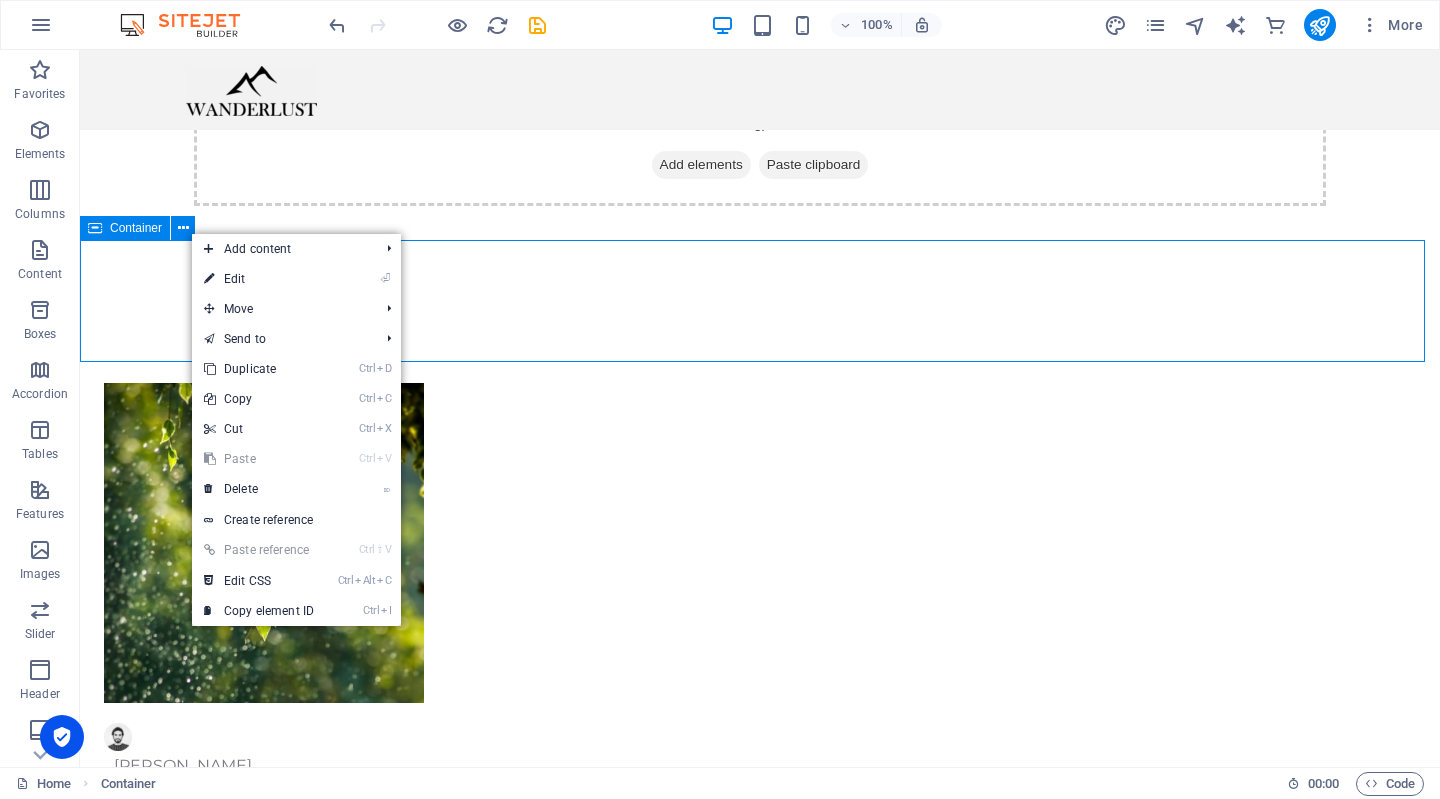 click on "⌦  Delete" at bounding box center (259, 489) 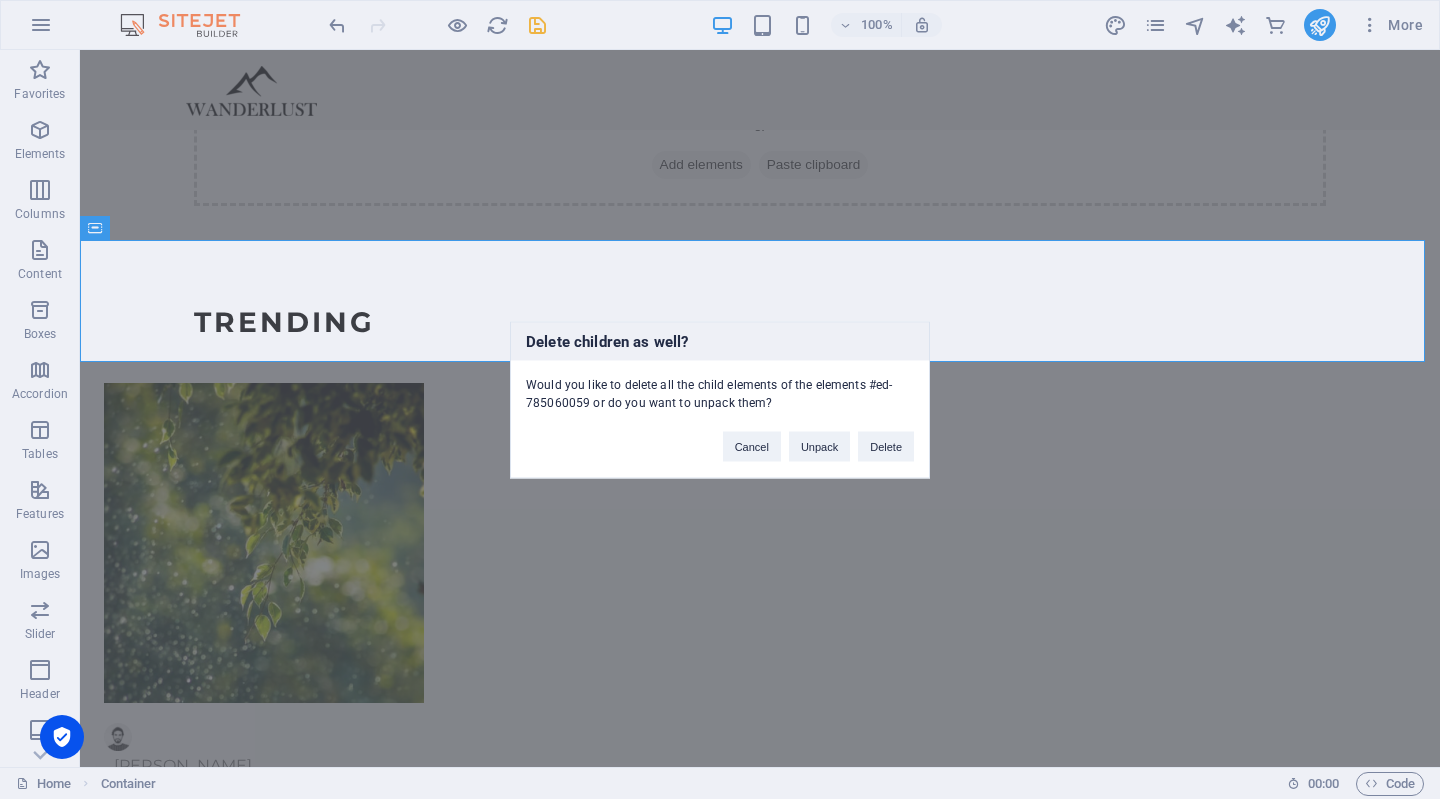 click on "Delete" at bounding box center (886, 446) 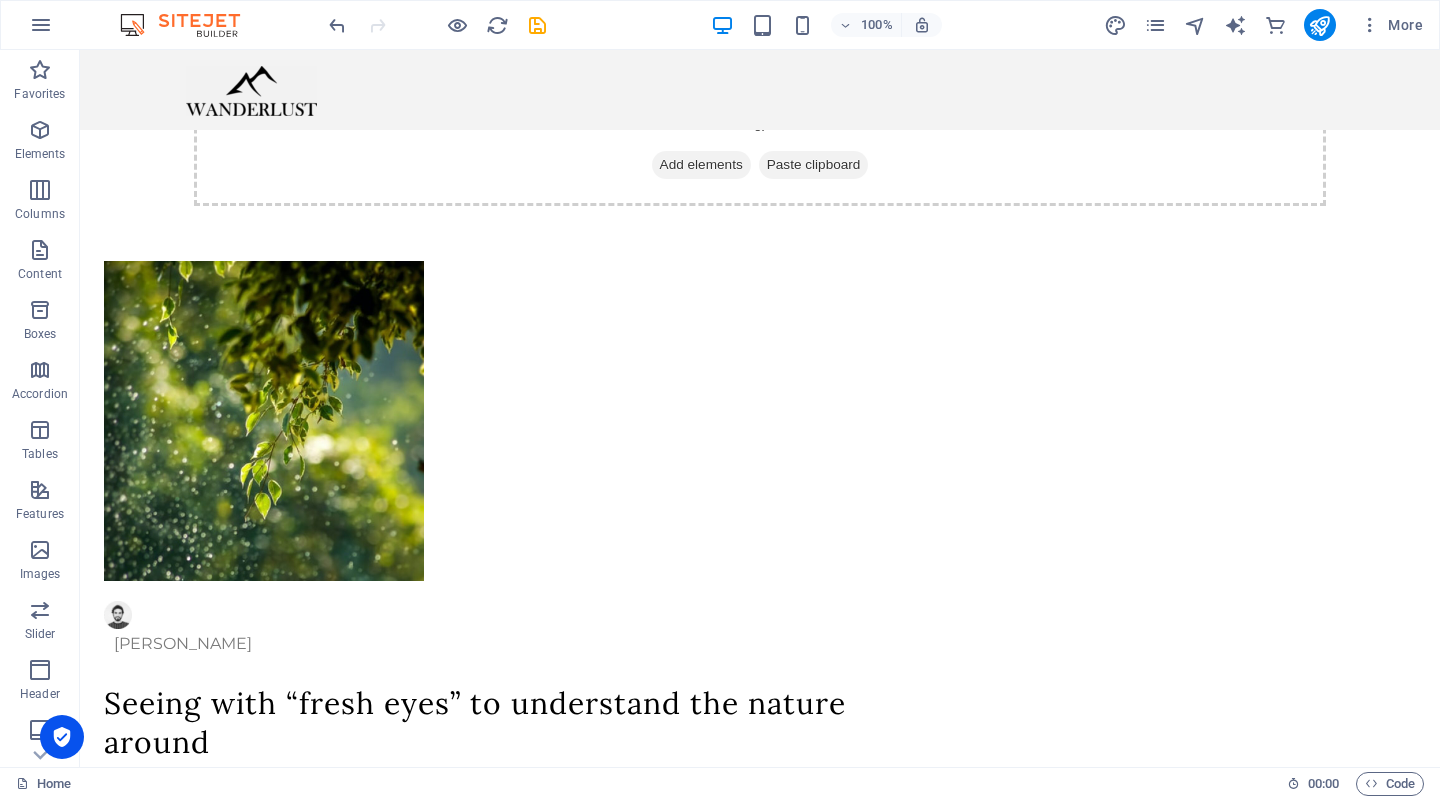 click on "[PERSON_NAME] Seeing with “fresh eyes” to understand the nature around Lorem ipsum dolor sit amet, consectetur adipiscing elit. Nunc vulputate libero et velit interdum, ac aliquet odio [PERSON_NAME]. Class aptent taciti sociosqu ad litora elit torquent per conubia nostra, per aliquet inceptos himenaeos. Curabitur tempus urna at turpis condimentum at lobortis. READ MORE → [DATE] [PERSON_NAME]: Search for the perfect antioxidant Lorem ipsum dolor sit amet, consectetur adipiscing elit. Nunc vulputate libero et velit interdum, ac aliquet odio [PERSON_NAME]. Class aptent taciti sociosqu ad litora elit torquent per conubia nostra, per aliquet inceptos himenaeos. Curabitur tempus urna at turpis condimentum at lobortis. READ MORE → [DATE]  Previous Next" at bounding box center [760, 1061] 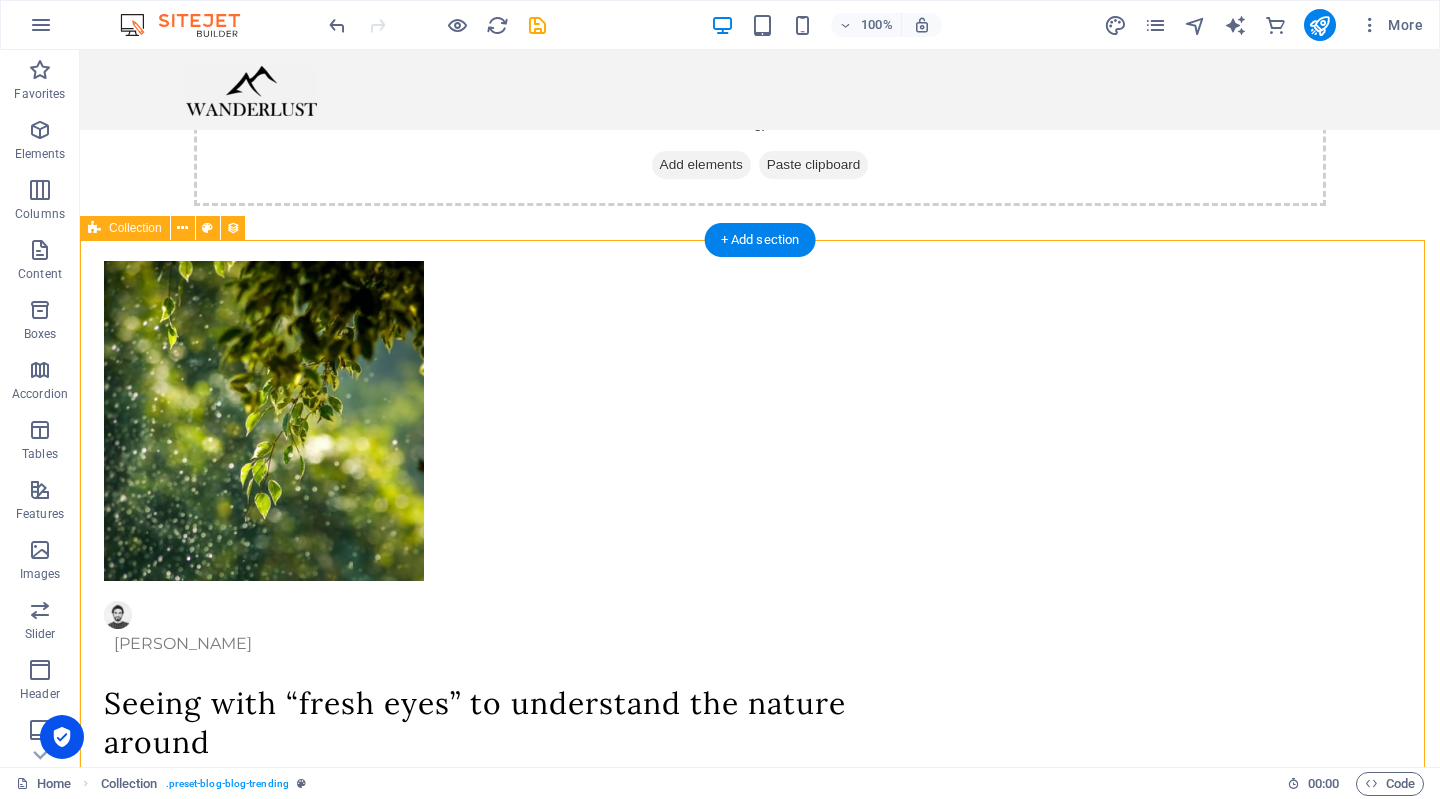 click at bounding box center [182, 228] 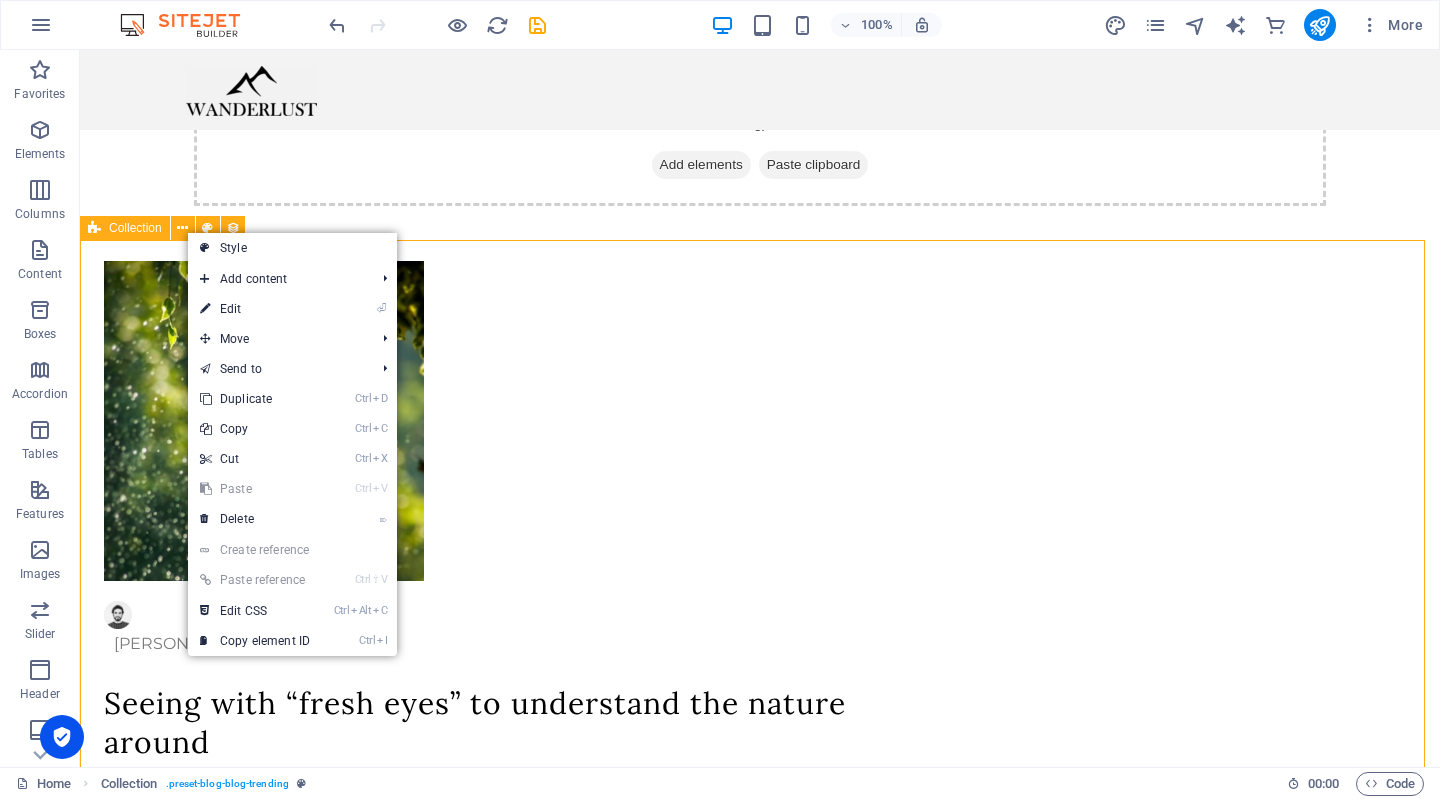 click on "⌦  Delete" at bounding box center [255, 519] 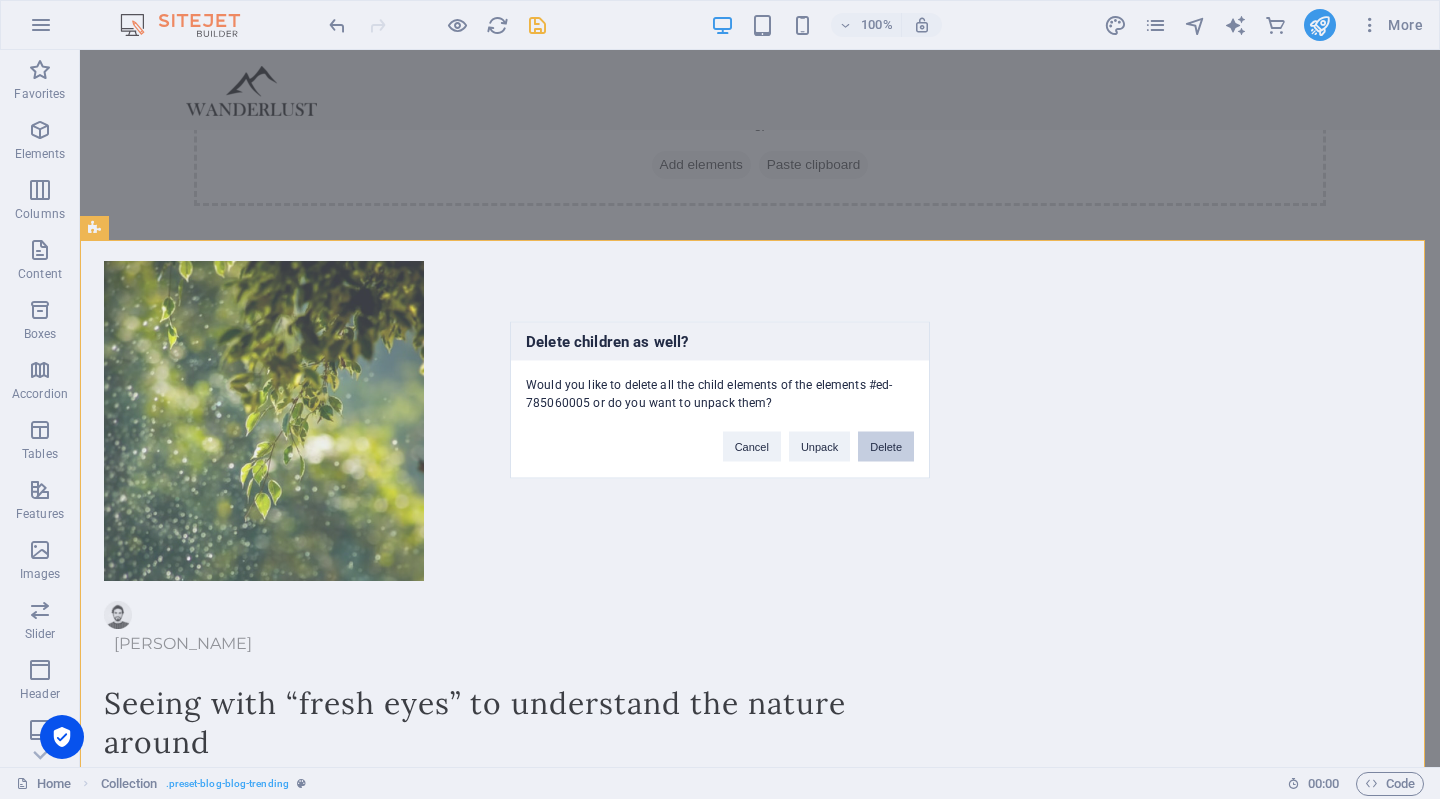 click on "Delete" at bounding box center [886, 446] 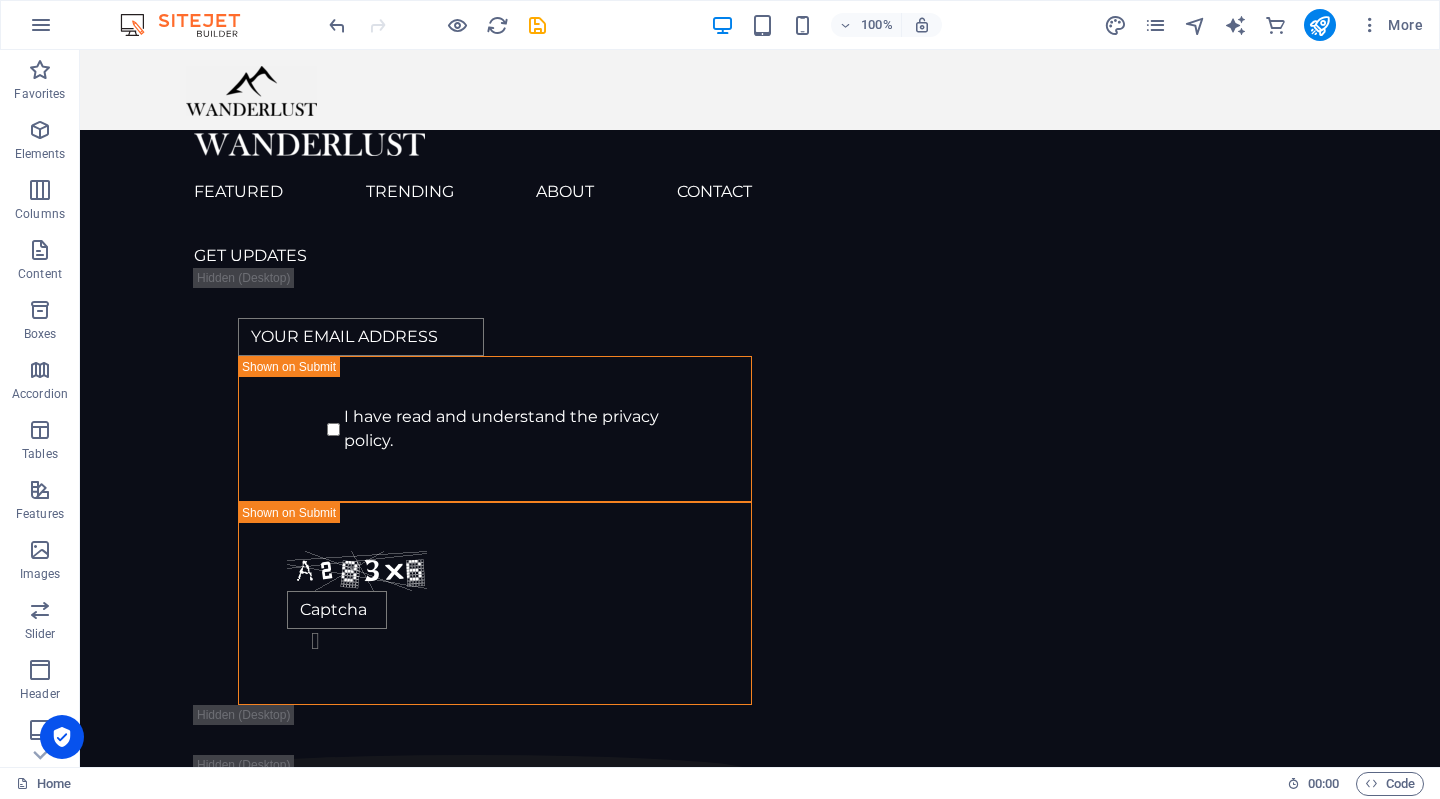 scroll, scrollTop: 1086, scrollLeft: 0, axis: vertical 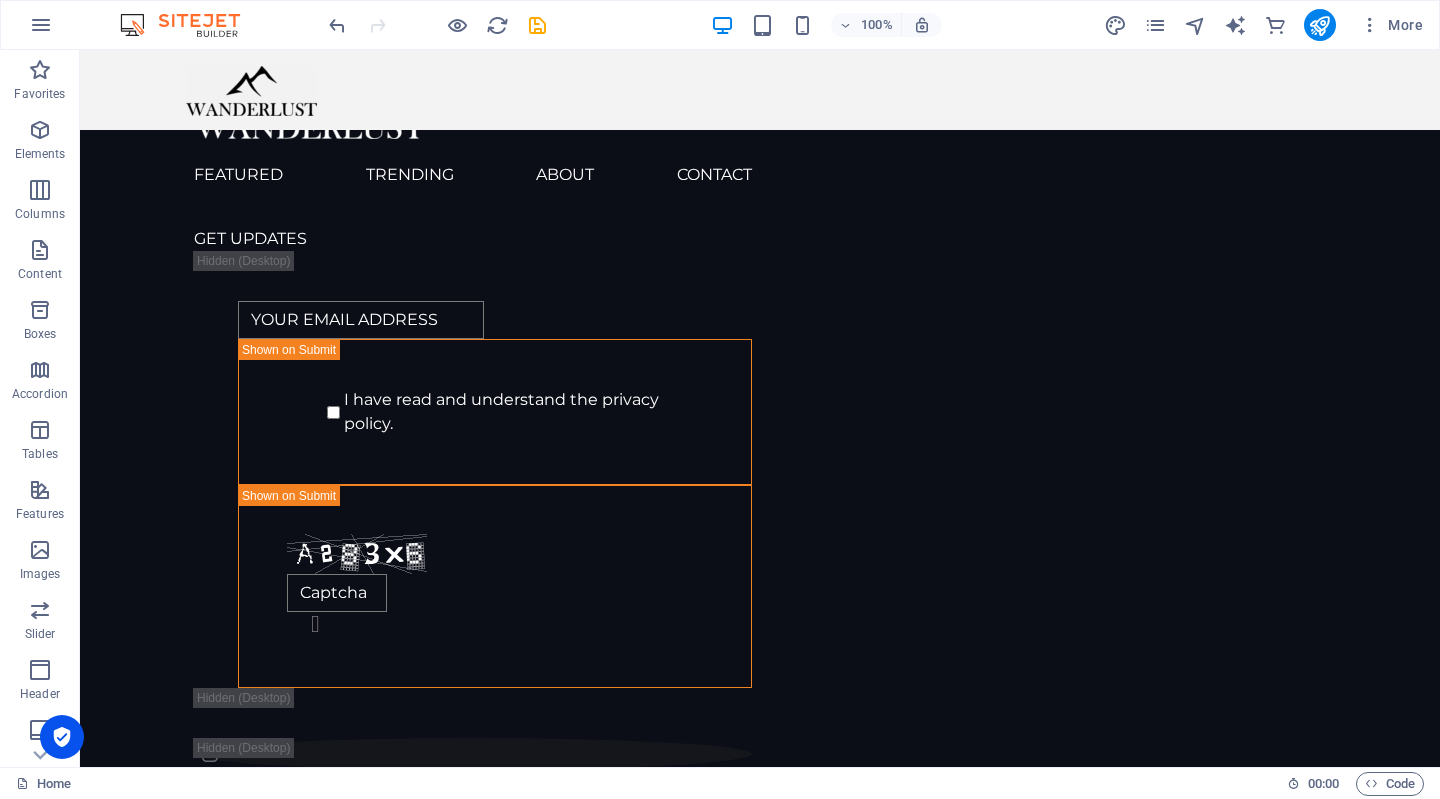 click on "GET UPDATES       I have read and understand the privacy policy. Nicht lesbar? Neu generieren" at bounding box center [473, 594] 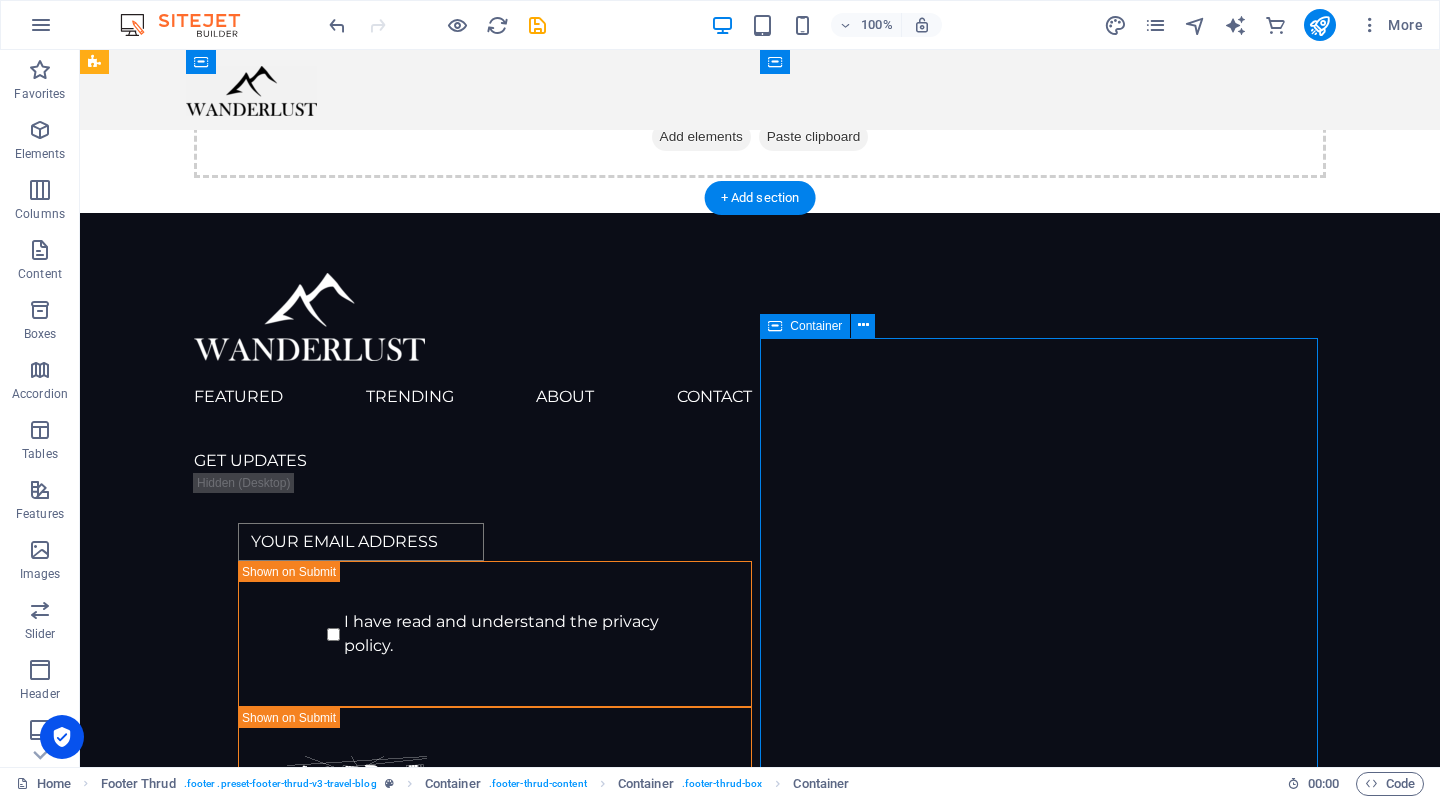 scroll, scrollTop: 836, scrollLeft: 0, axis: vertical 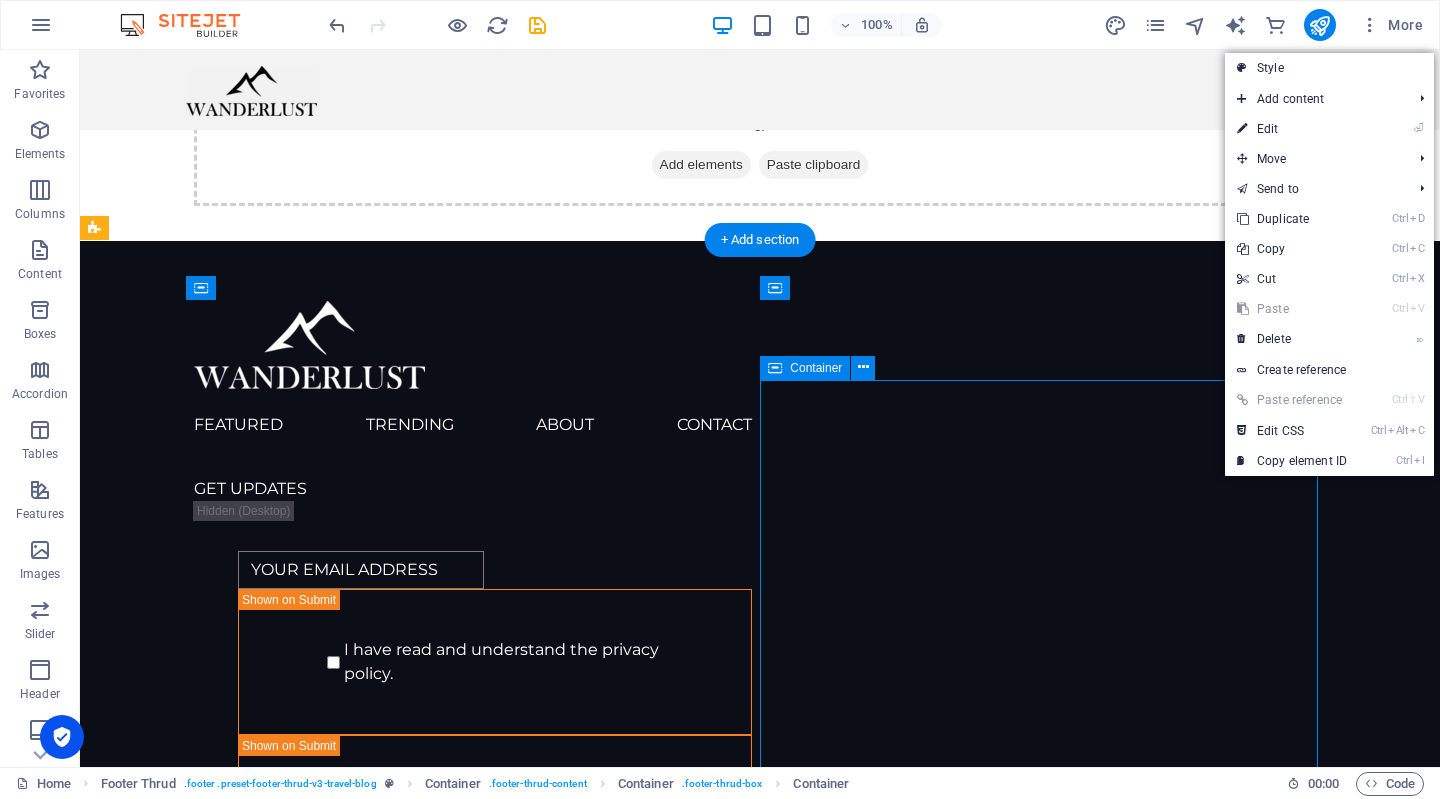 click on "⌦  Delete" at bounding box center [1292, 339] 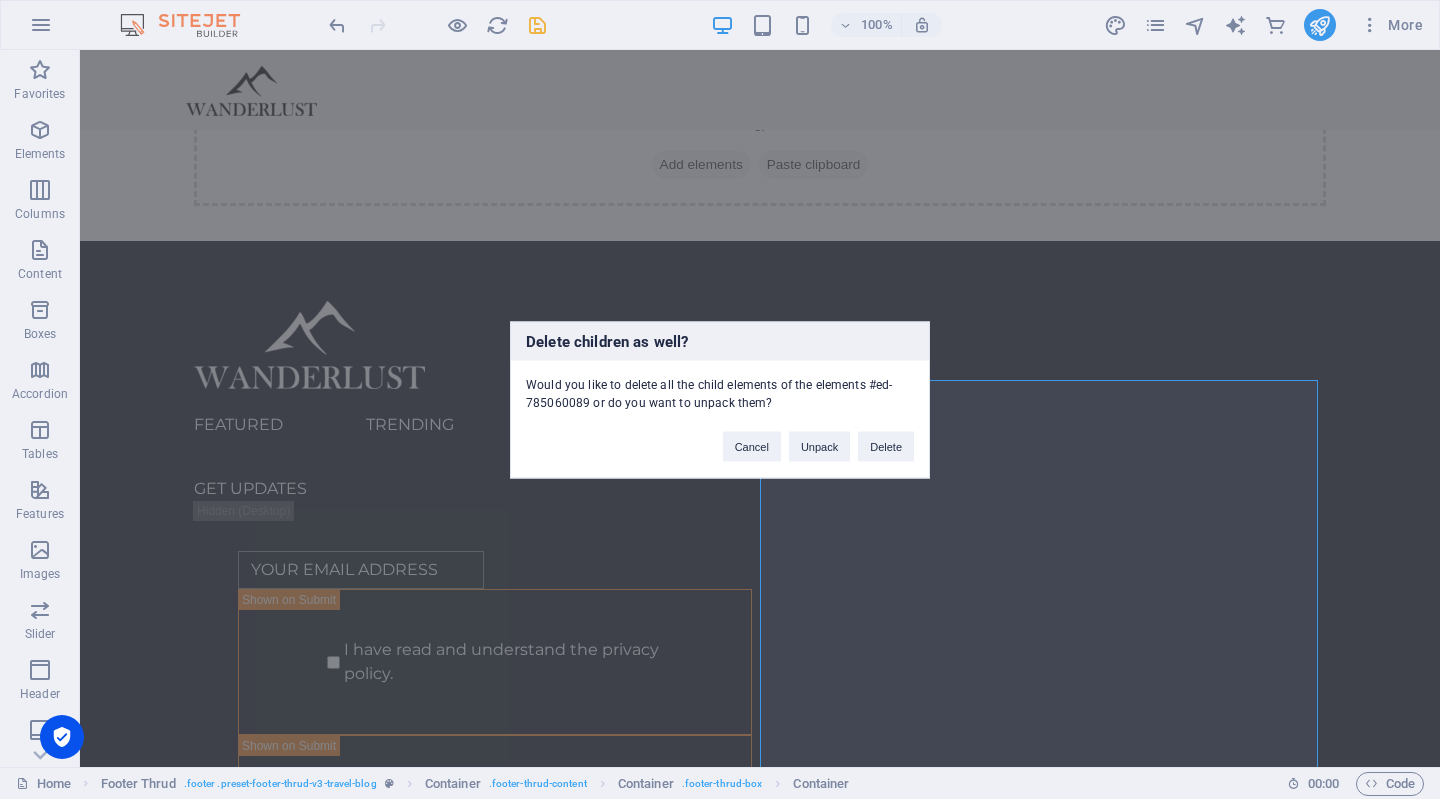 click on "Delete" at bounding box center (886, 446) 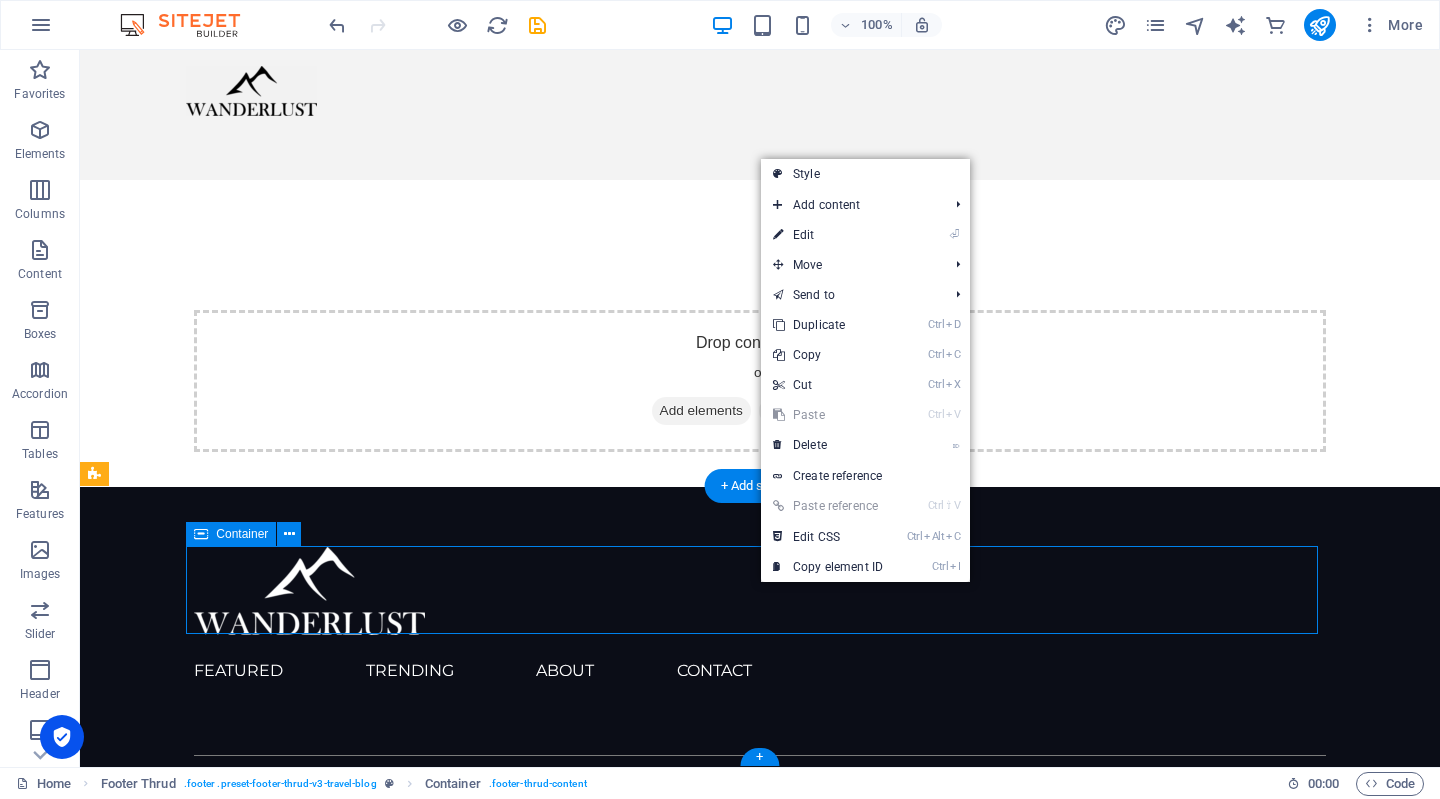 click at bounding box center [760, 751] 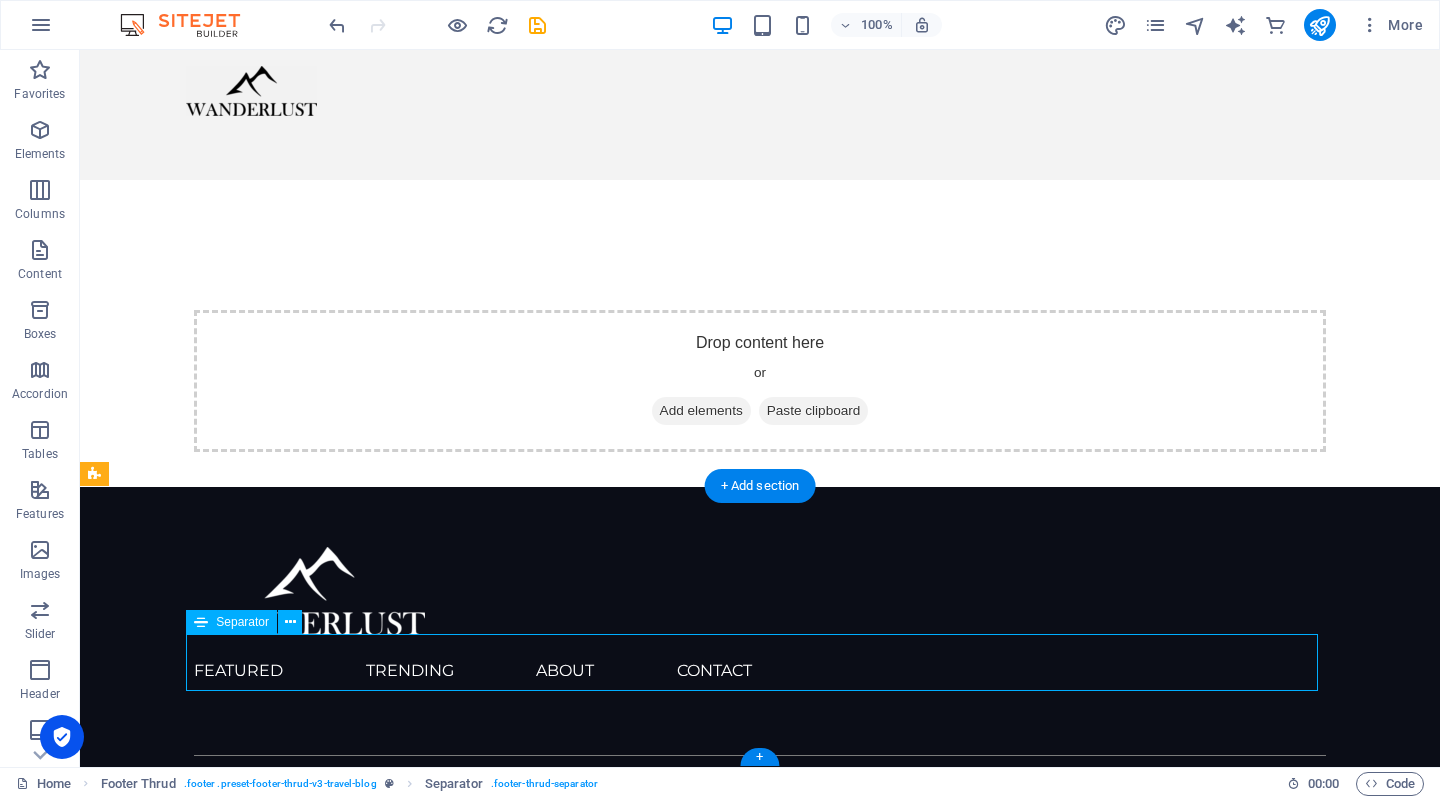 click on "FEATURED TRENDING ABOUT CONTACT" at bounding box center [473, 671] 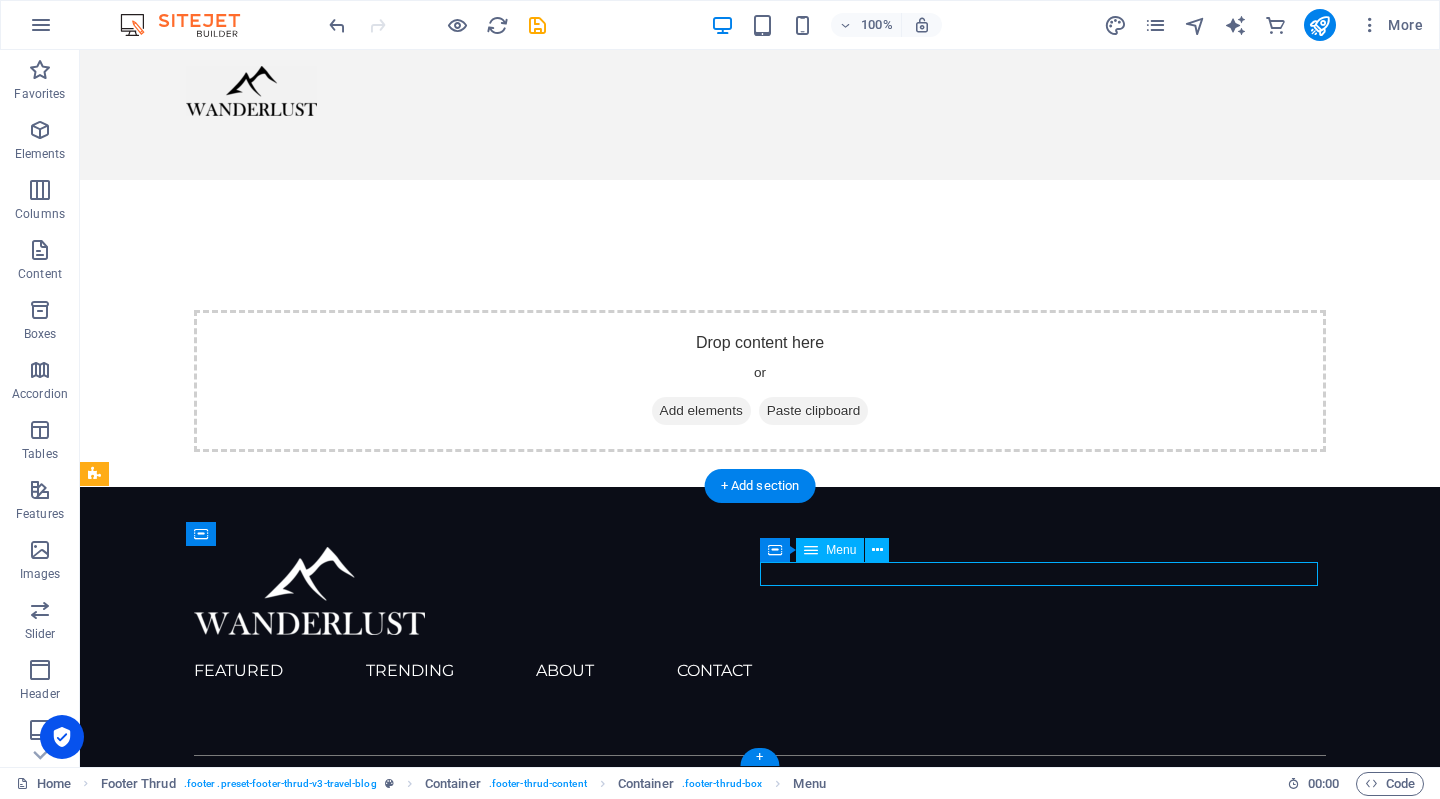click at bounding box center [877, 550] 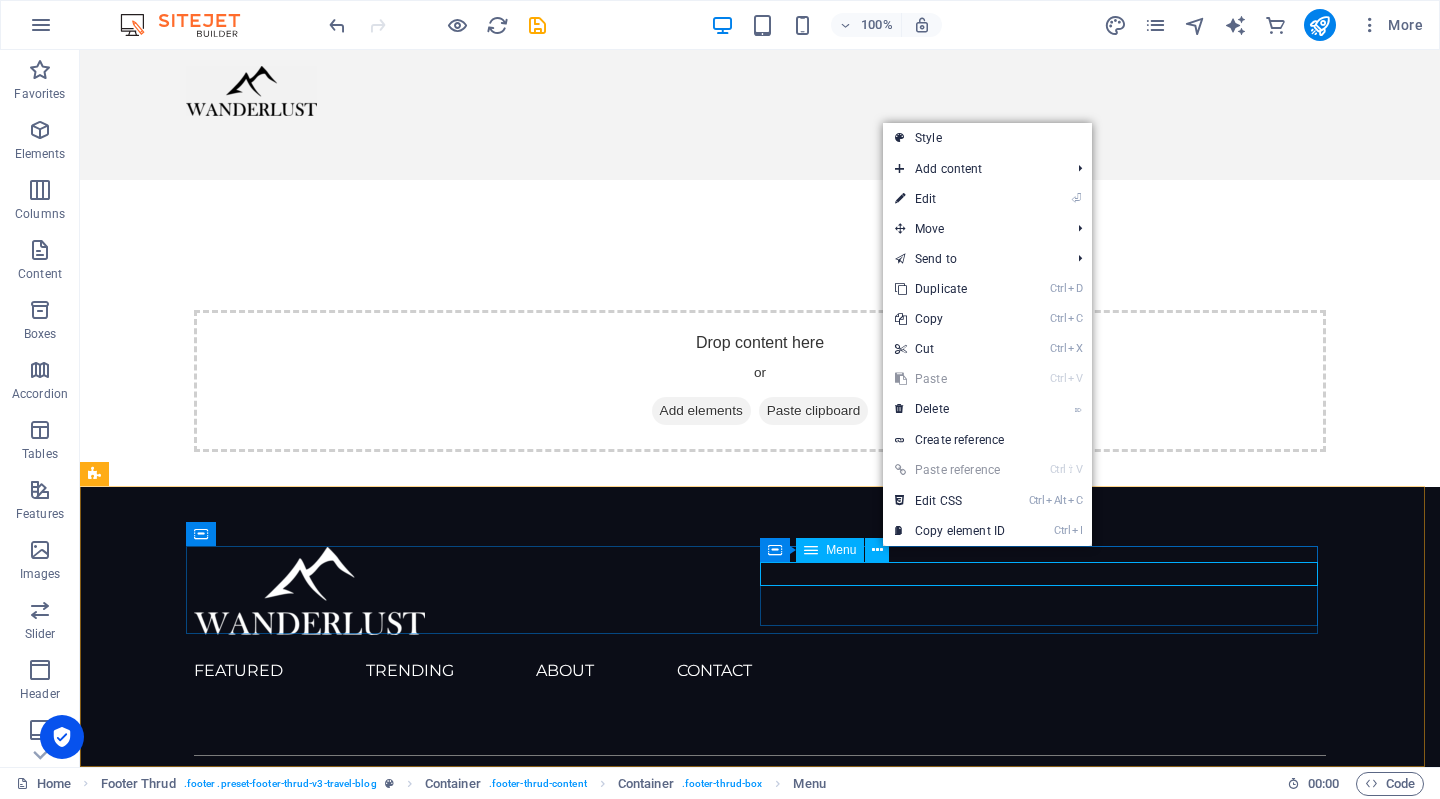click on "⌦  Delete" at bounding box center (950, 409) 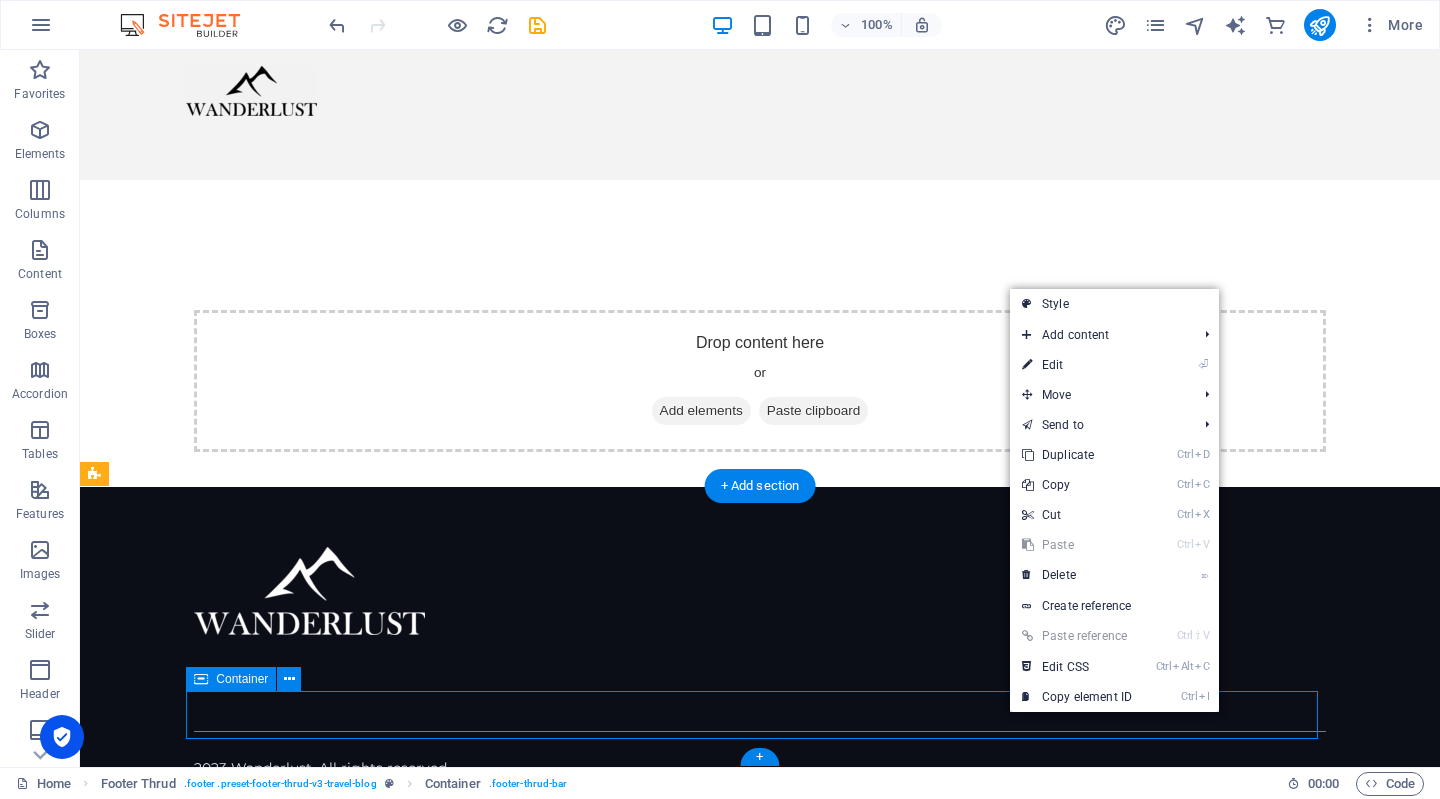 click on "⌦  Delete" at bounding box center [1077, 575] 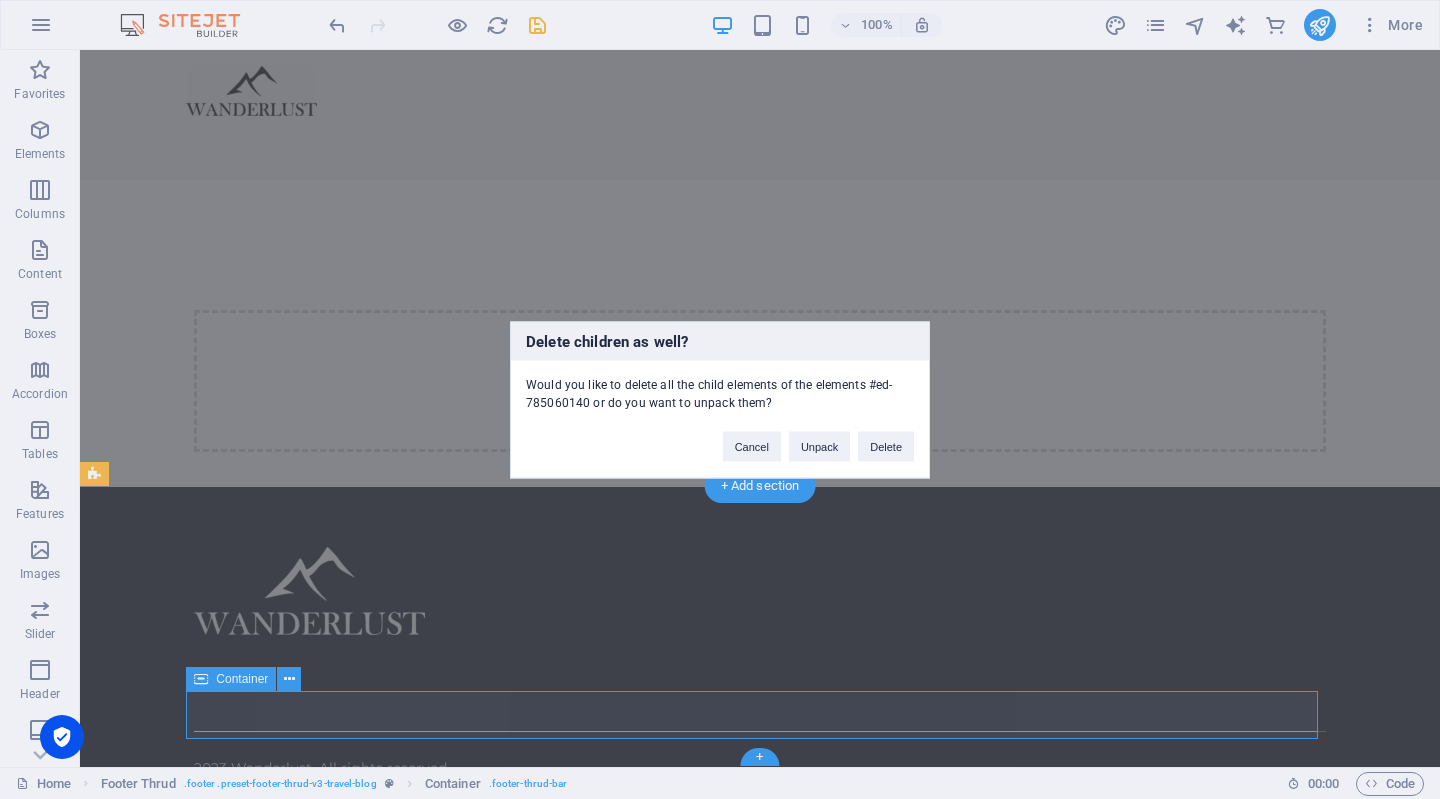 click on "Delete" at bounding box center (886, 446) 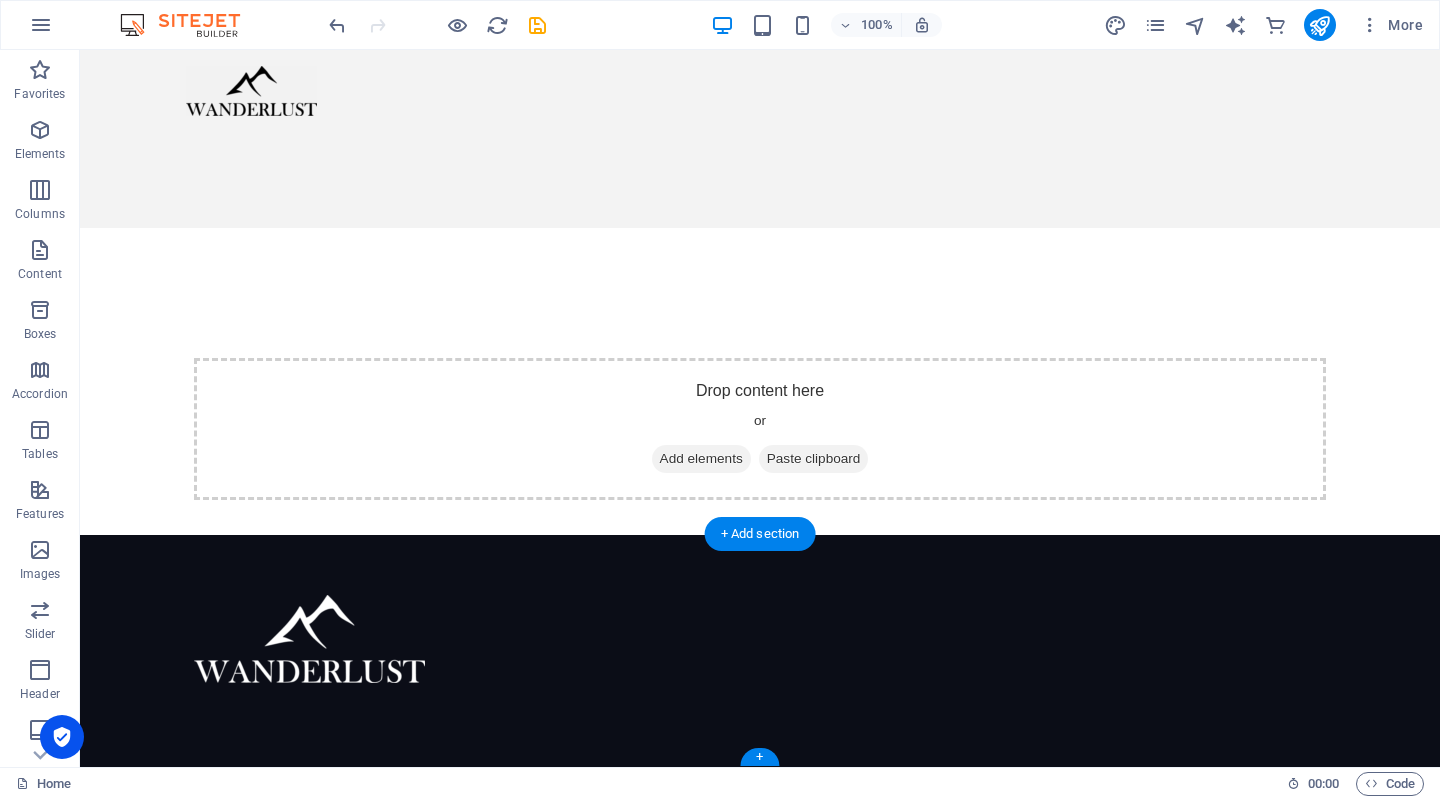 click at bounding box center (473, 727) 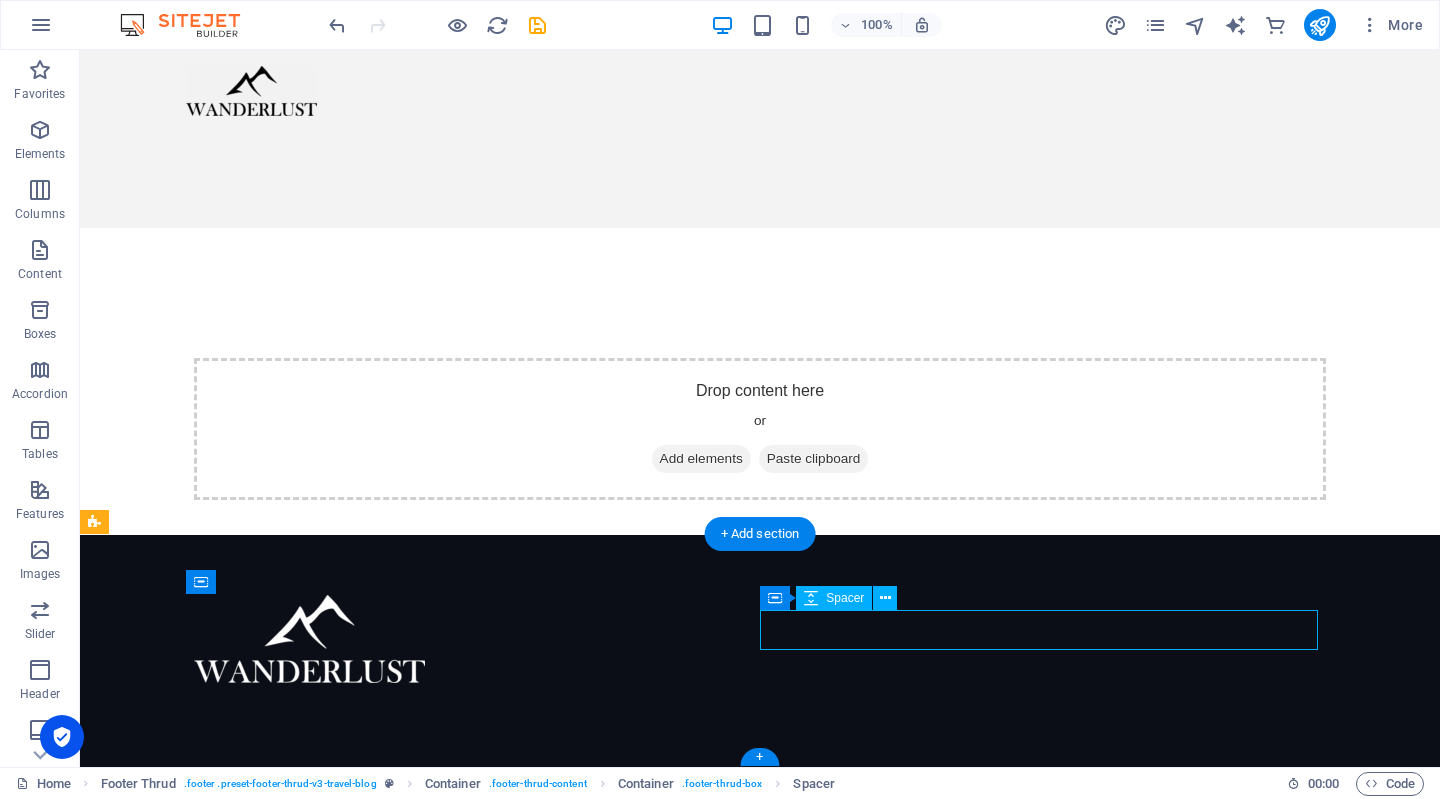 click on "+ Add section" at bounding box center (760, 534) 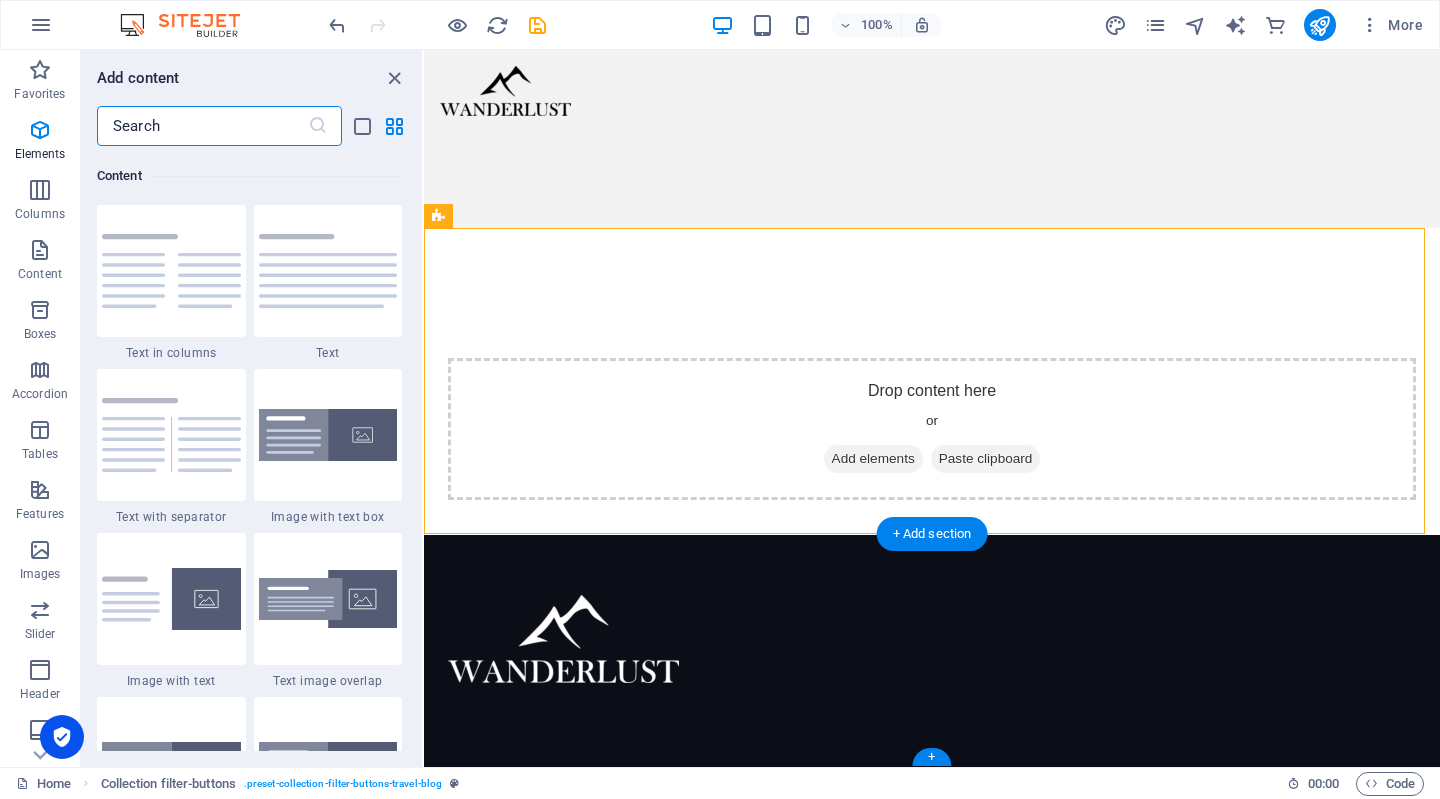 scroll, scrollTop: 3499, scrollLeft: 0, axis: vertical 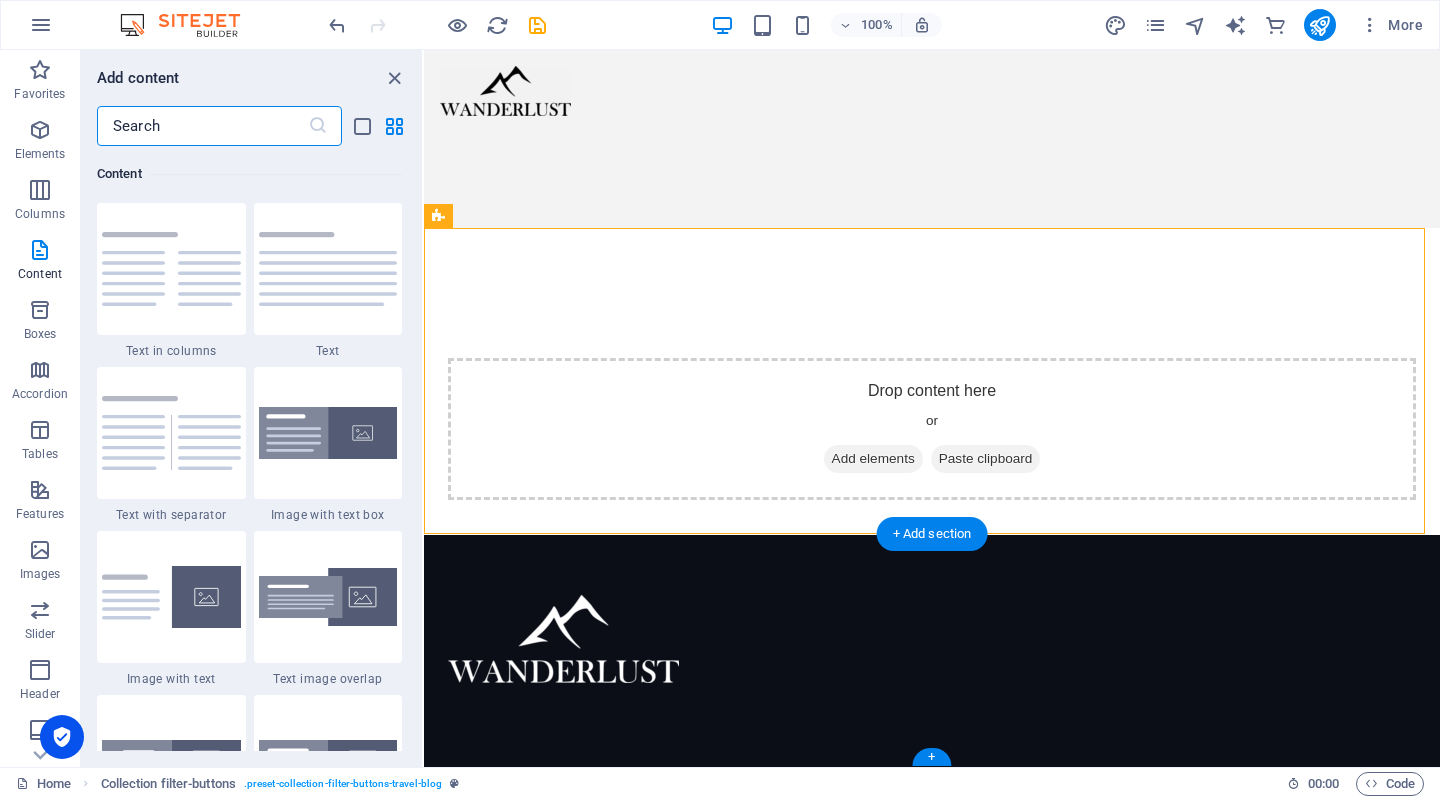 click at bounding box center [328, 269] 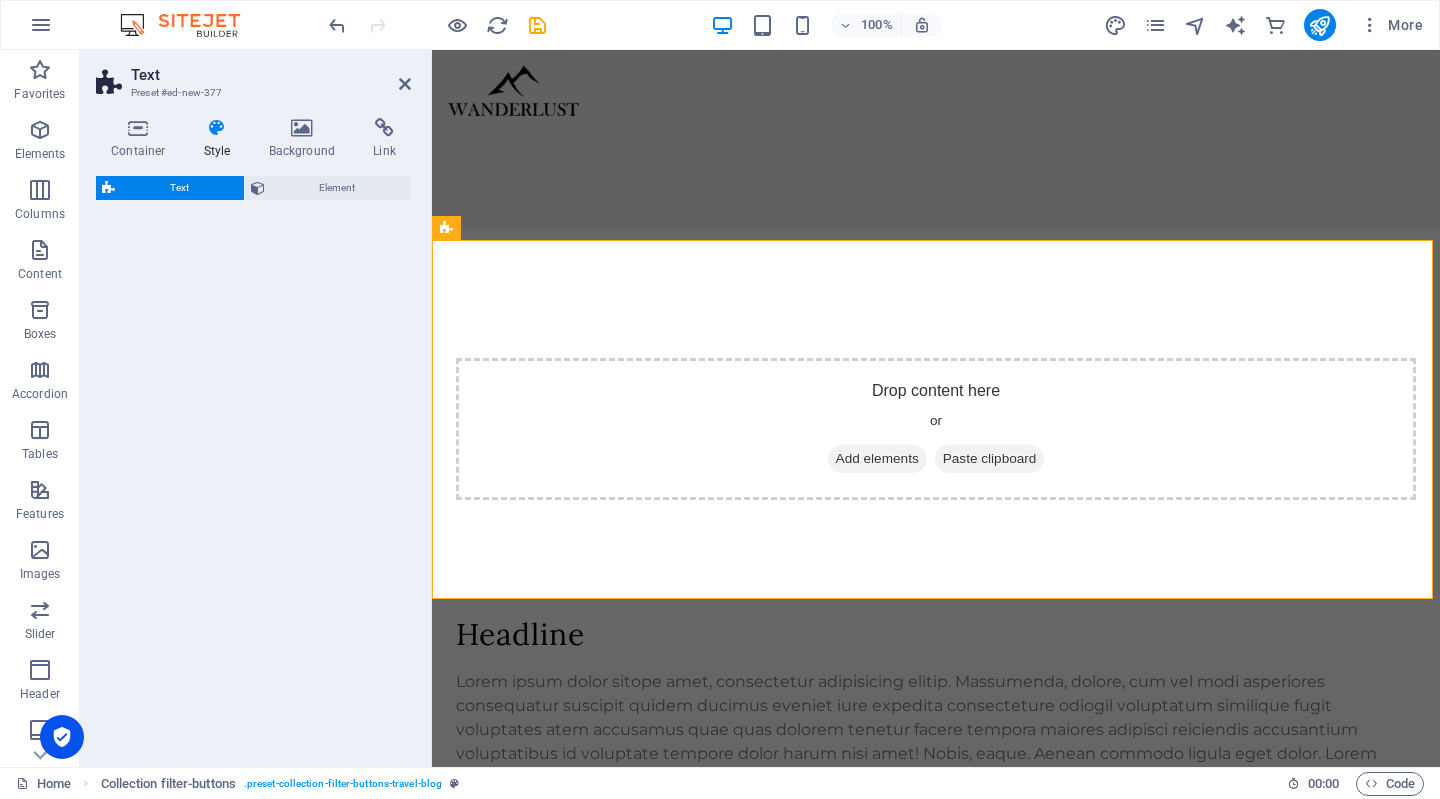 scroll, scrollTop: 836, scrollLeft: 0, axis: vertical 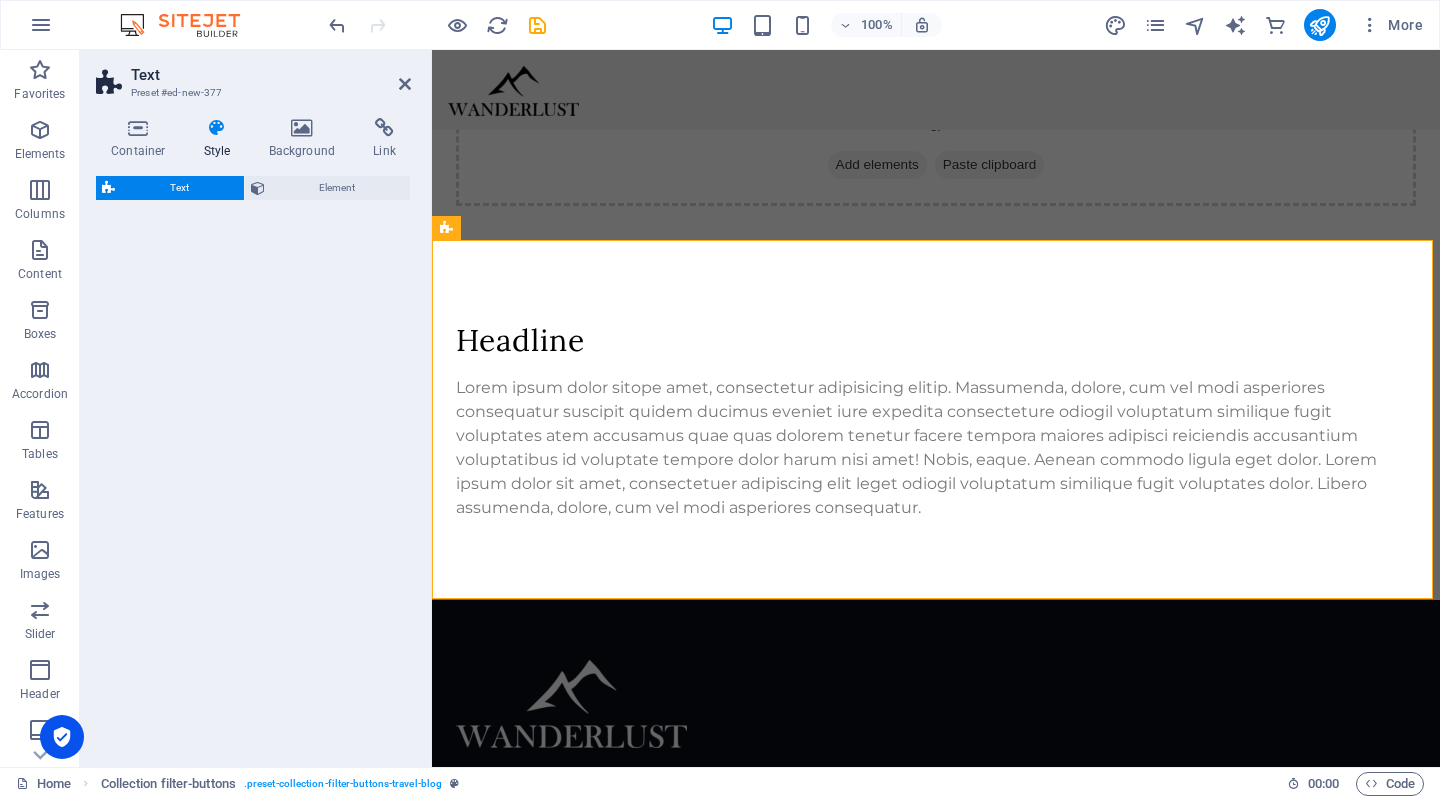 select on "preset-text-v2-default" 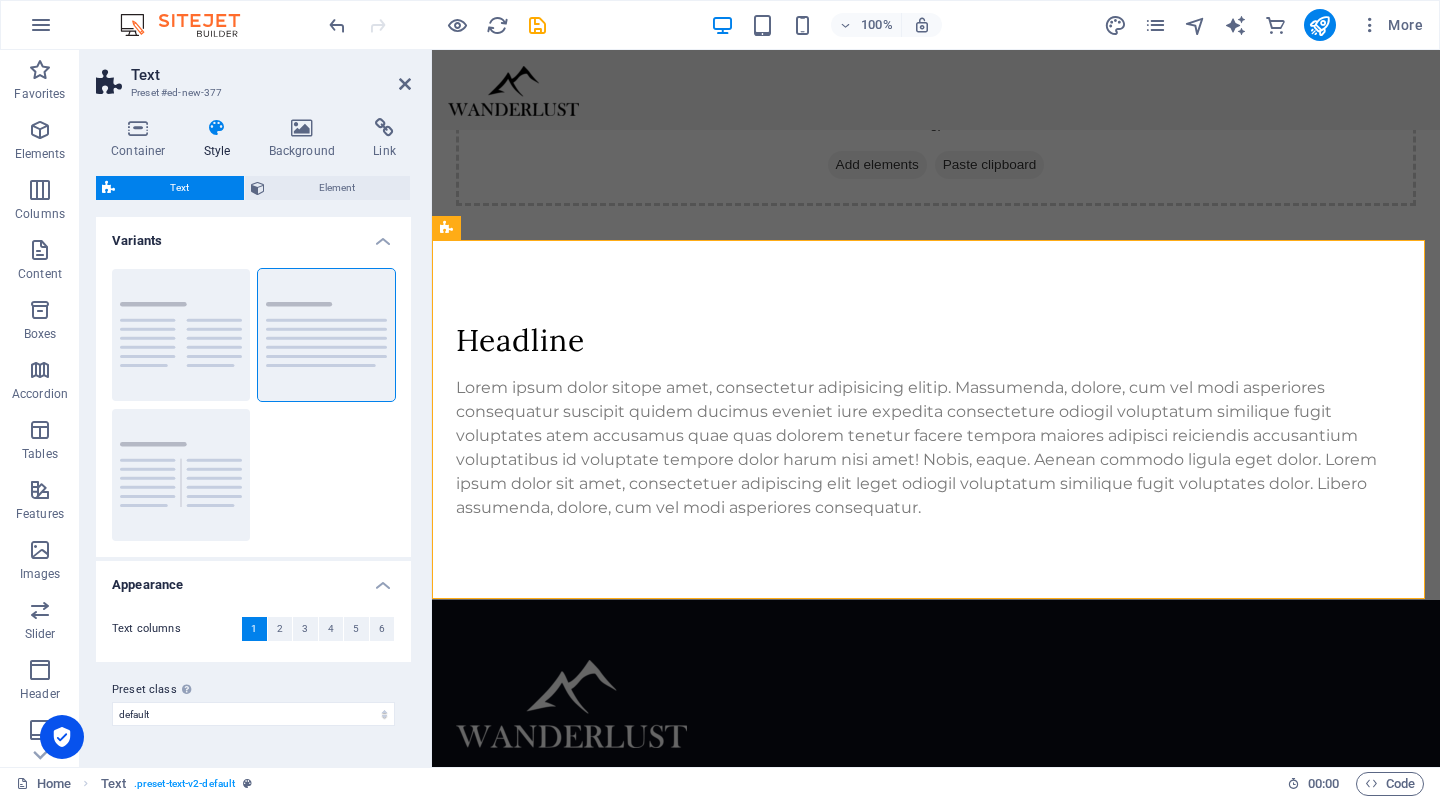 click on "Lorem ipsum dolor sitope amet, consectetur adipisicing elitip. Massumenda, dolore, cum vel modi asperiores consequatur suscipit quidem ducimus eveniet iure expedita consecteture odiogil voluptatum similique fugit voluptates atem accusamus quae quas dolorem tenetur facere tempora maiores adipisci reiciendis accusantium voluptatibus id voluptate tempore dolor harum nisi amet! Nobis, eaque. Aenean commodo ligula eget dolor. Lorem ipsum dolor sit amet, consectetuer adipiscing elit leget odiogil voluptatum similique fugit voluptates dolor. Libero assumenda, dolore, cum vel modi asperiores consequatur." at bounding box center [936, 448] 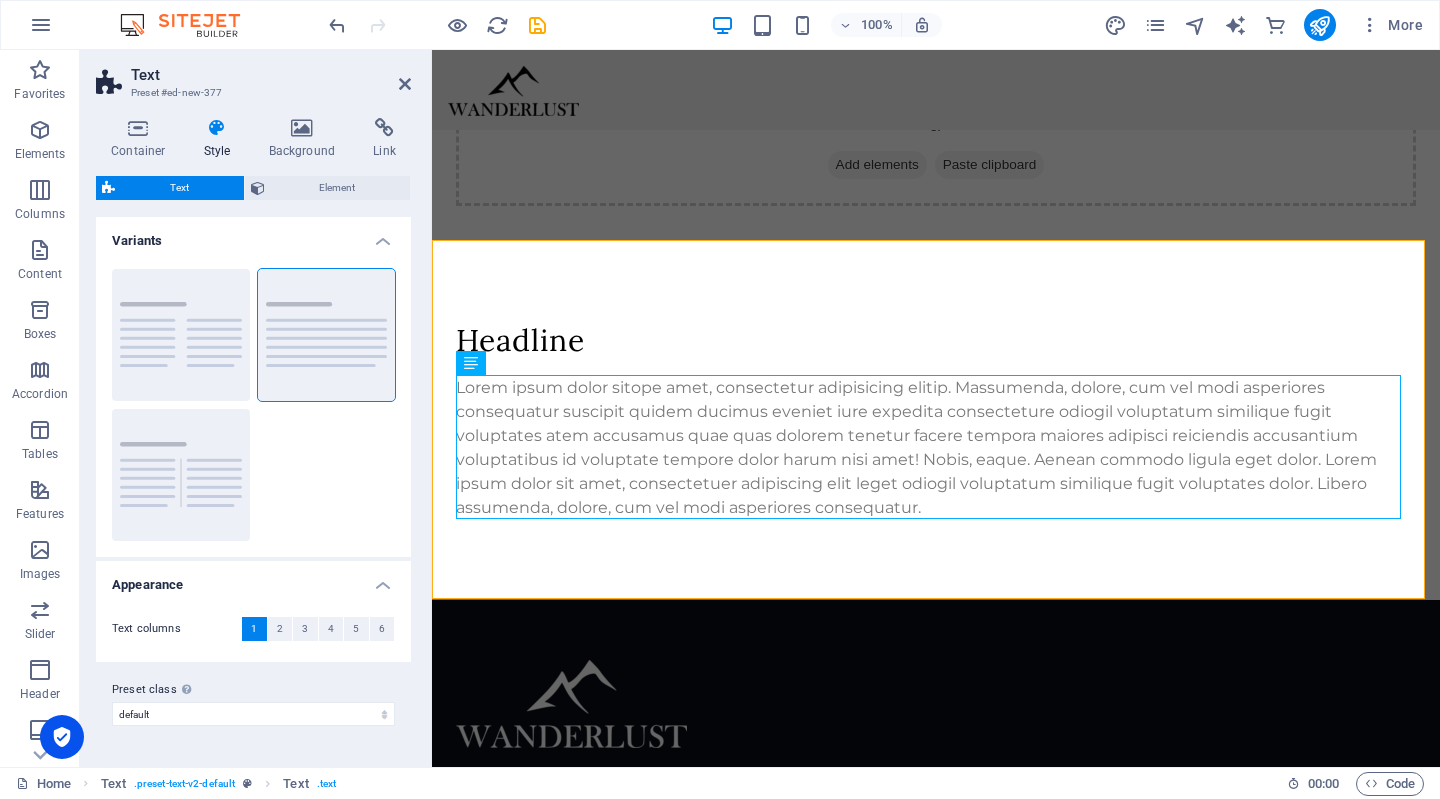 click on "Lorem ipsum dolor sitope amet, consectetur adipisicing elitip. Massumenda, dolore, cum vel modi asperiores consequatur suscipit quidem ducimus eveniet iure expedita consecteture odiogil voluptatum similique fugit voluptates atem accusamus quae quas dolorem tenetur facere tempora maiores adipisci reiciendis accusantium voluptatibus id voluptate tempore dolor harum nisi amet! Nobis, eaque. Aenean commodo ligula eget dolor. Lorem ipsum dolor sit amet, consectetuer adipiscing elit leget odiogil voluptatum similique fugit voluptates dolor. Libero assumenda, dolore, cum vel modi asperiores consequatur." at bounding box center [936, 448] 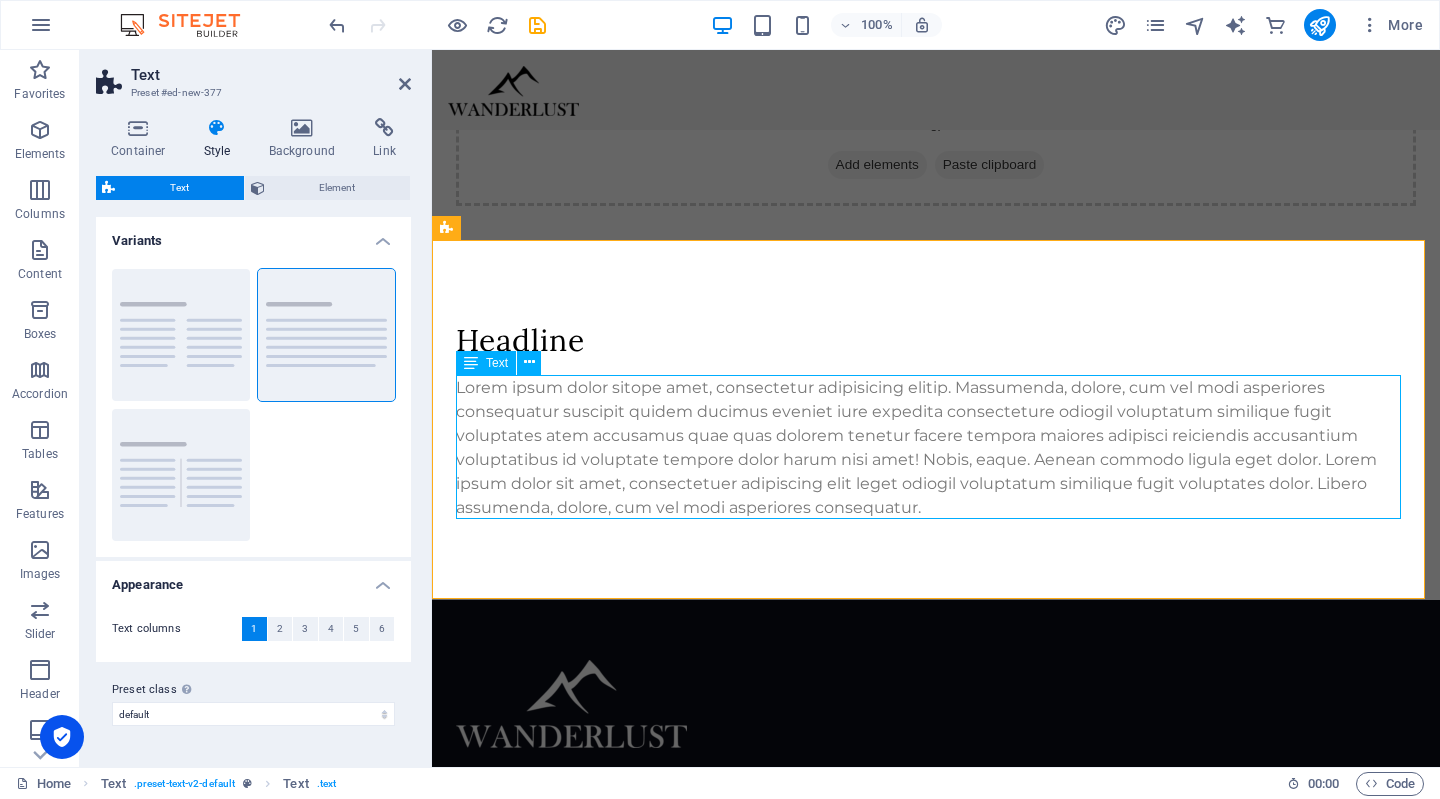 click at bounding box center (529, 362) 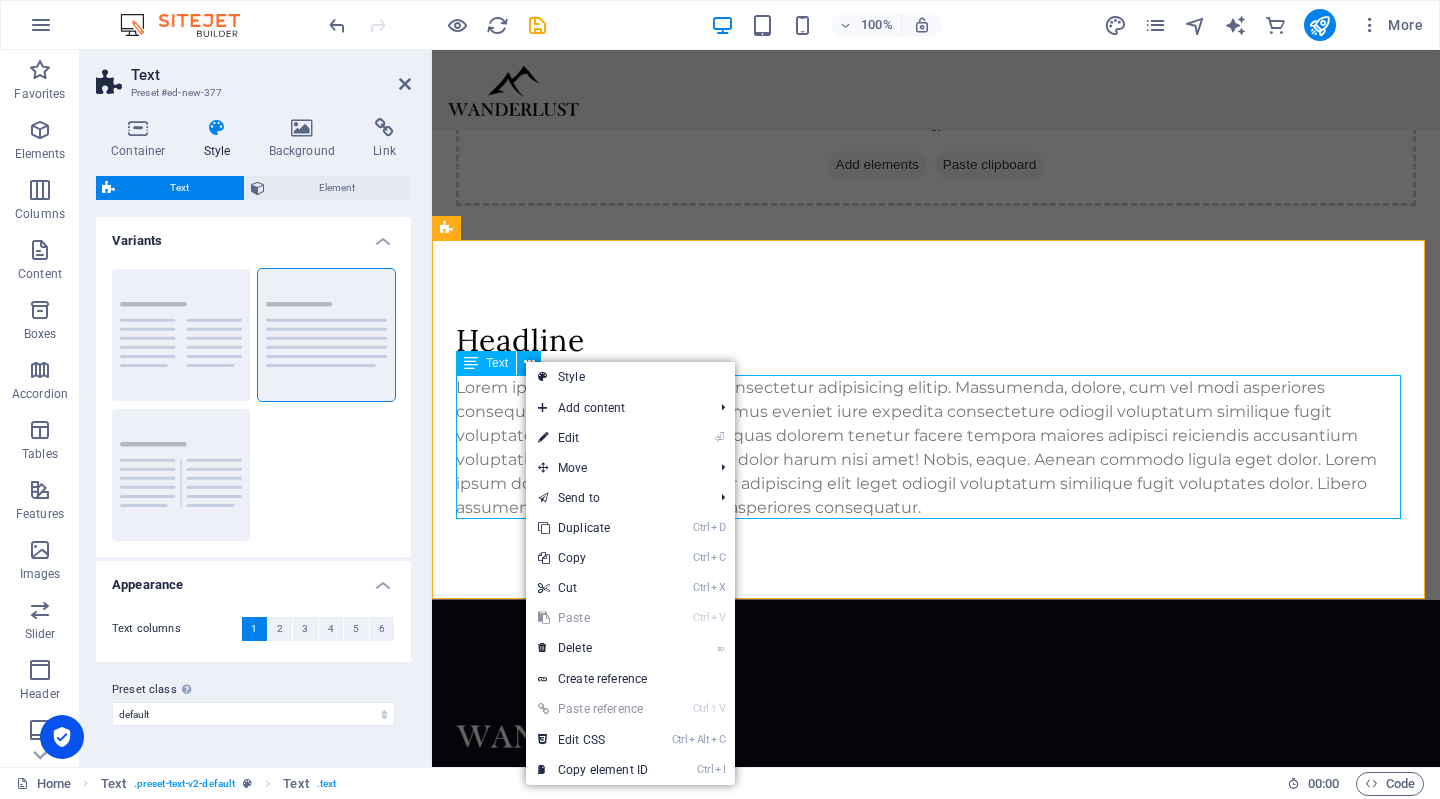 click on "⌦  Delete" at bounding box center [593, 648] 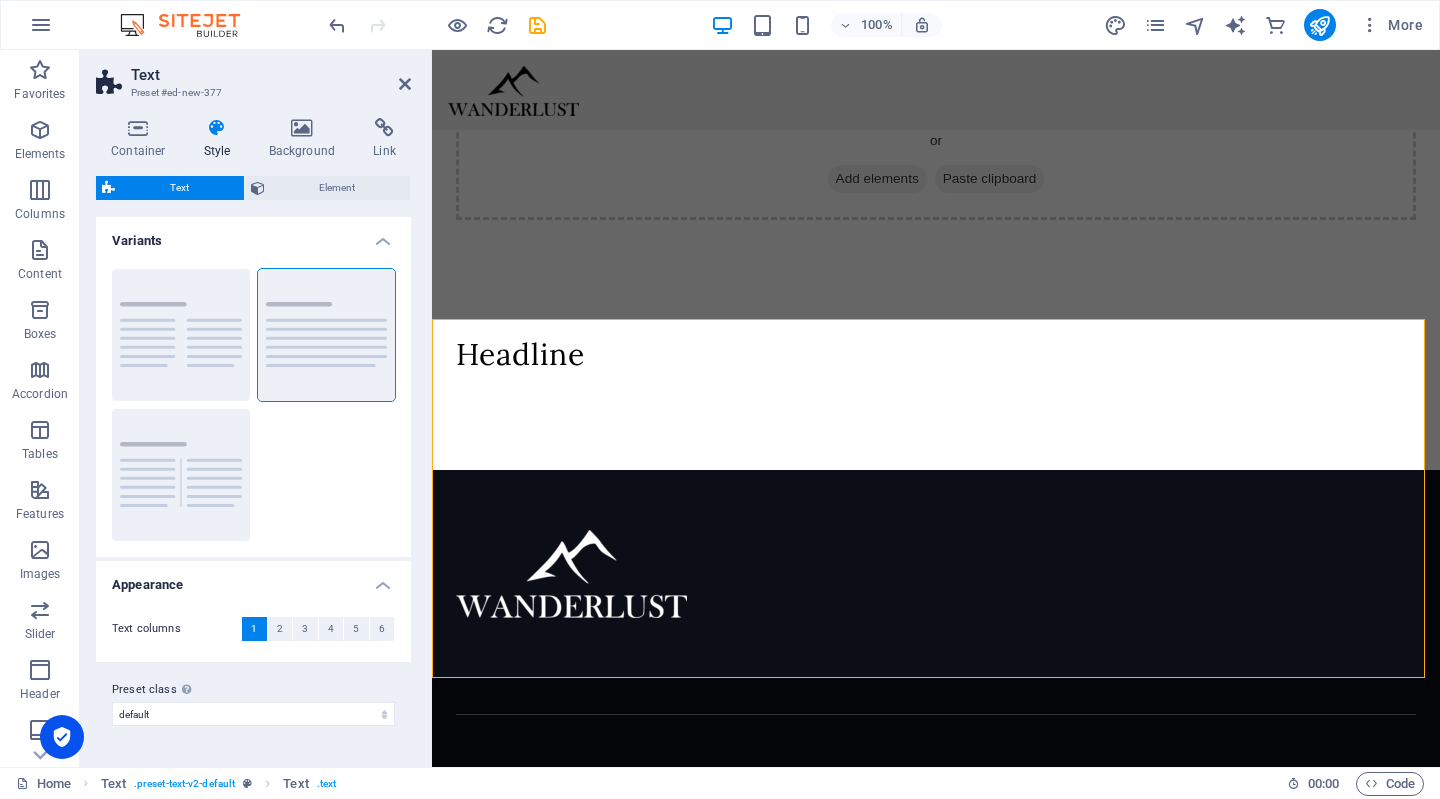 scroll, scrollTop: 757, scrollLeft: 0, axis: vertical 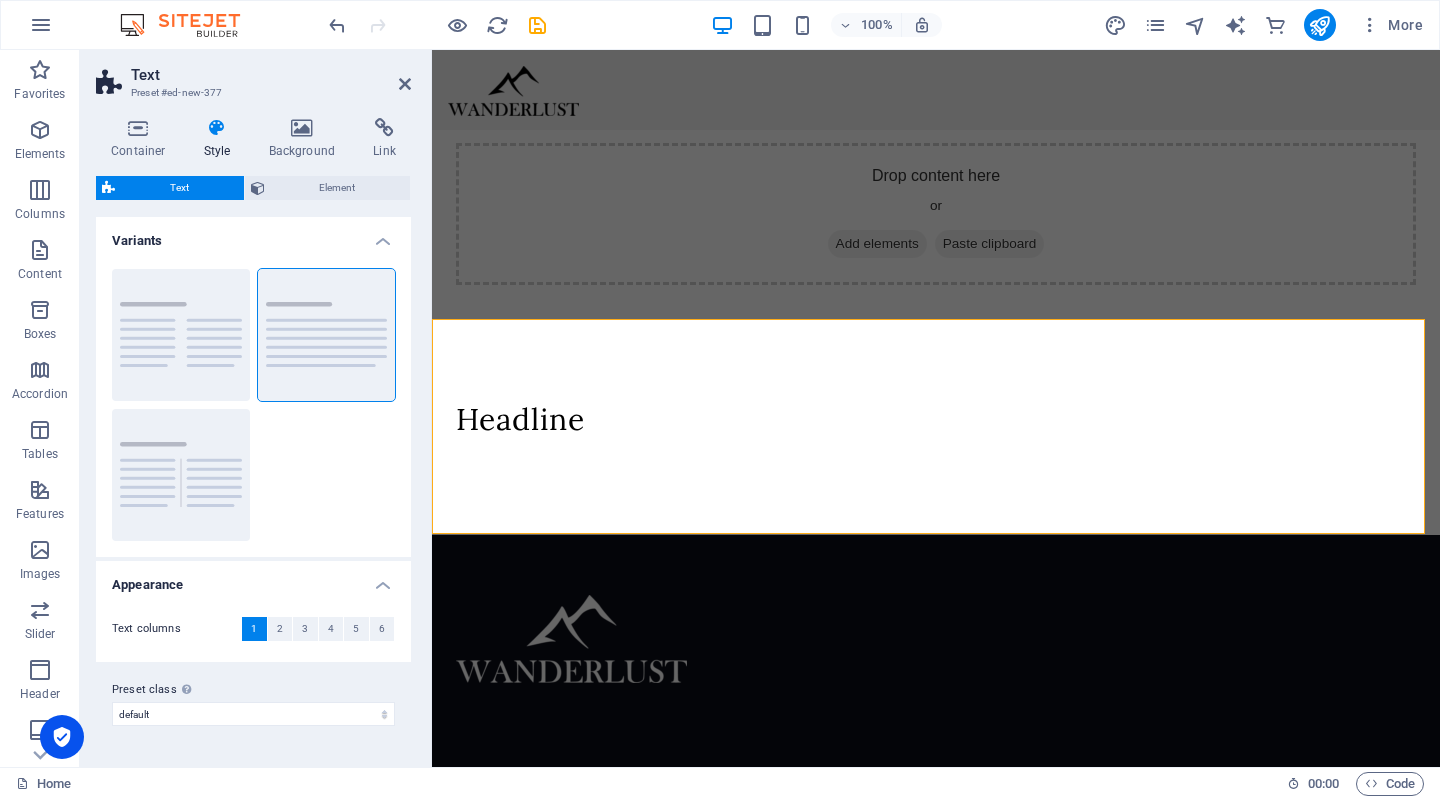 click on "Headline" at bounding box center (936, 427) 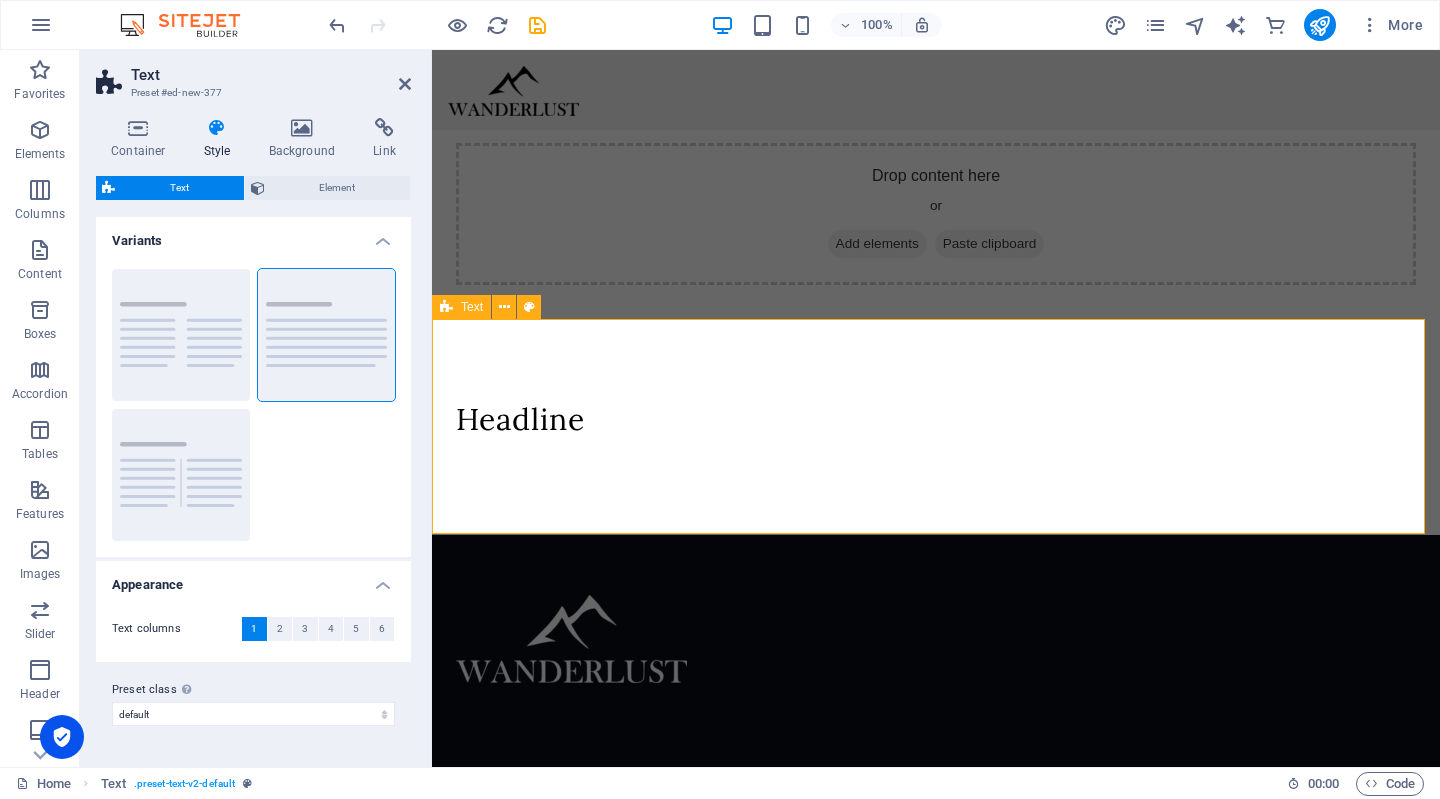 click at bounding box center (692, 727) 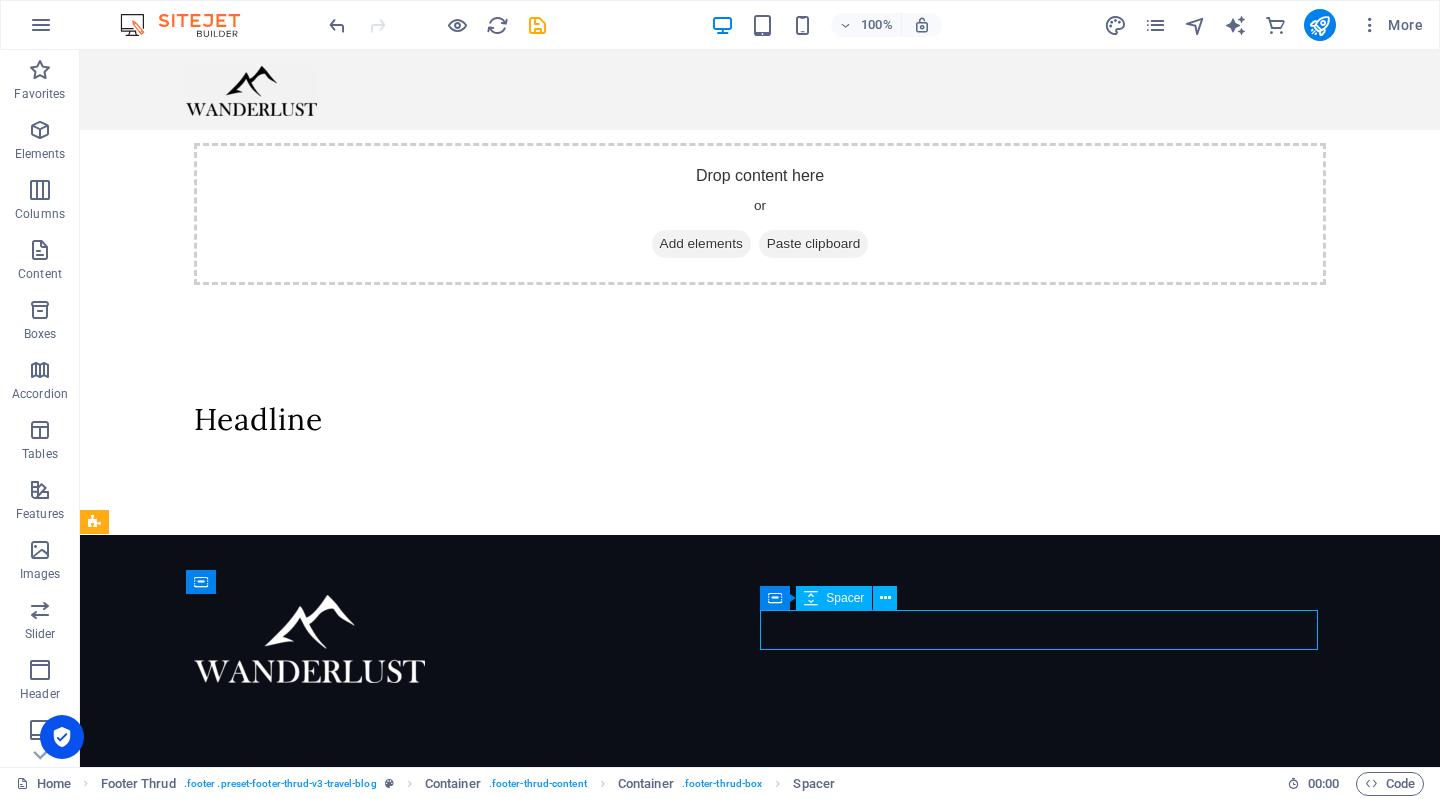 click on "Headline" at bounding box center [760, 427] 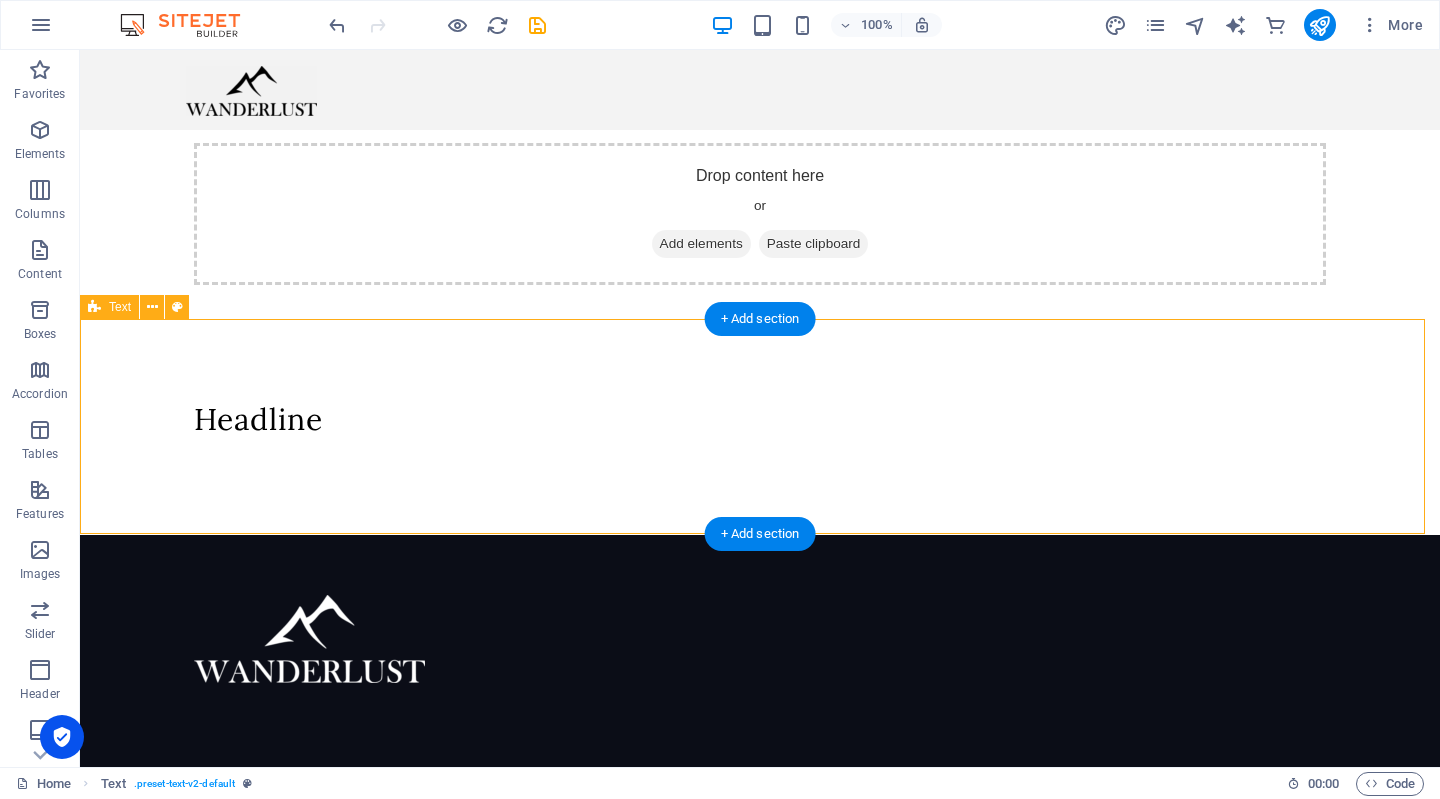 click at bounding box center [152, 307] 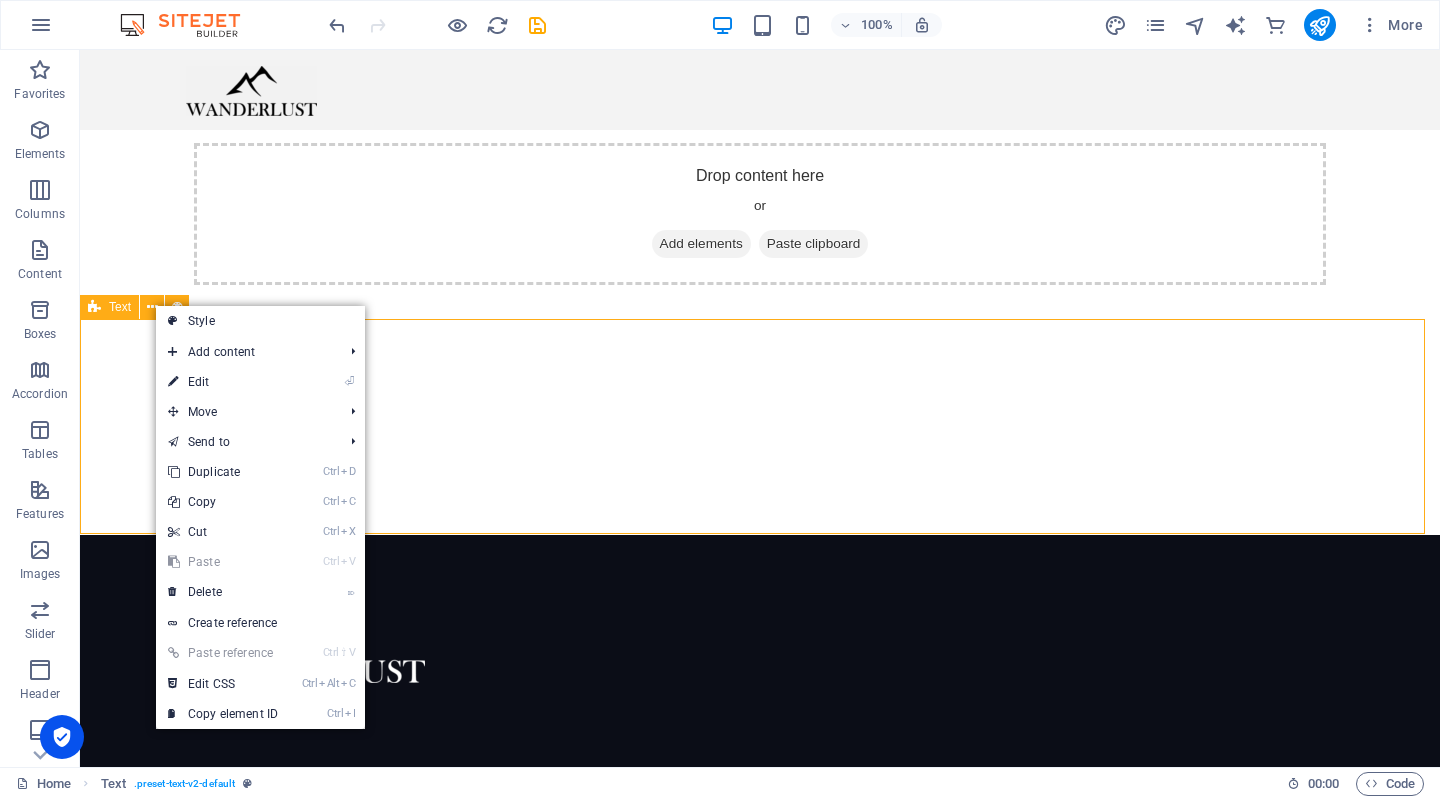 click on "⌦  Delete" at bounding box center (223, 592) 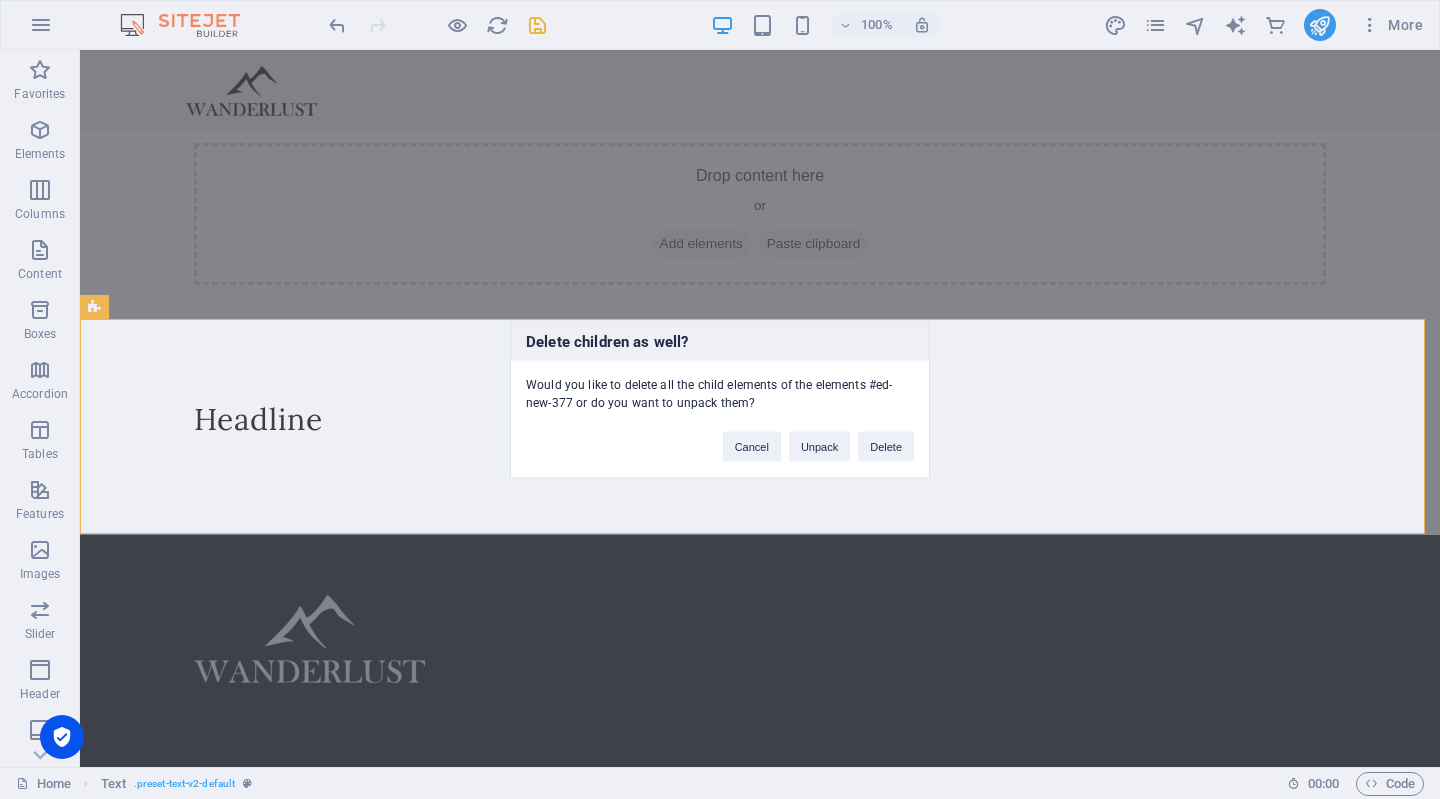 click on "Delete" at bounding box center (886, 446) 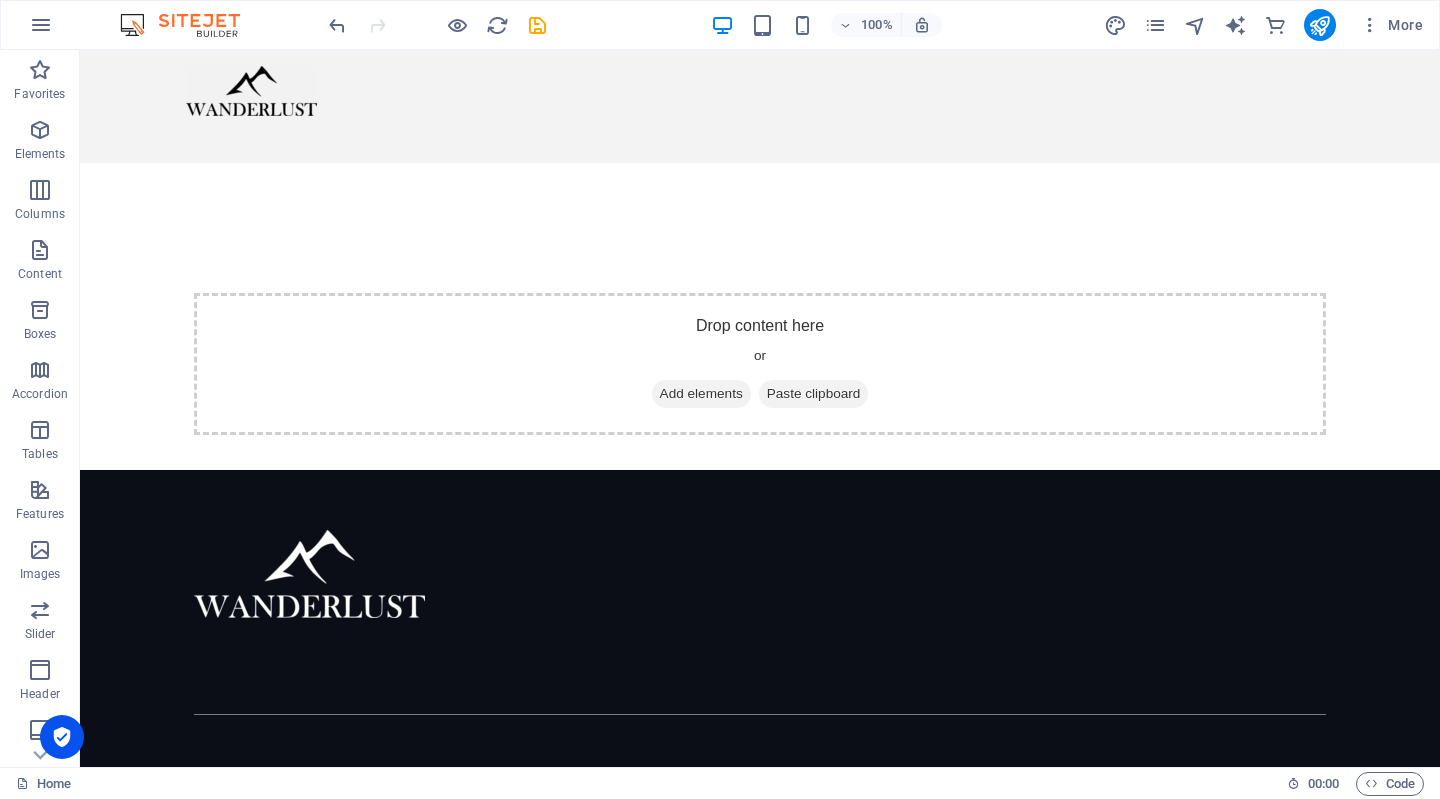 scroll, scrollTop: 542, scrollLeft: 0, axis: vertical 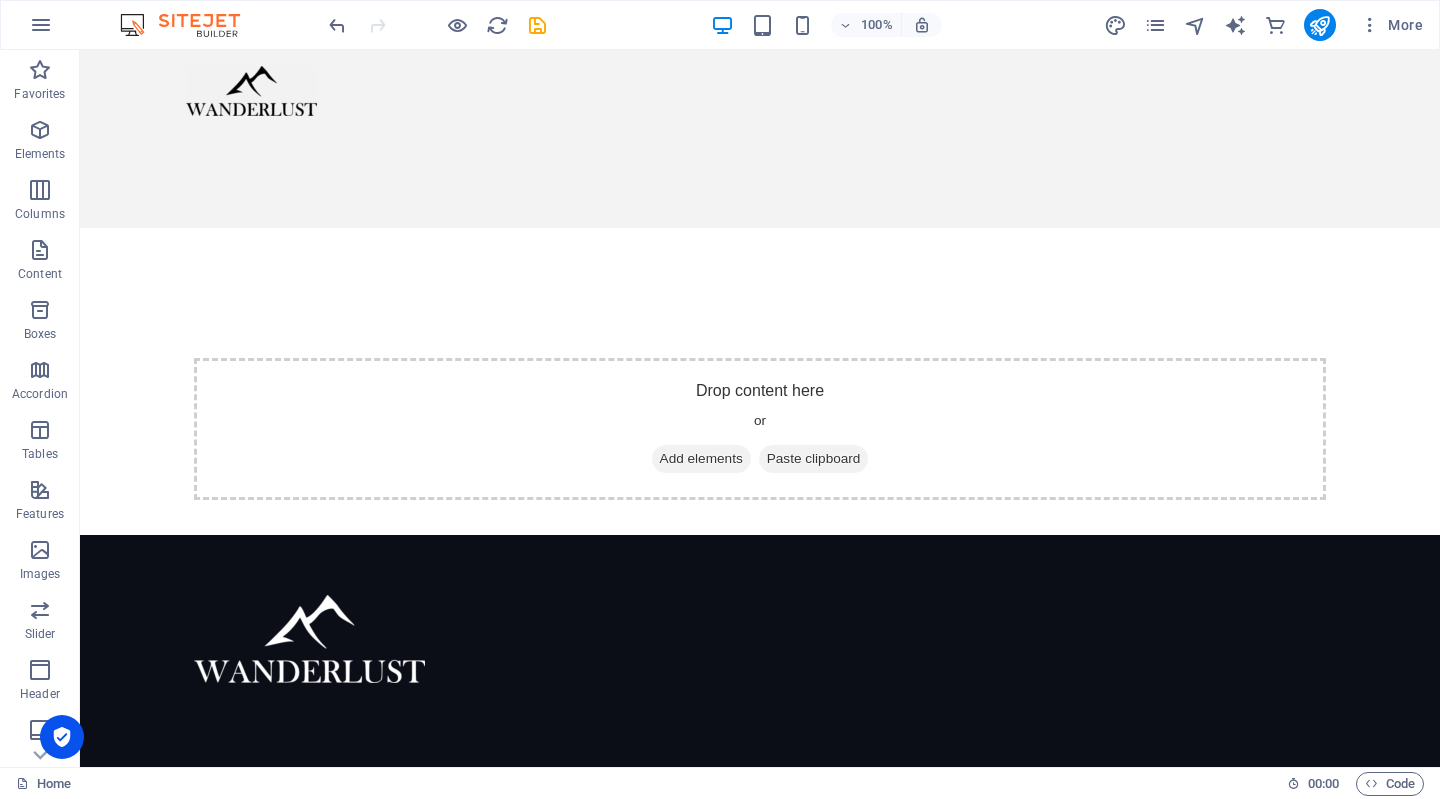 click at bounding box center [760, 671] 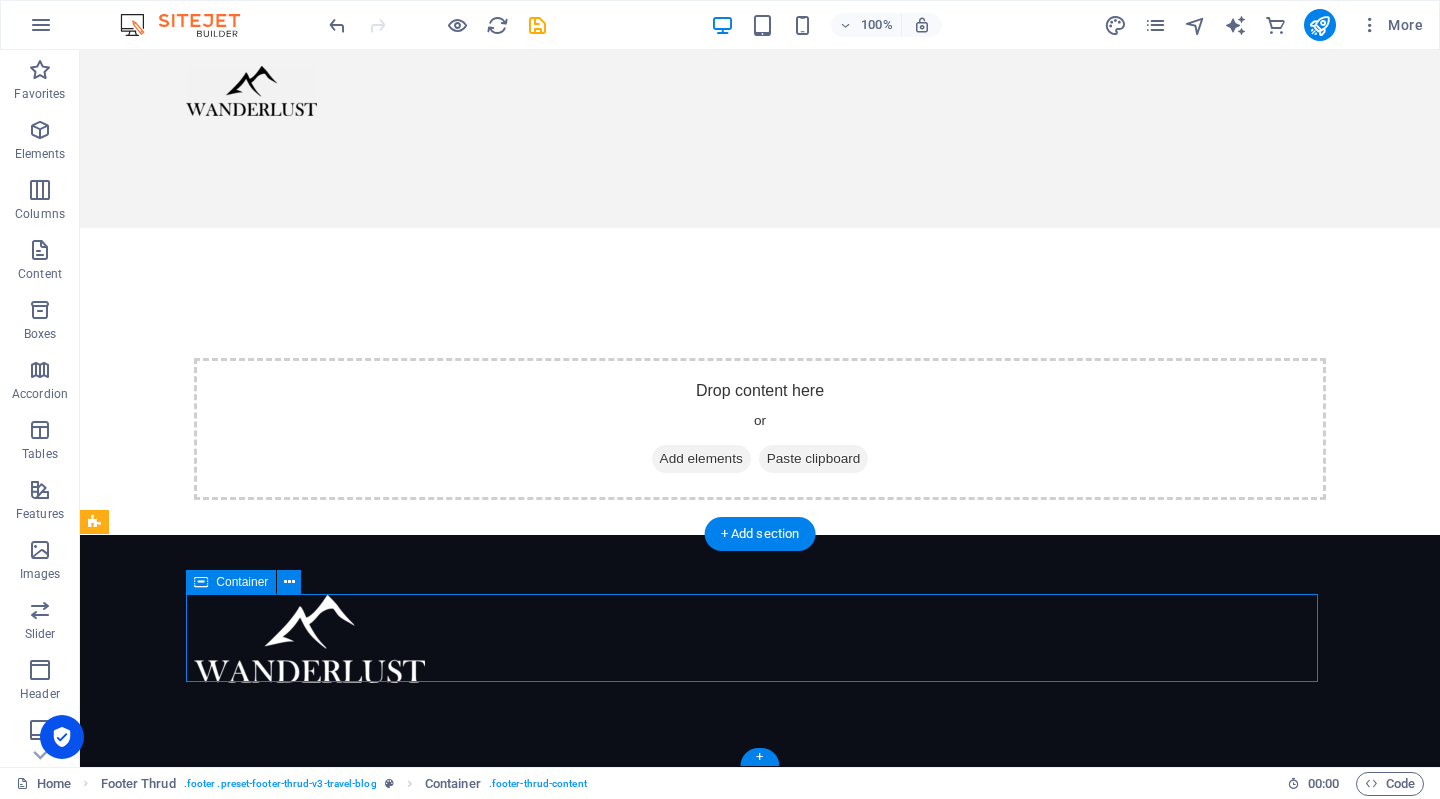 click at bounding box center (473, 727) 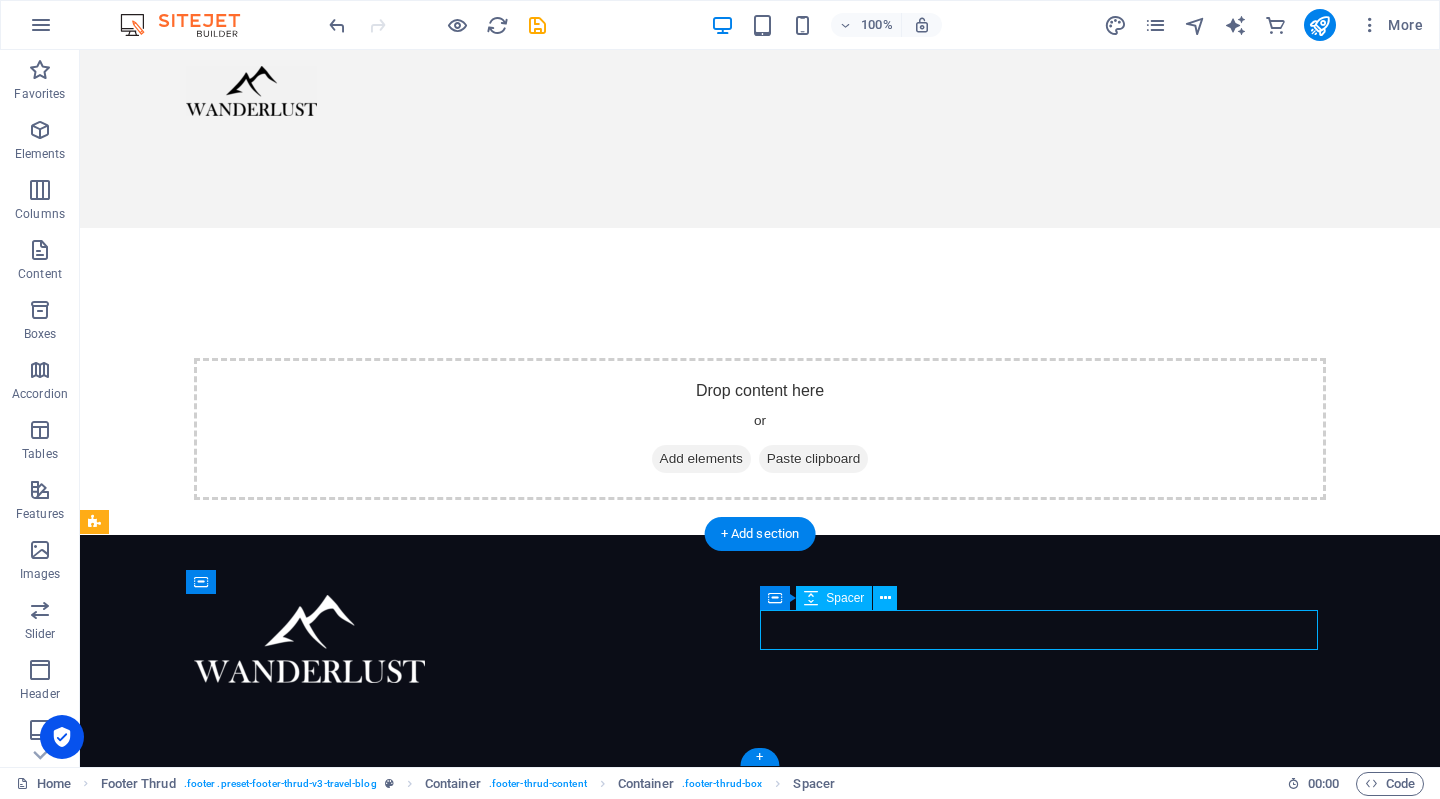 click at bounding box center [885, 598] 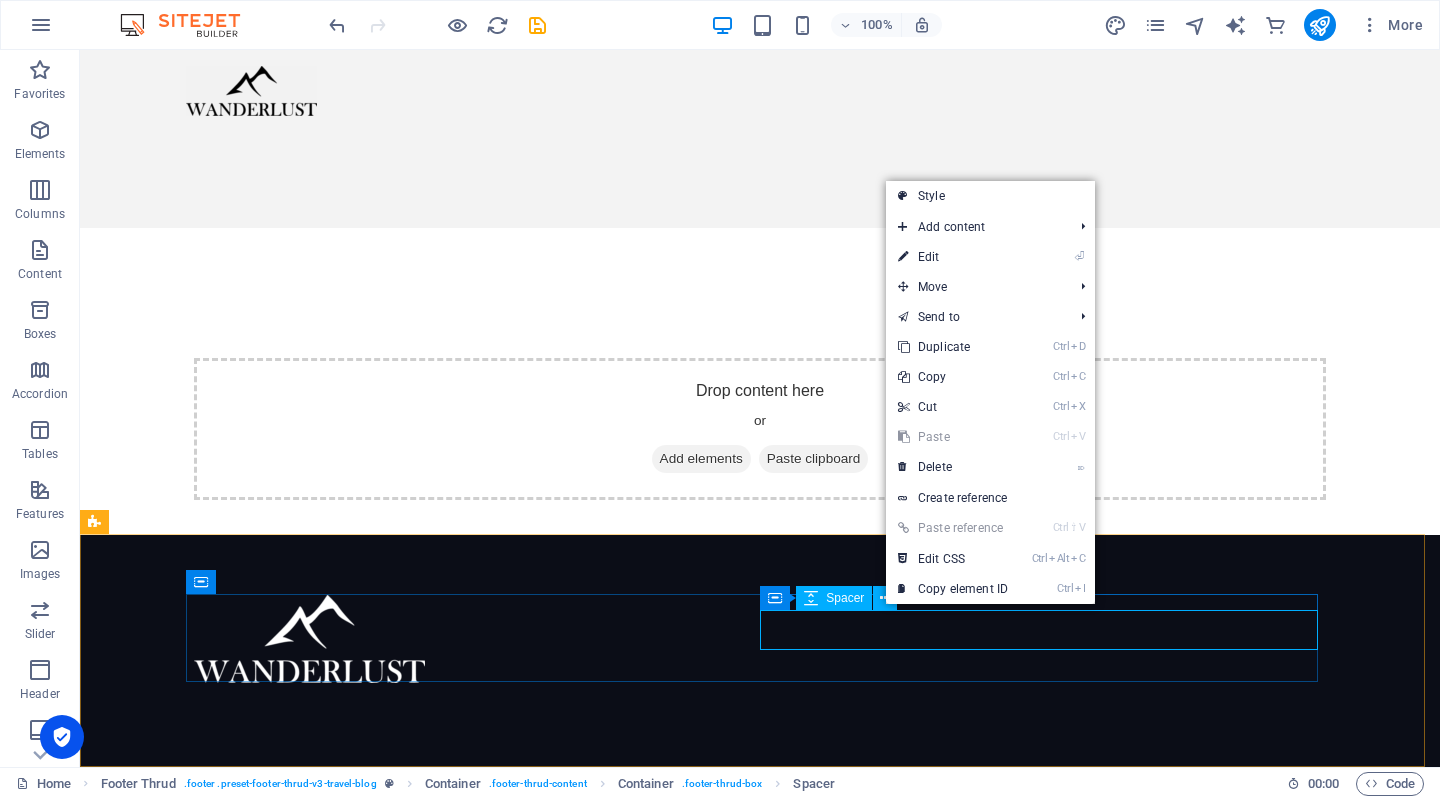 click on "Add content" at bounding box center [975, 227] 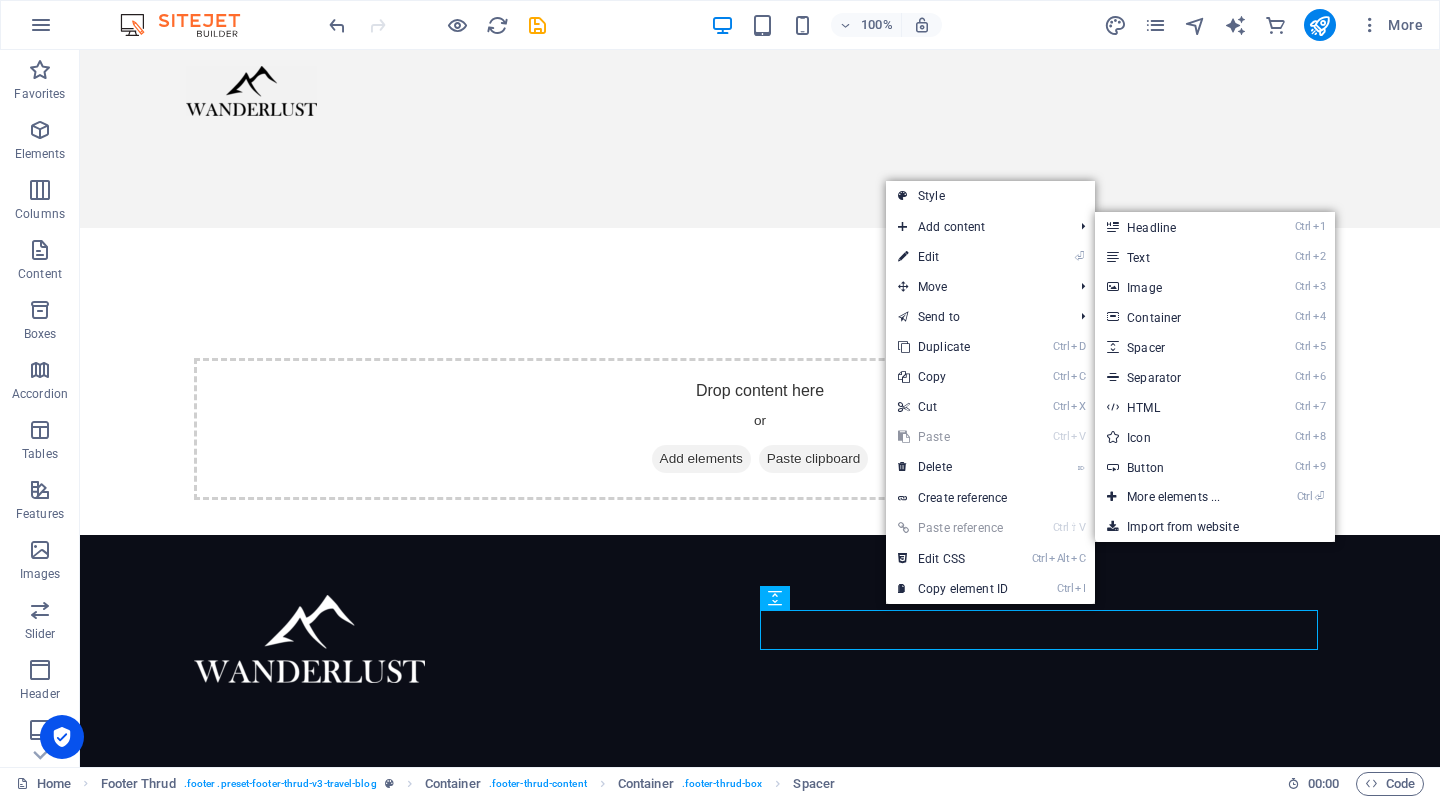 click on "Ctrl 1  Headline" at bounding box center (1177, 227) 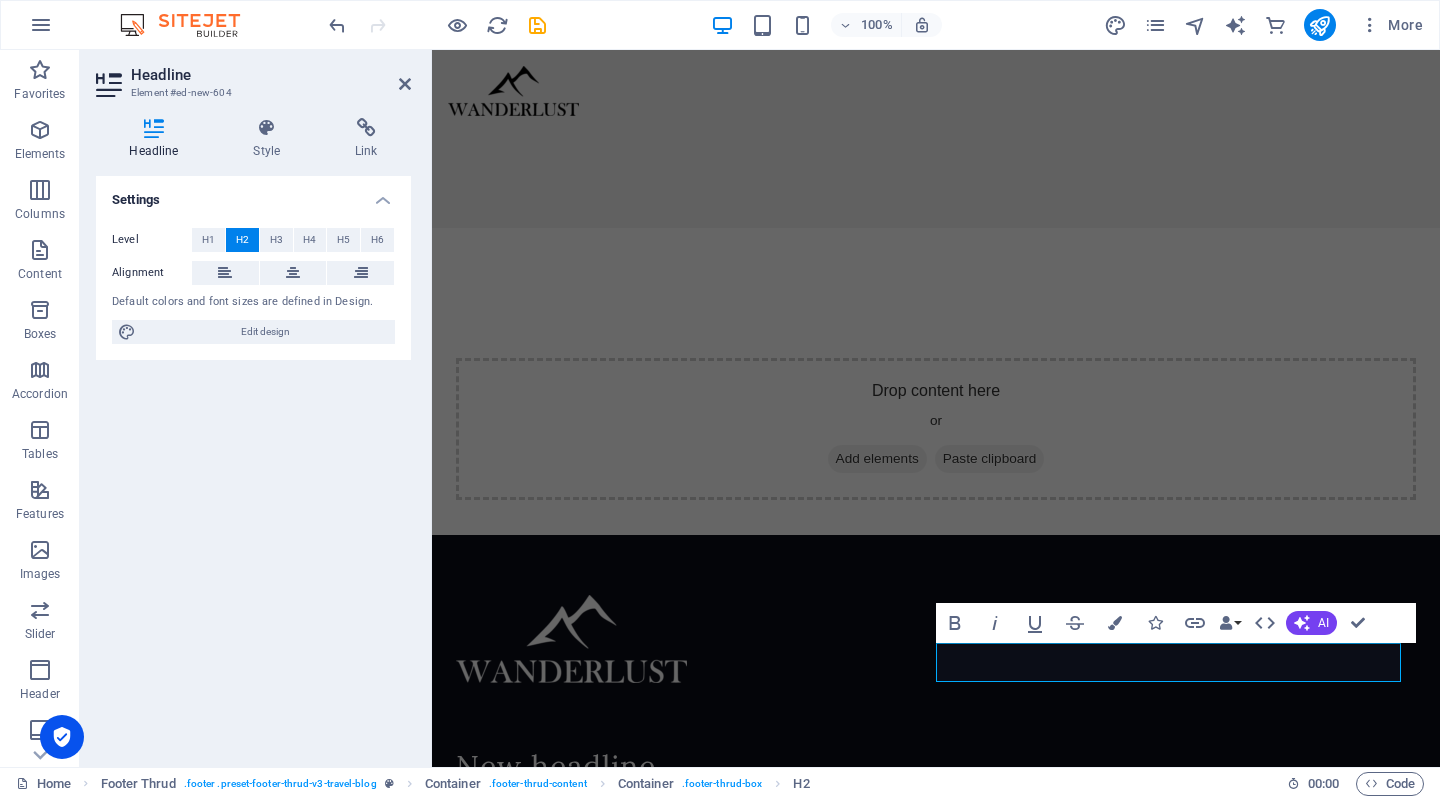 scroll, scrollTop: 549, scrollLeft: 0, axis: vertical 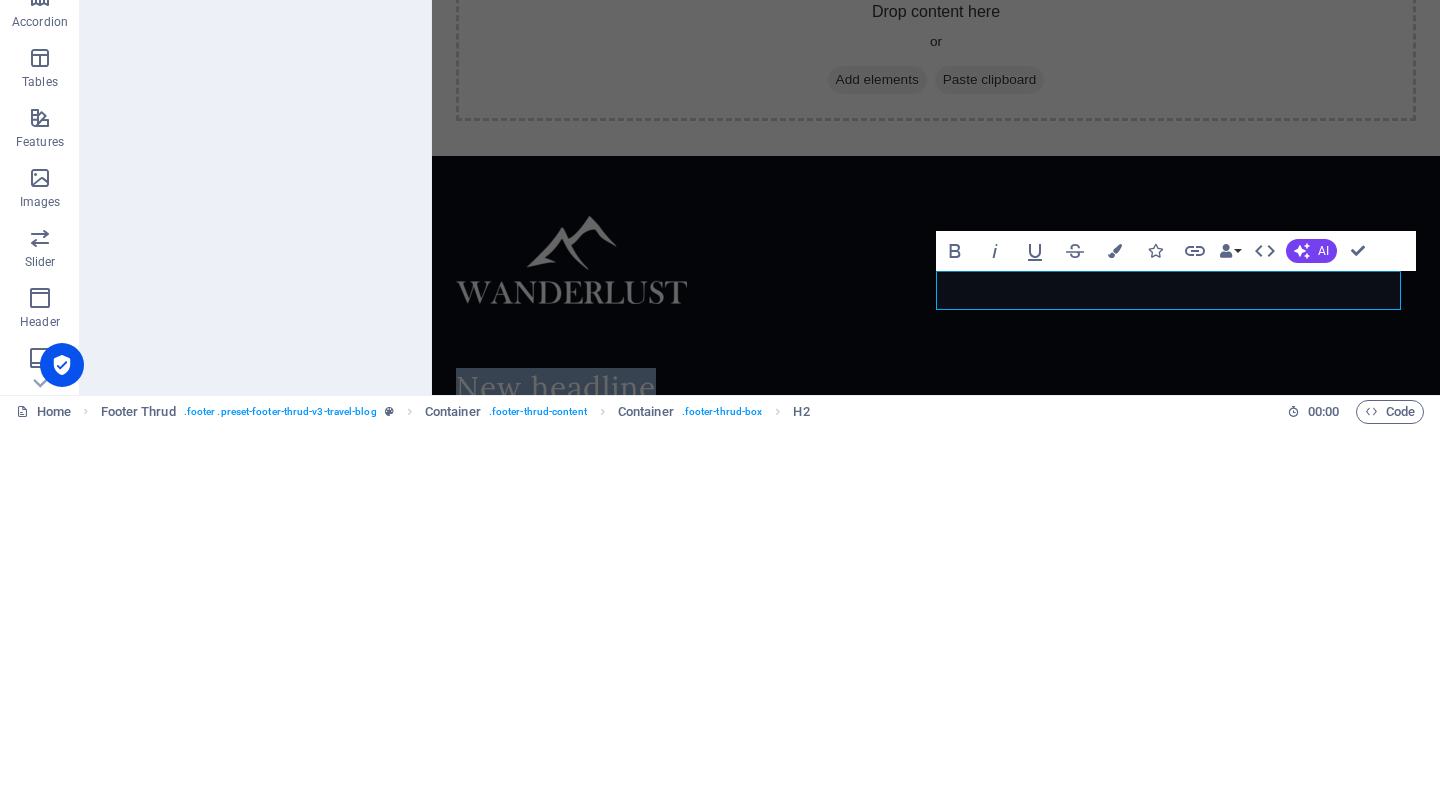 type 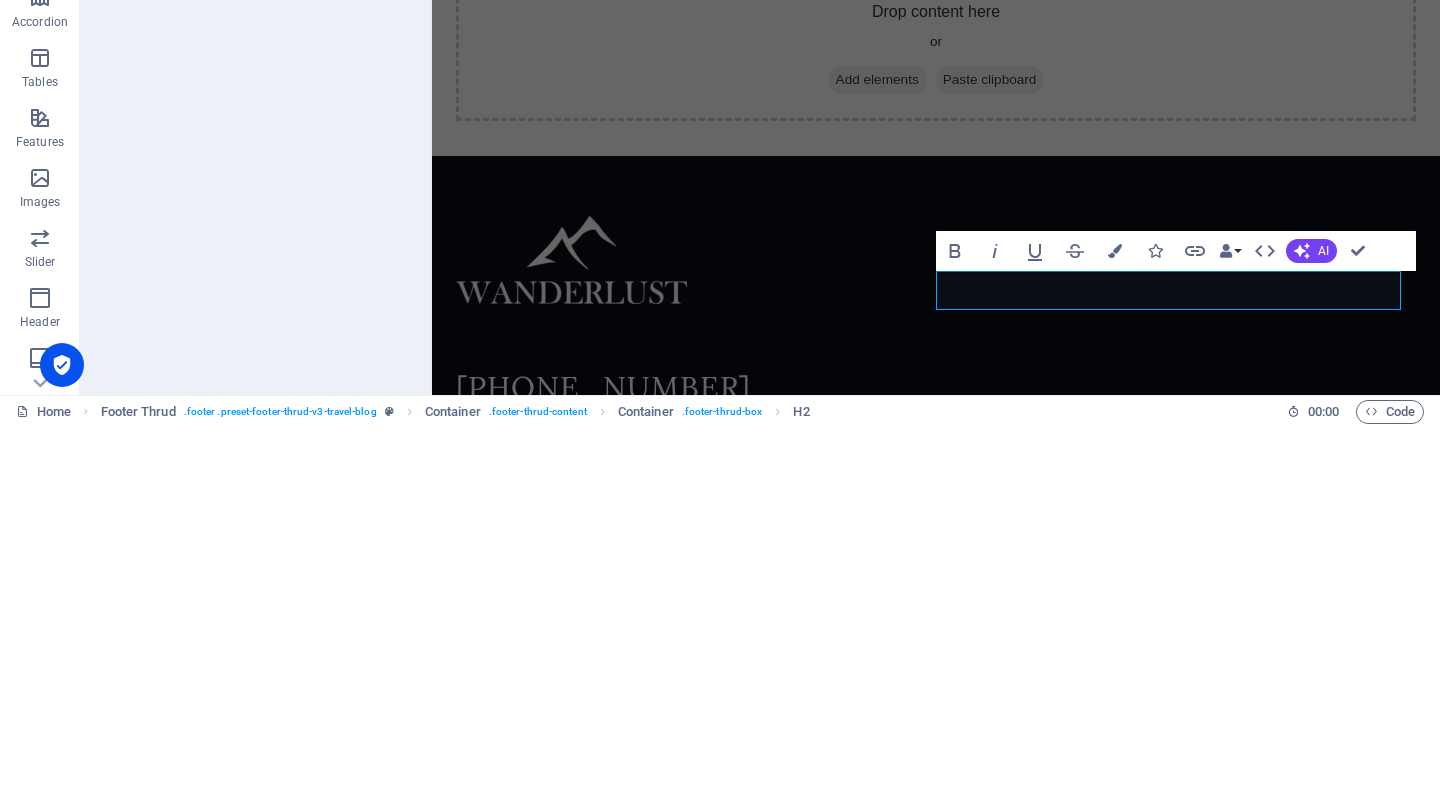 click at bounding box center (936, 435) 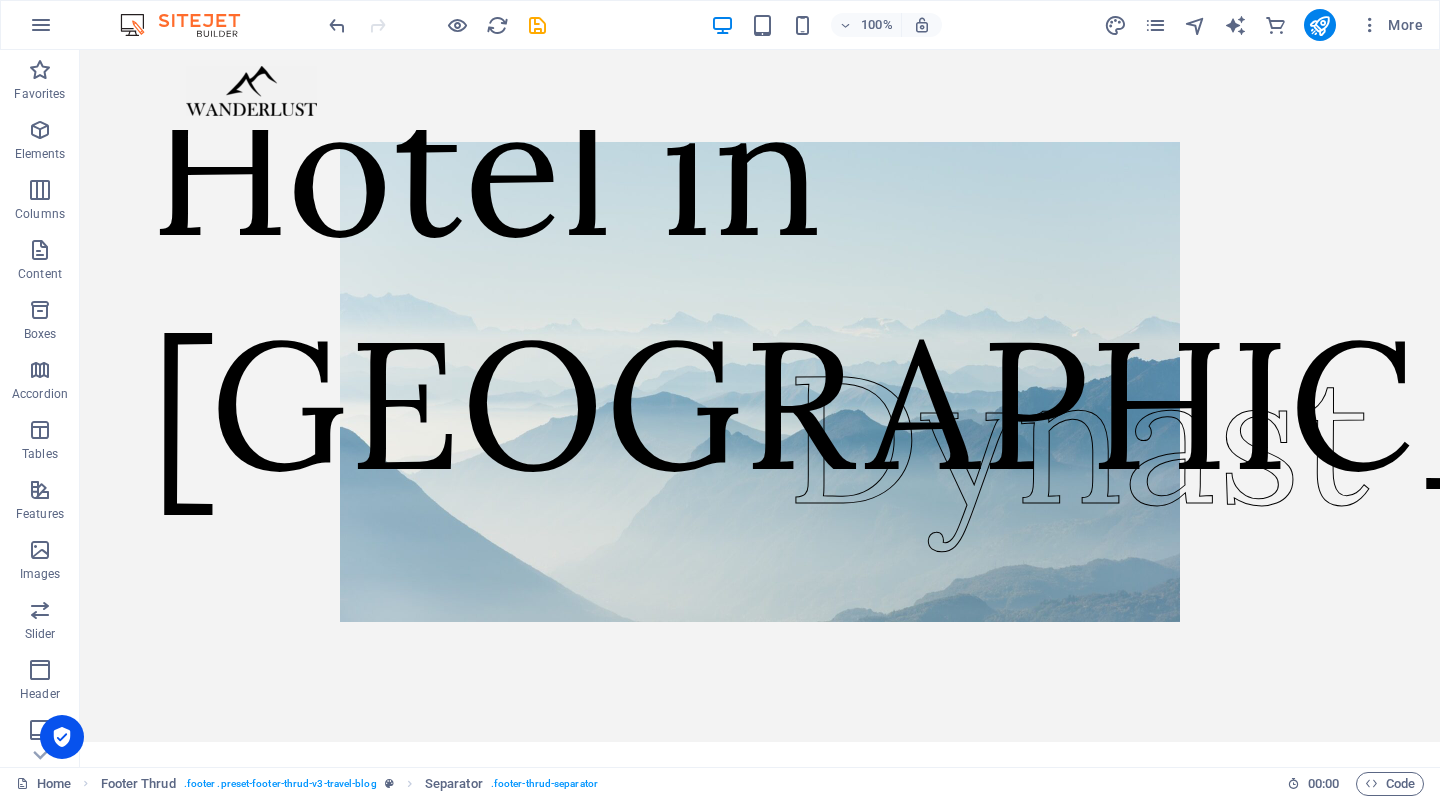 scroll, scrollTop: 0, scrollLeft: 0, axis: both 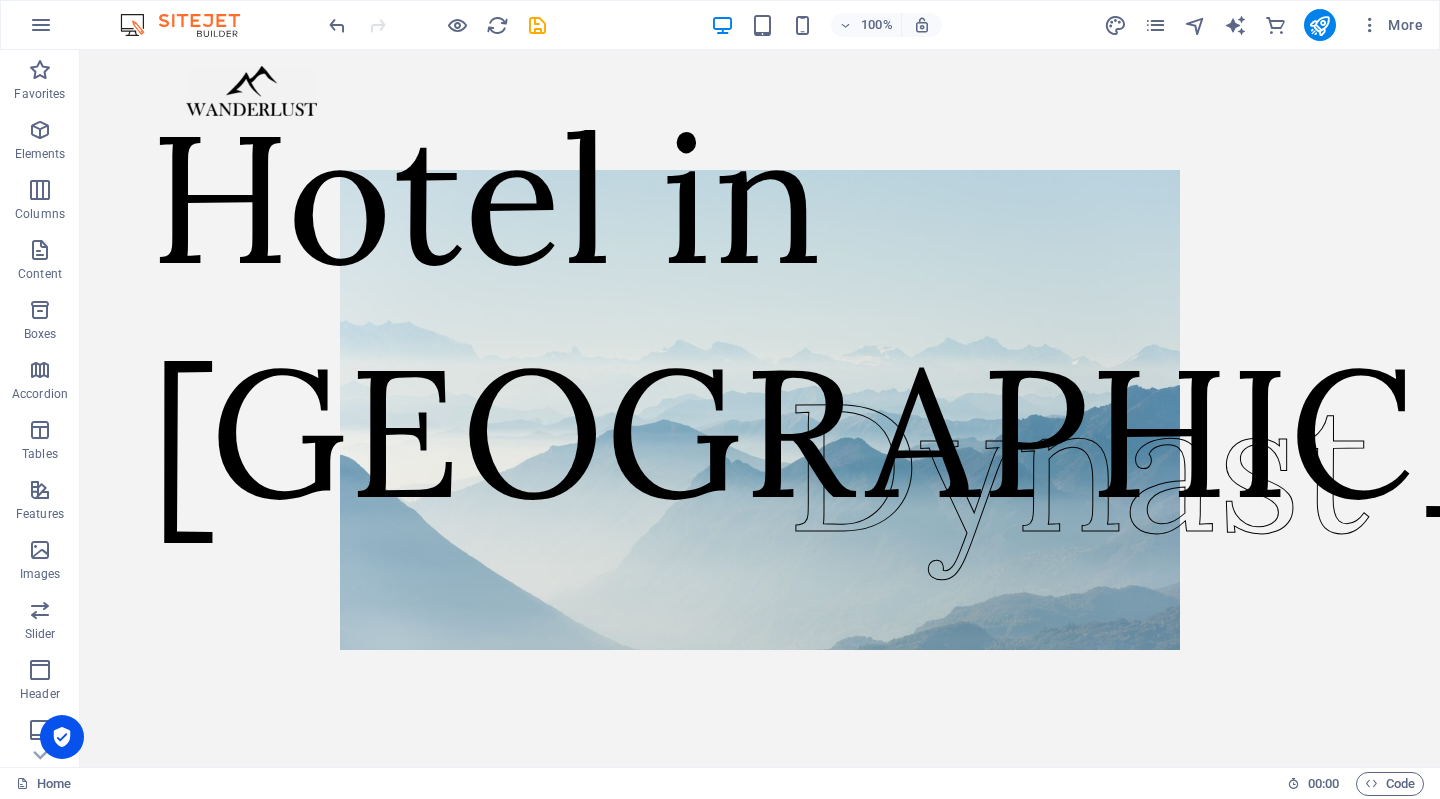 click at bounding box center [251, 91] 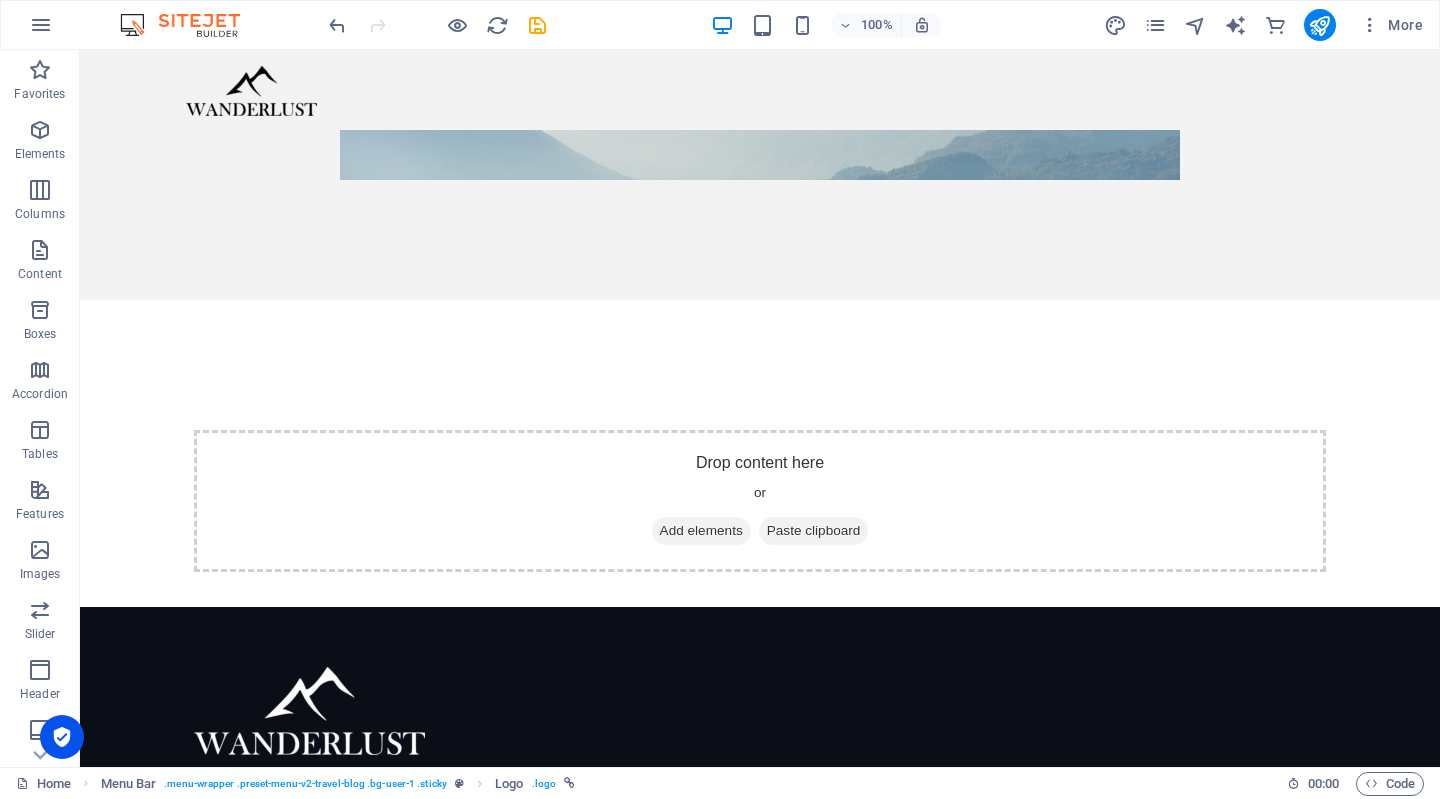 scroll, scrollTop: 549, scrollLeft: 0, axis: vertical 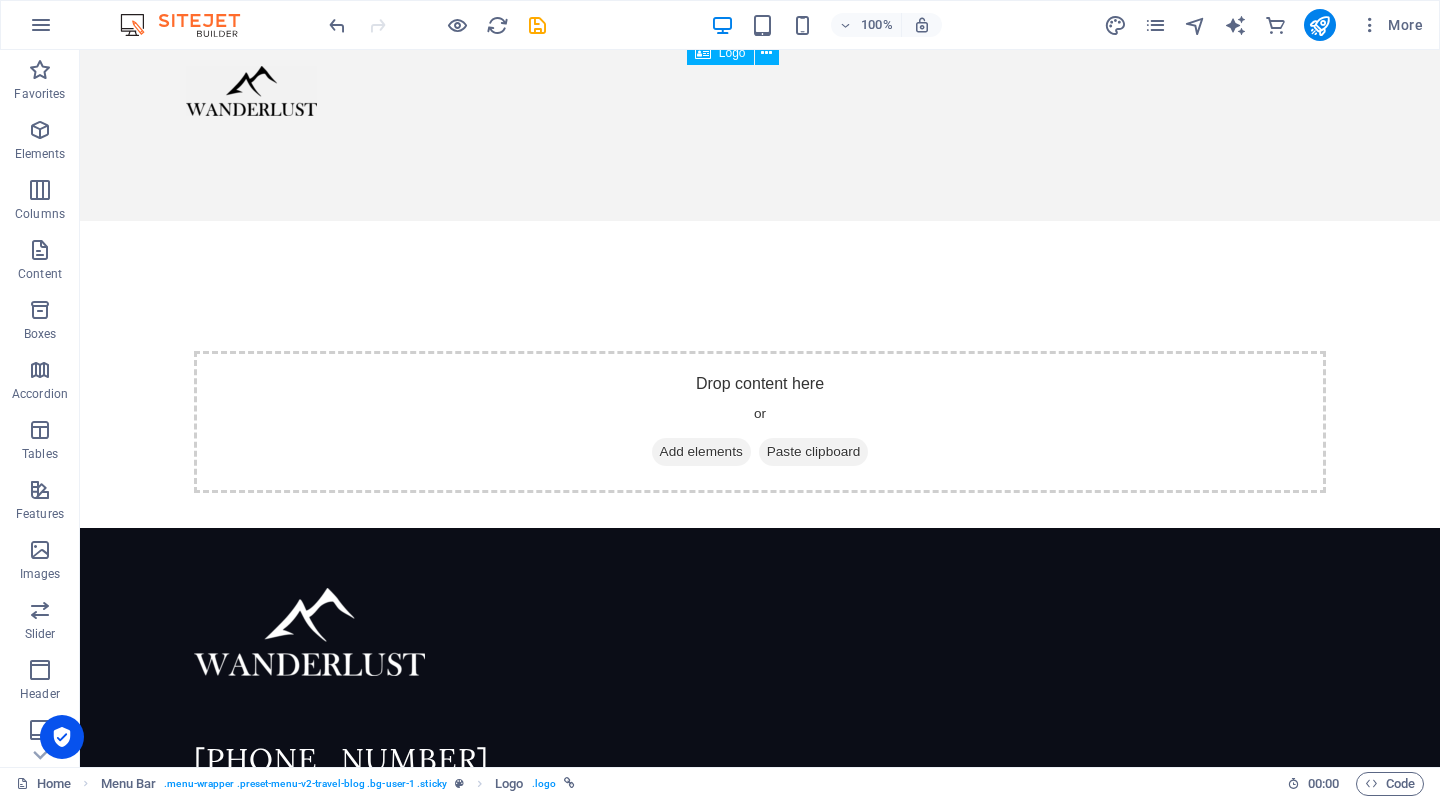 click on "[PHONE_NUMBER]" at bounding box center (473, 759) 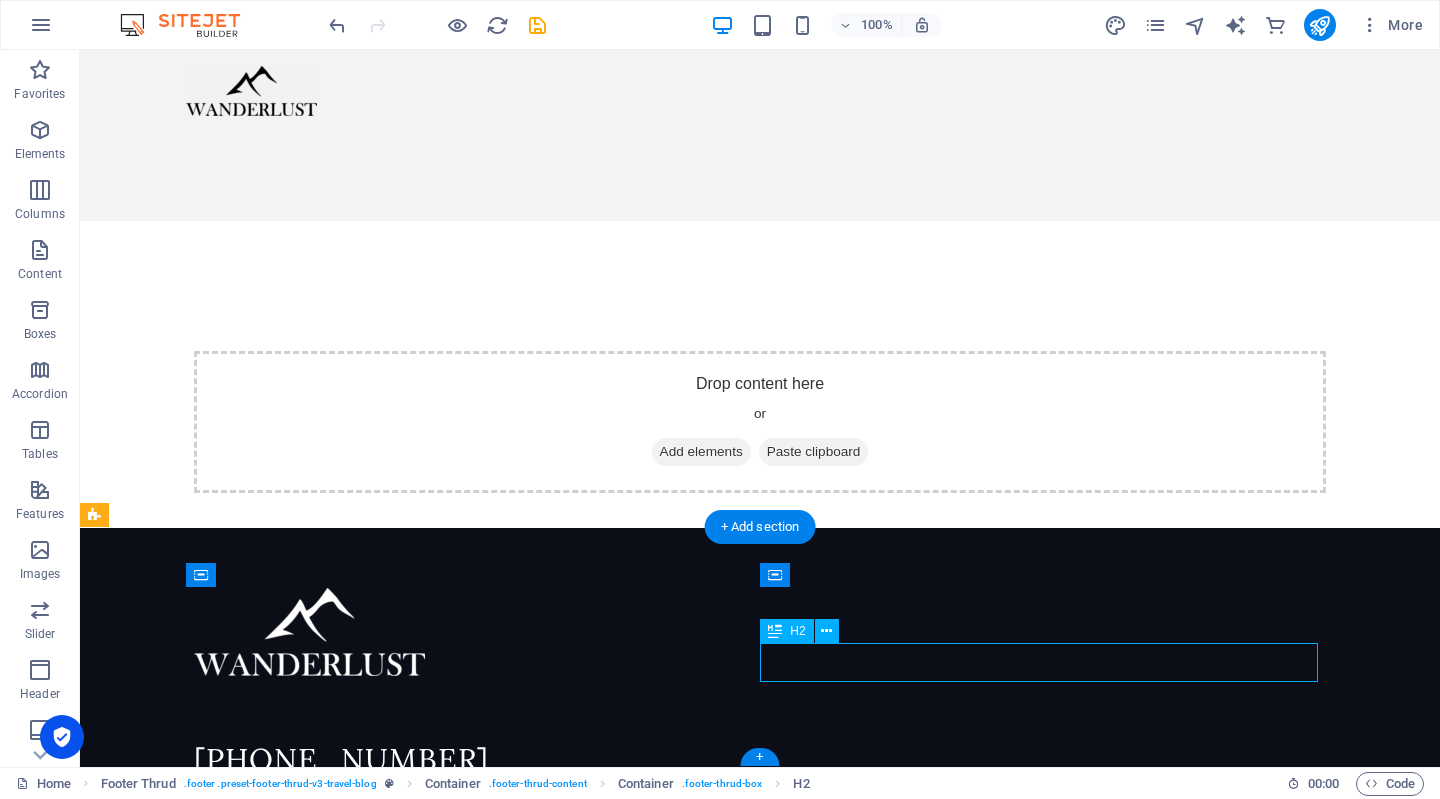 click on "[PHONE_NUMBER]" at bounding box center (473, 759) 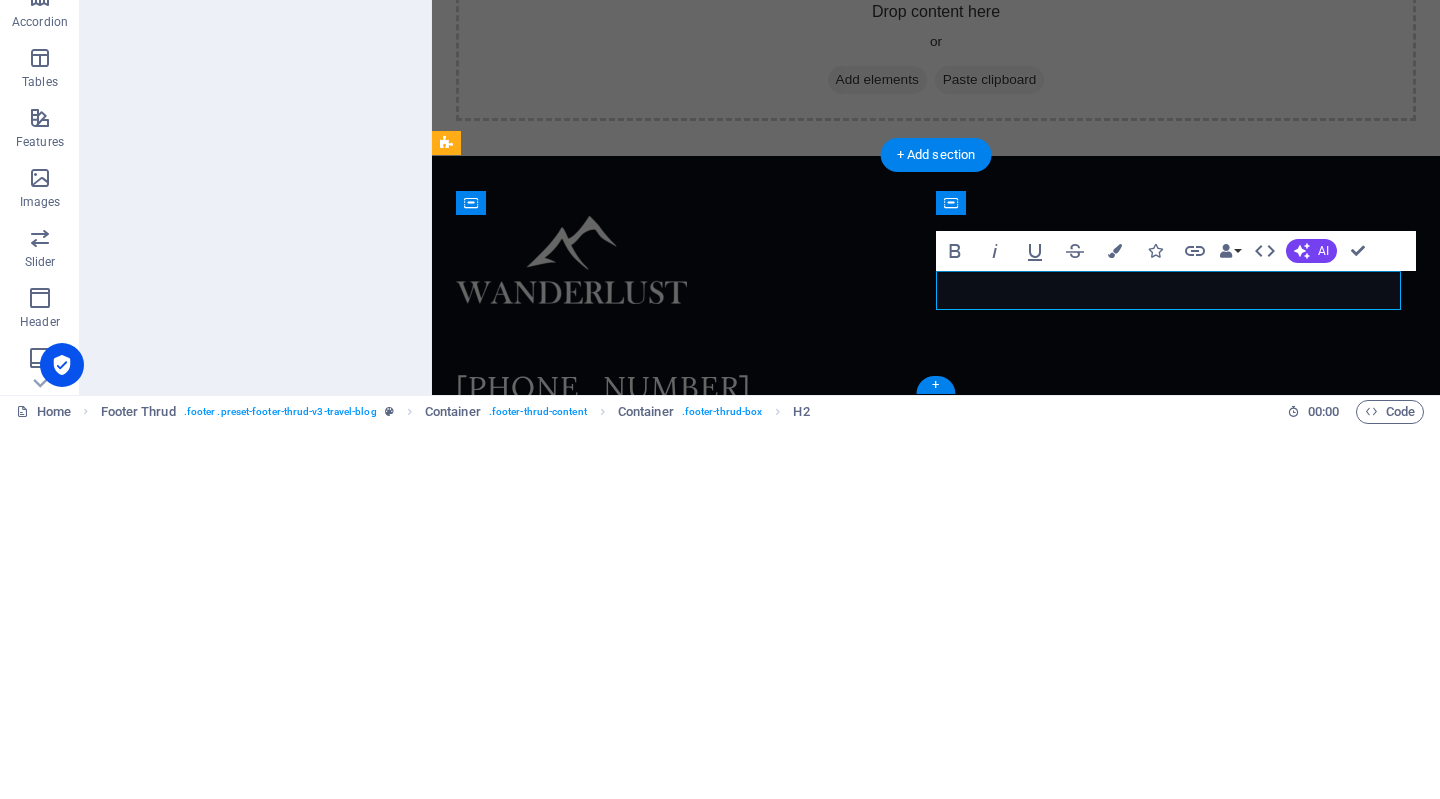 click on "[PHONE_NUMBER]" at bounding box center [692, 387] 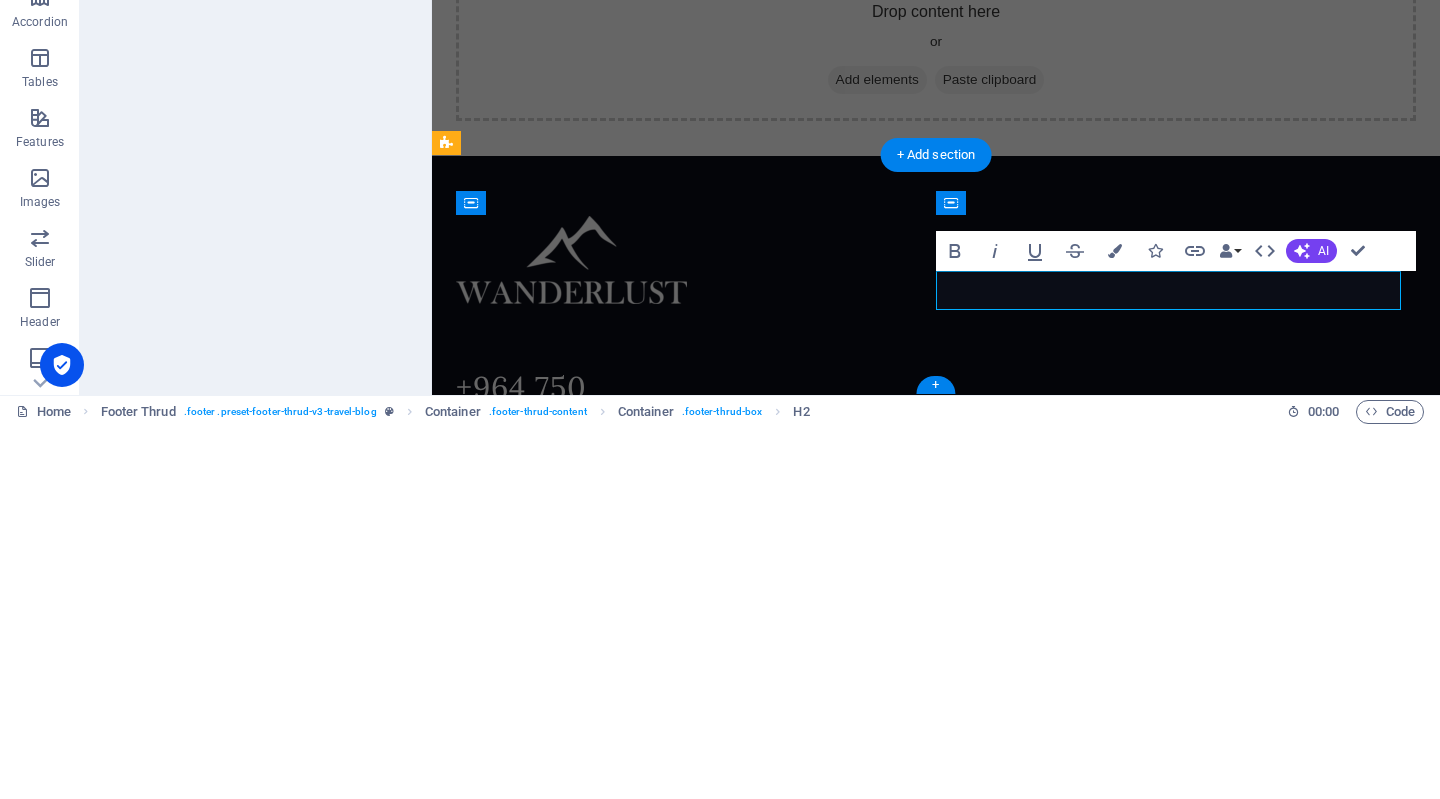 type 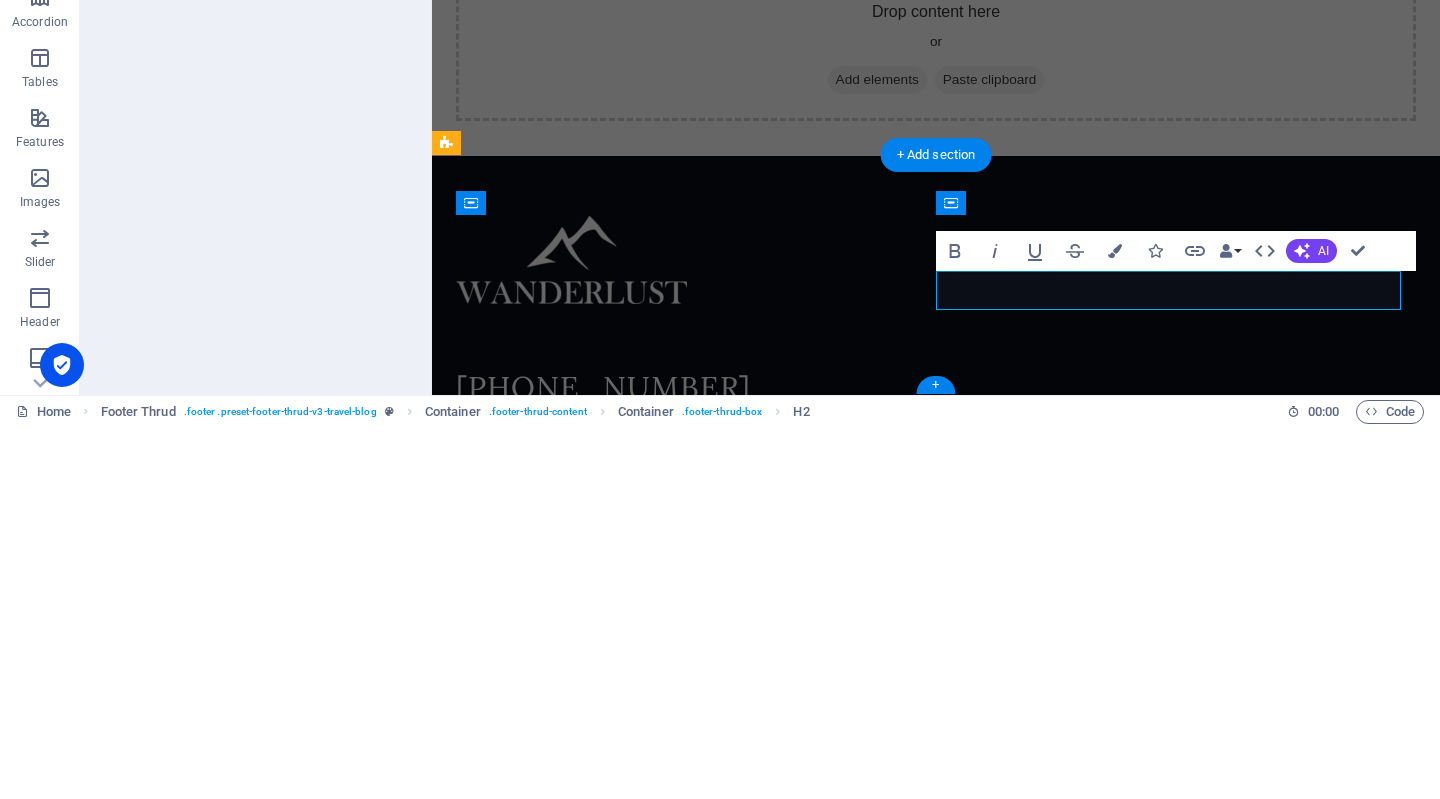 click at bounding box center [936, 435] 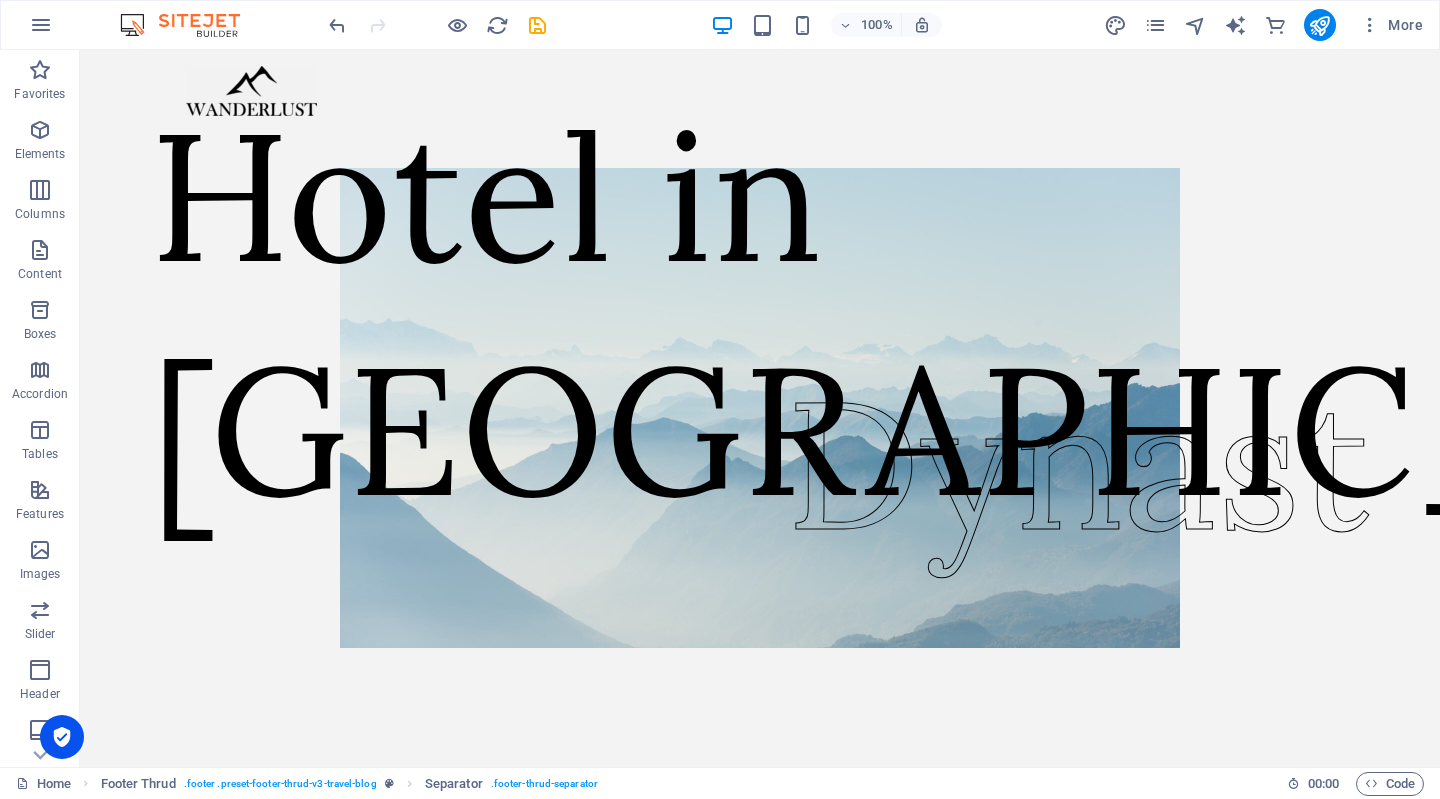 scroll, scrollTop: 0, scrollLeft: 0, axis: both 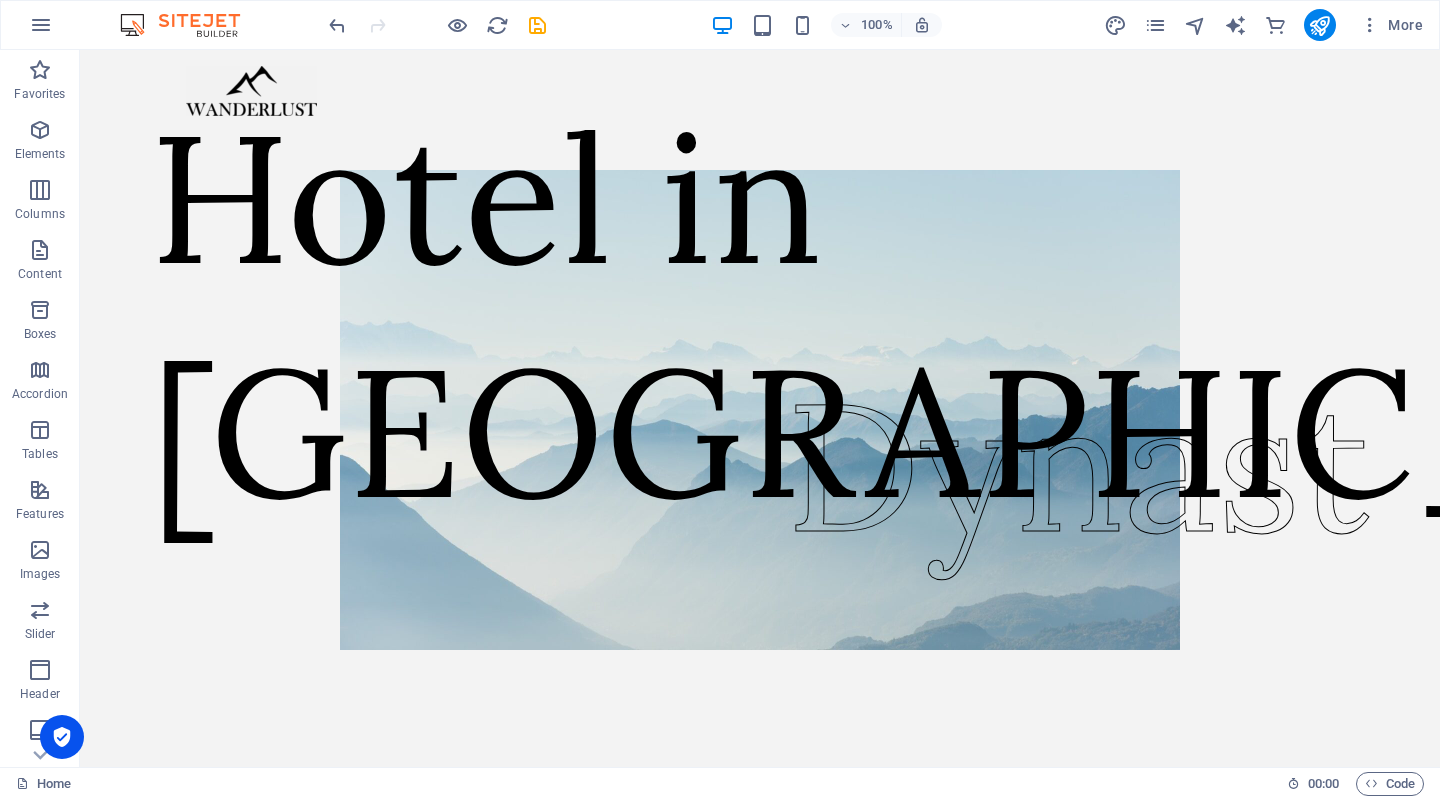 click at bounding box center [251, 91] 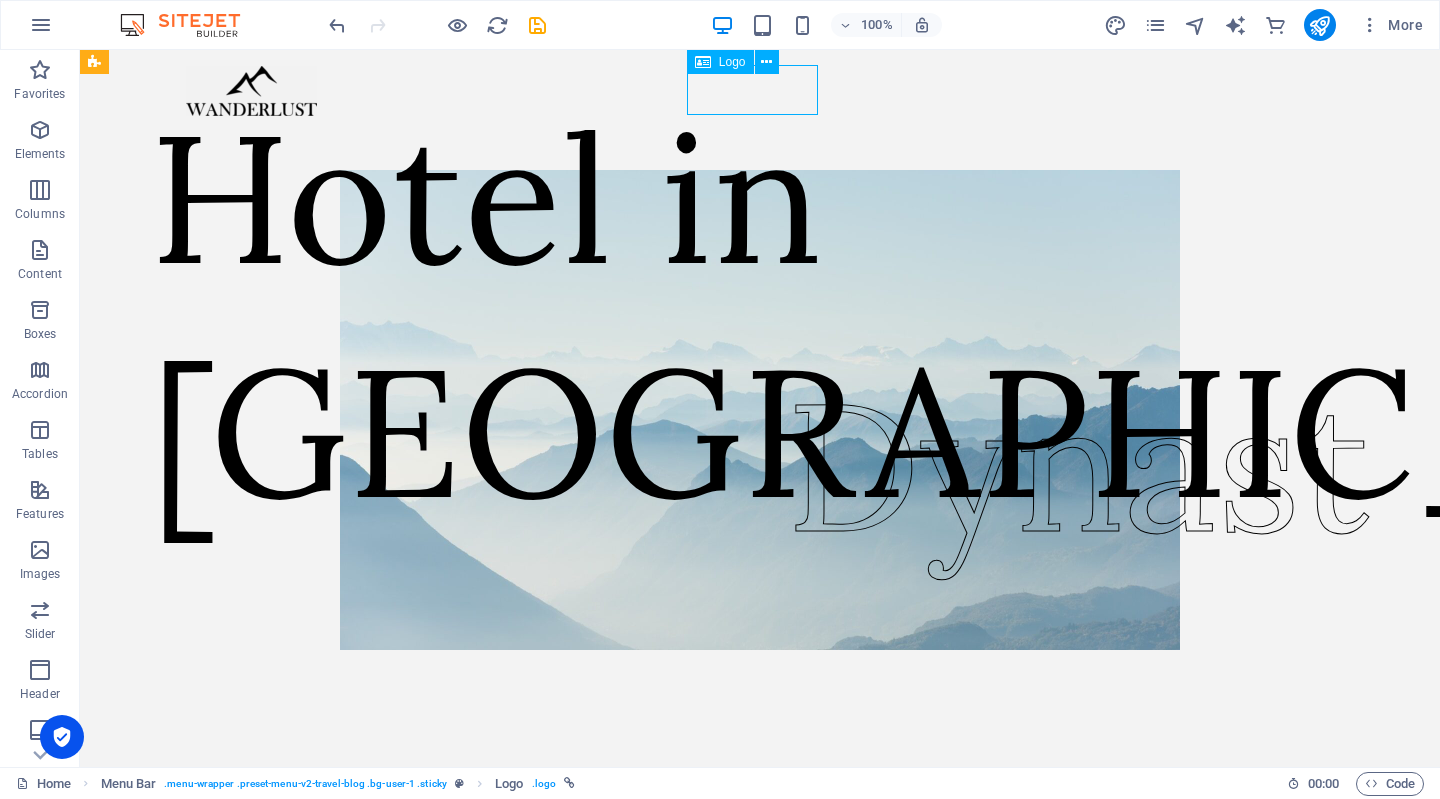 click on "Logo" at bounding box center (732, 62) 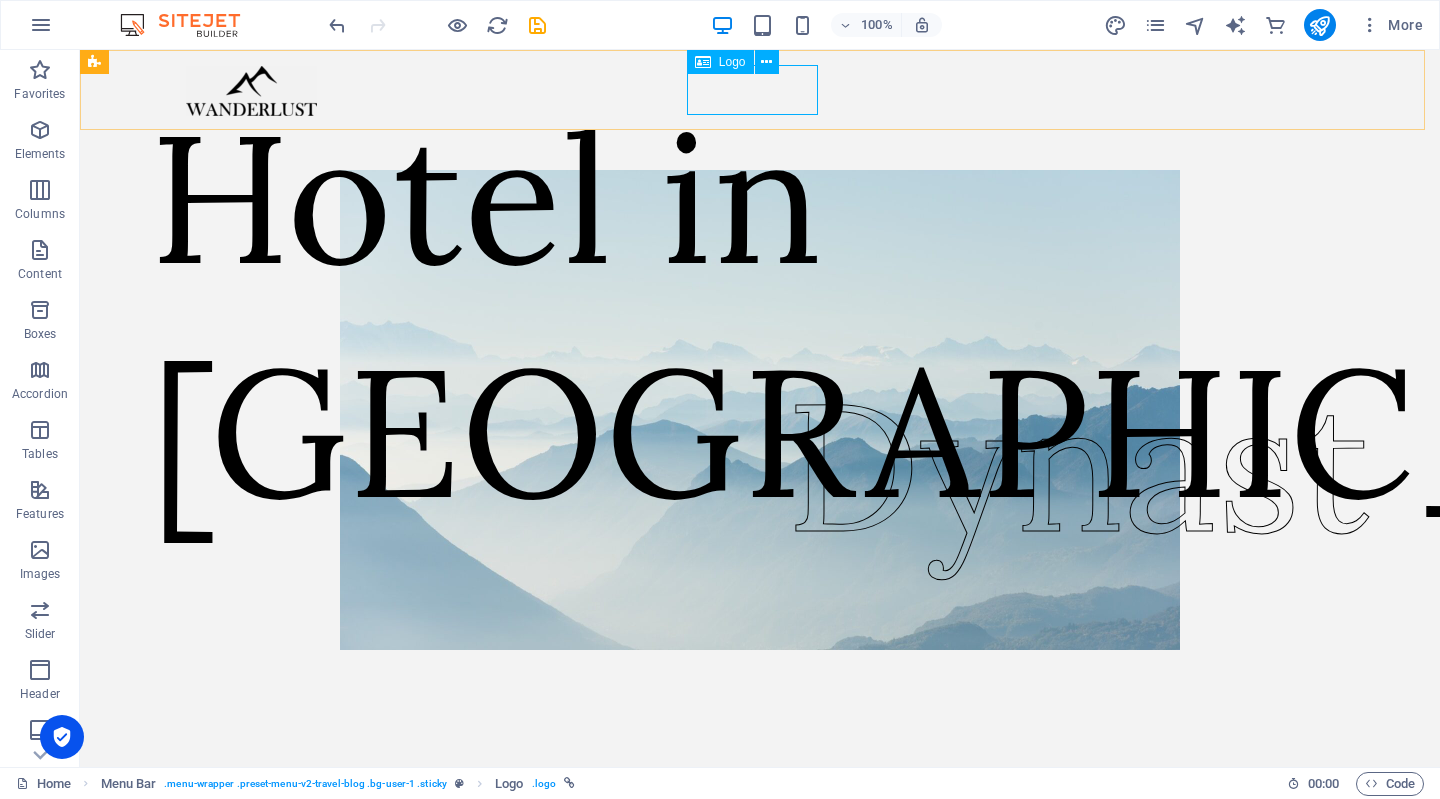 click on "Logo" at bounding box center [720, 62] 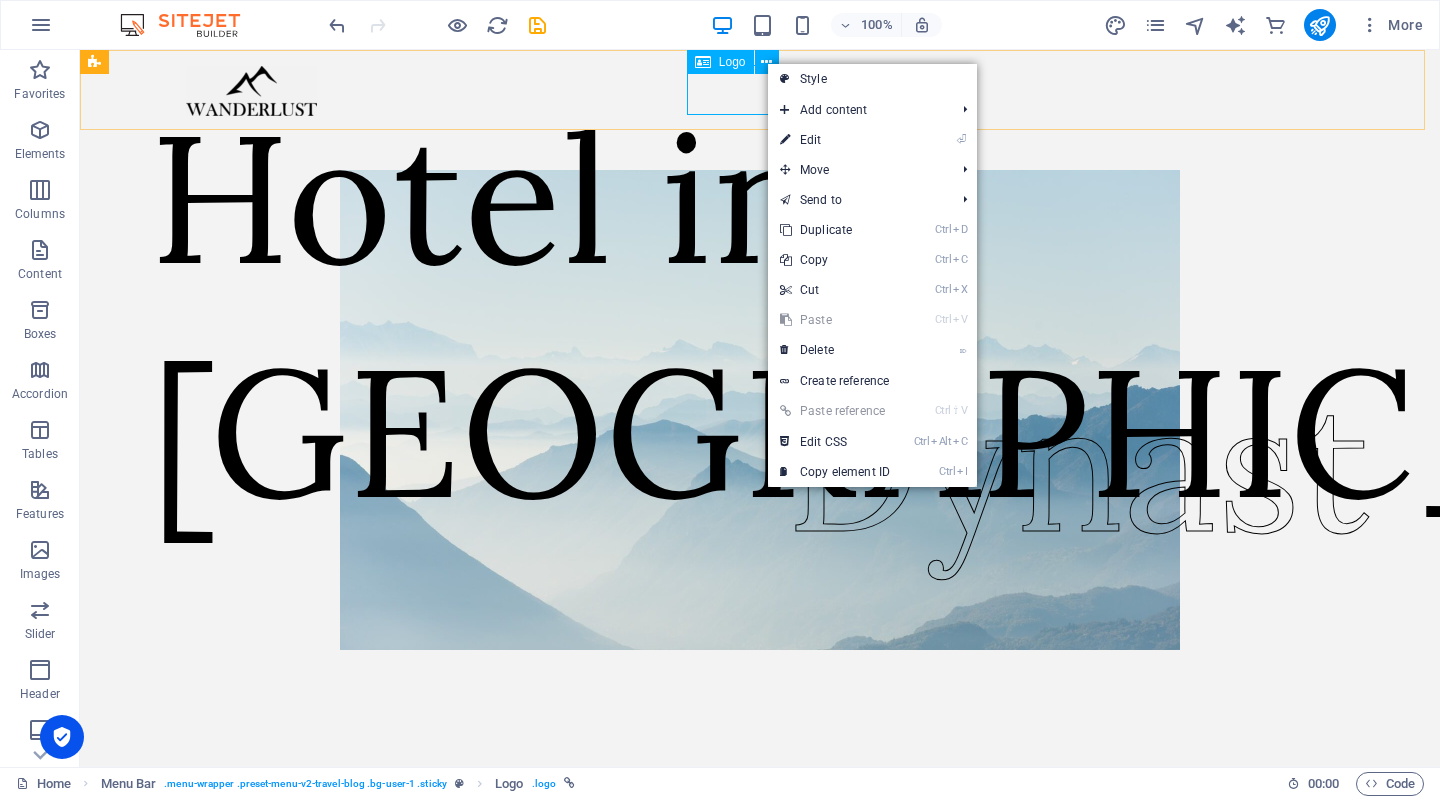click on "⏎  Edit" at bounding box center [835, 140] 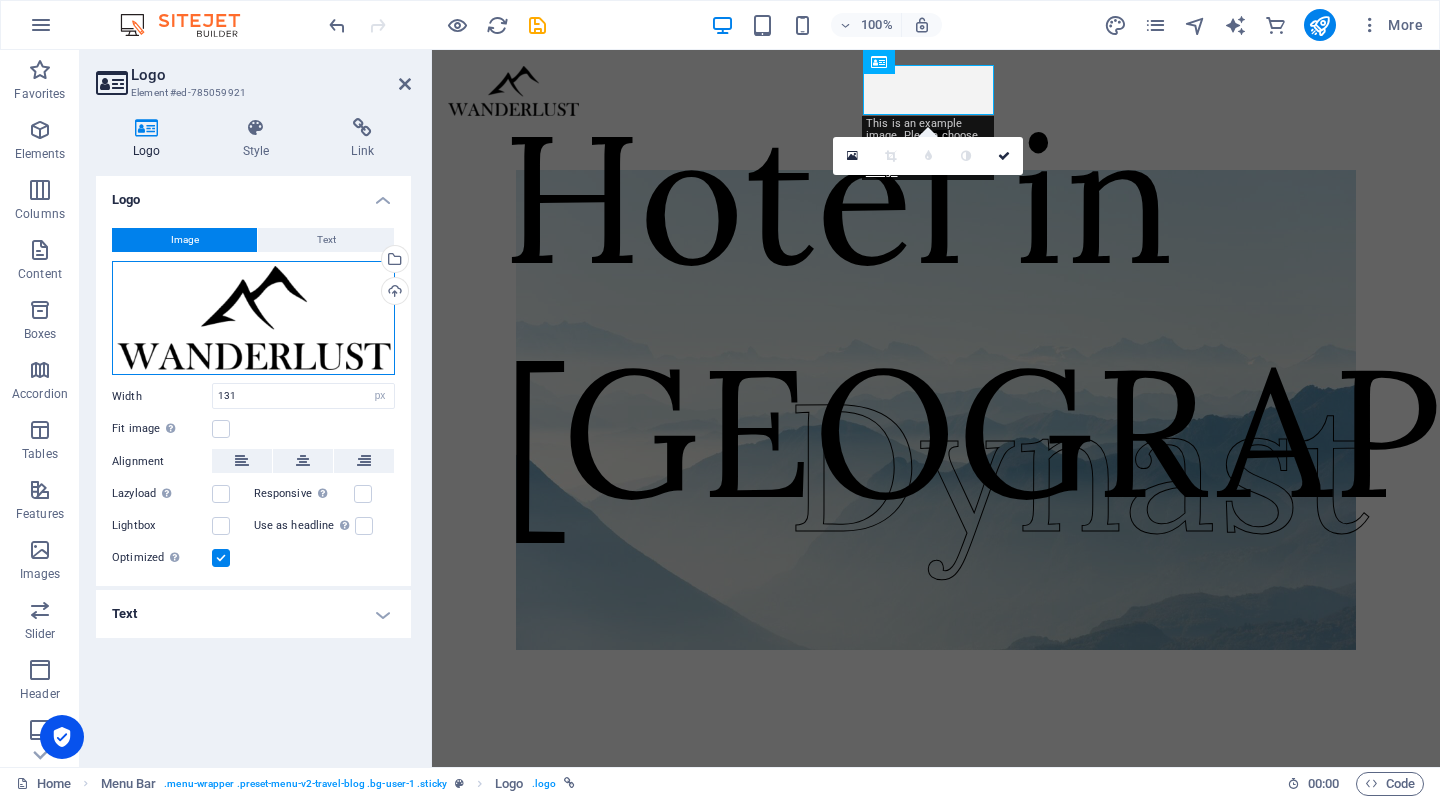 click on "Drag files here, click to choose files or select files from Files or our free stock photos & videos" at bounding box center [253, 318] 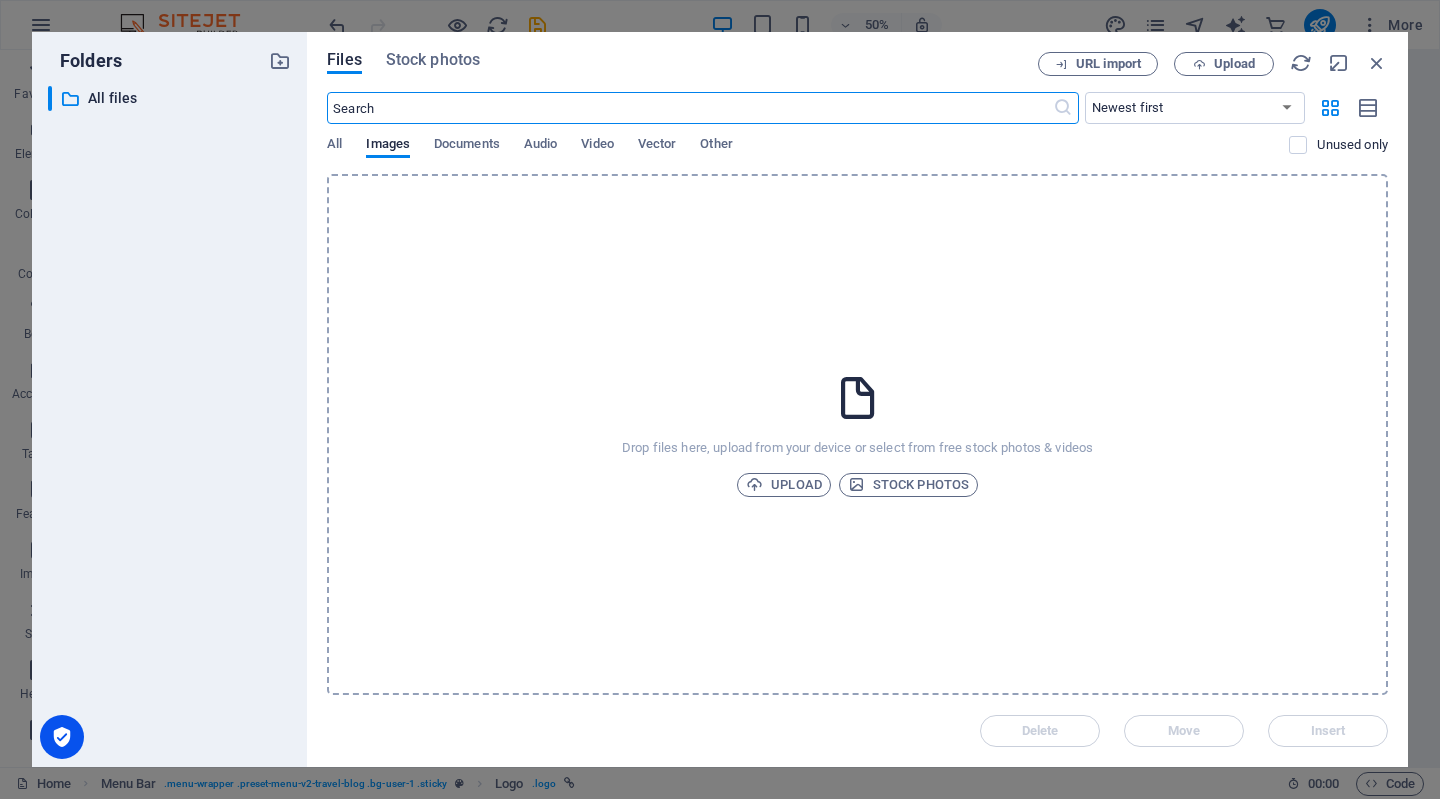 click at bounding box center (858, 398) 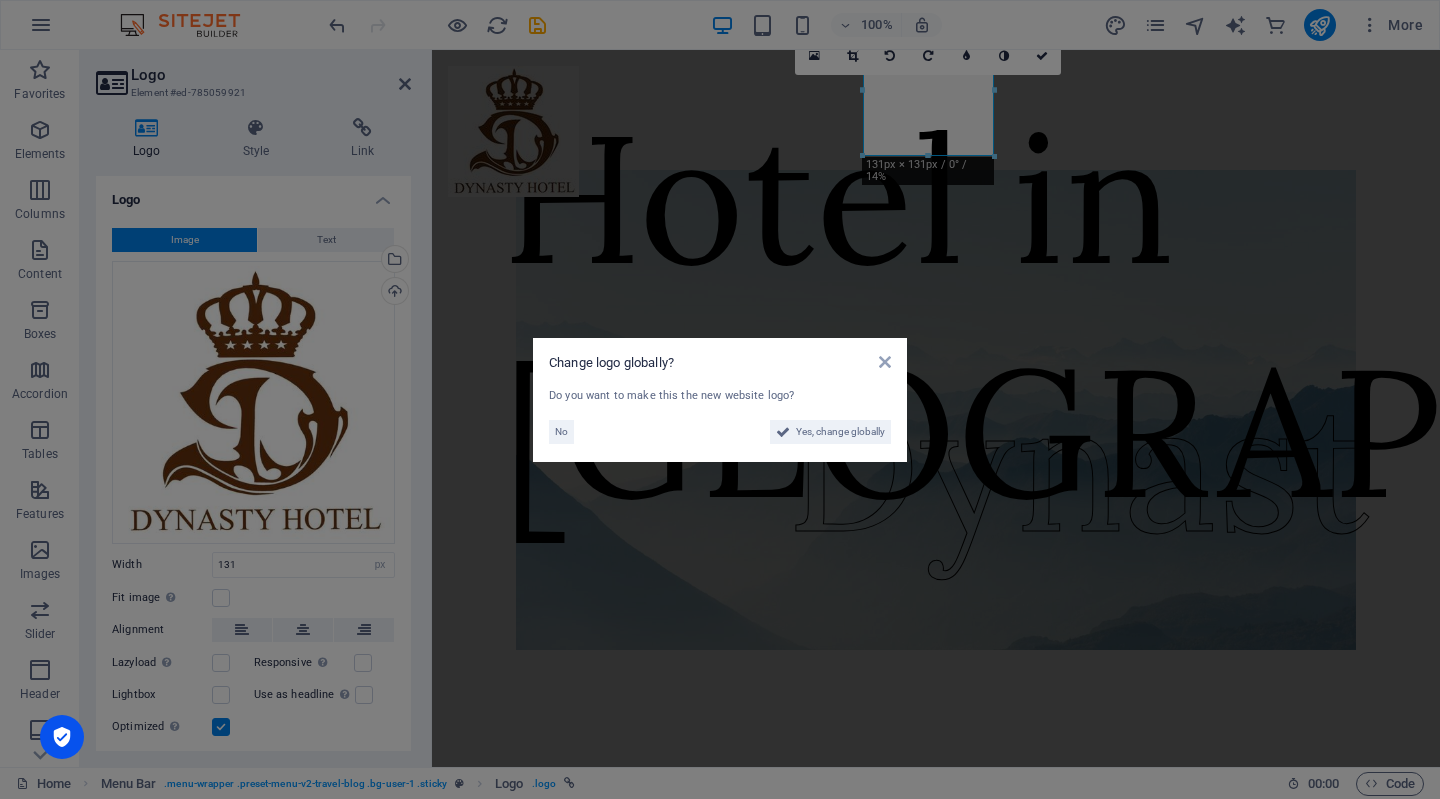 click on "Yes, change globally" at bounding box center [840, 432] 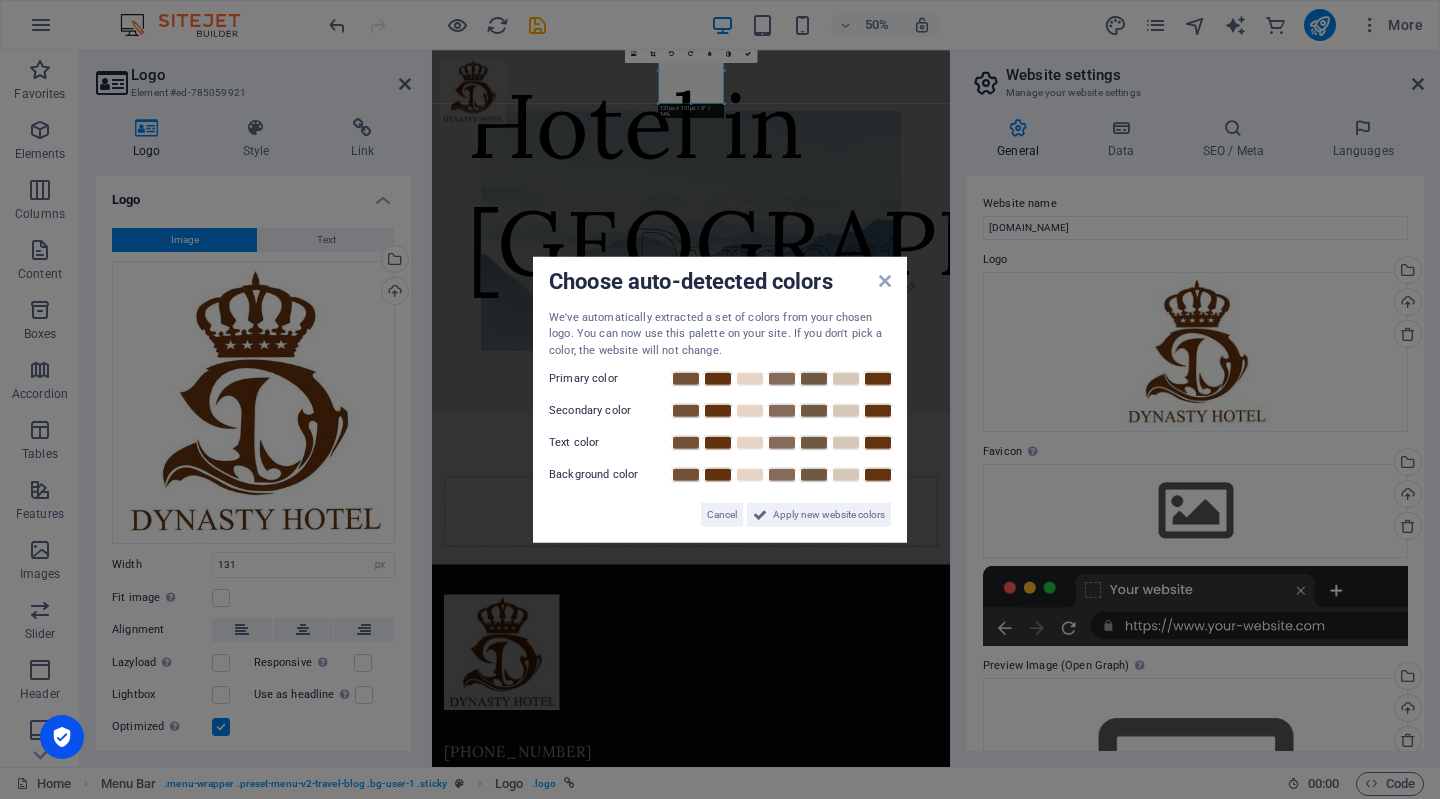 click on "Apply new website colors" at bounding box center [829, 515] 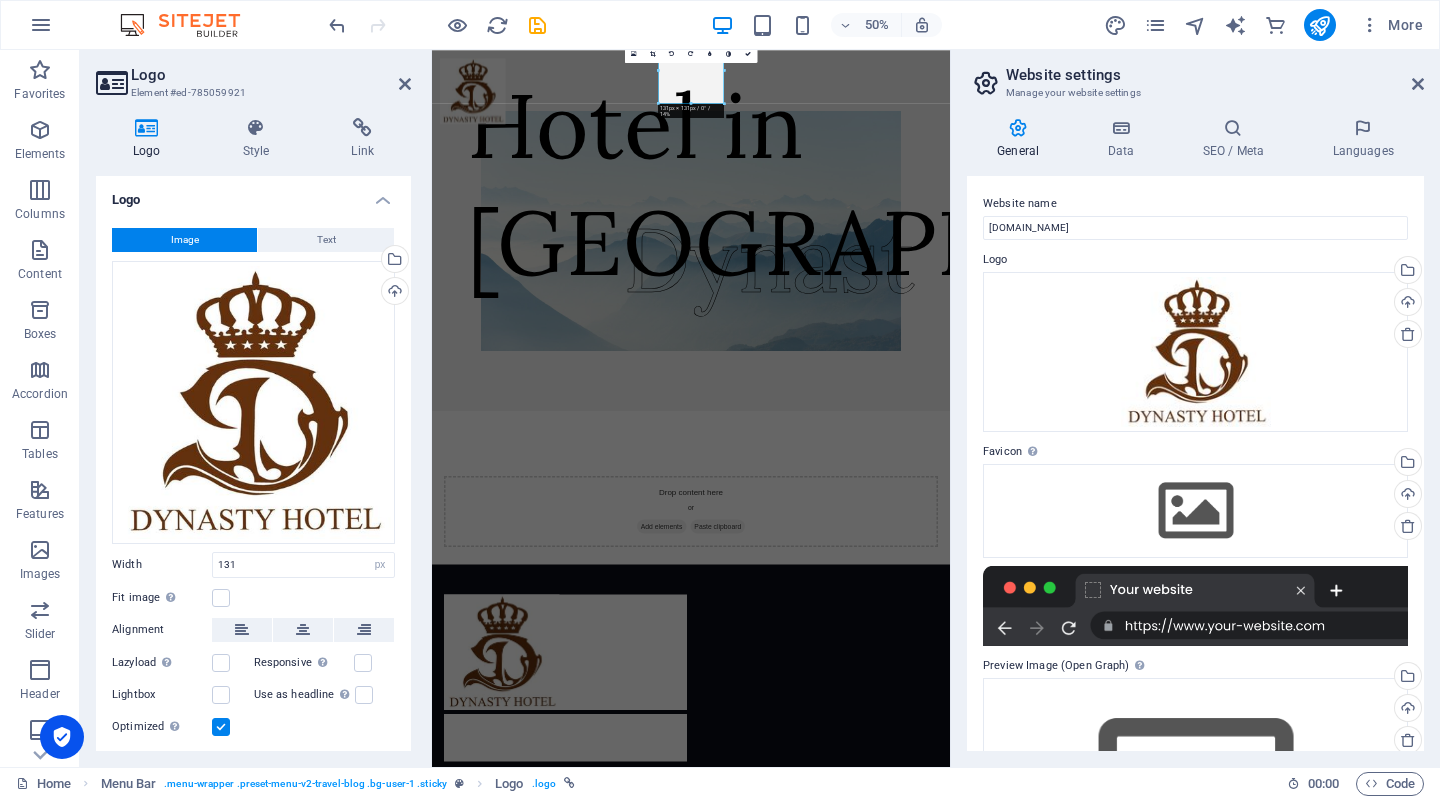 click on "Drop content here or  Add elements  Paste clipboard" at bounding box center (950, 923) 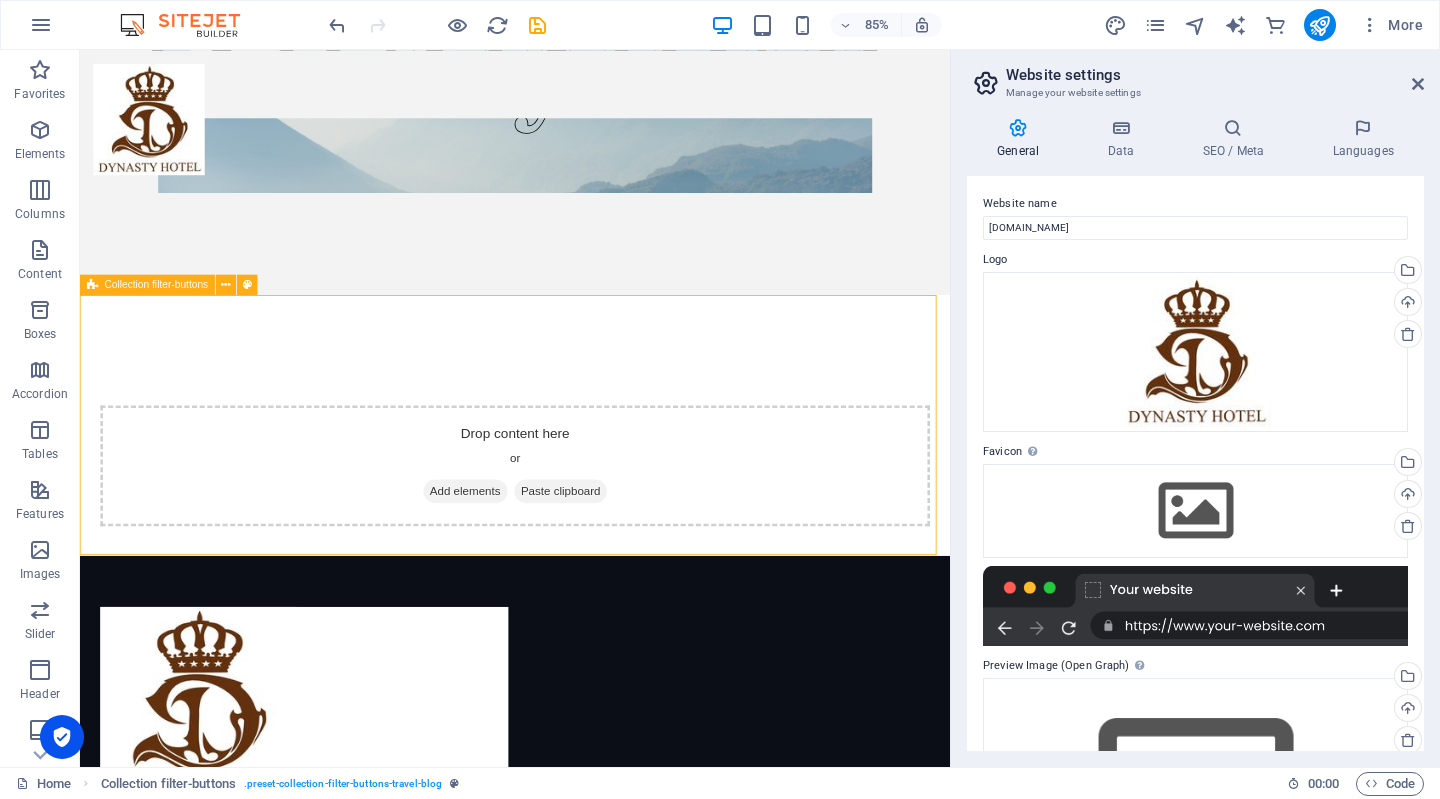 scroll, scrollTop: 558, scrollLeft: 0, axis: vertical 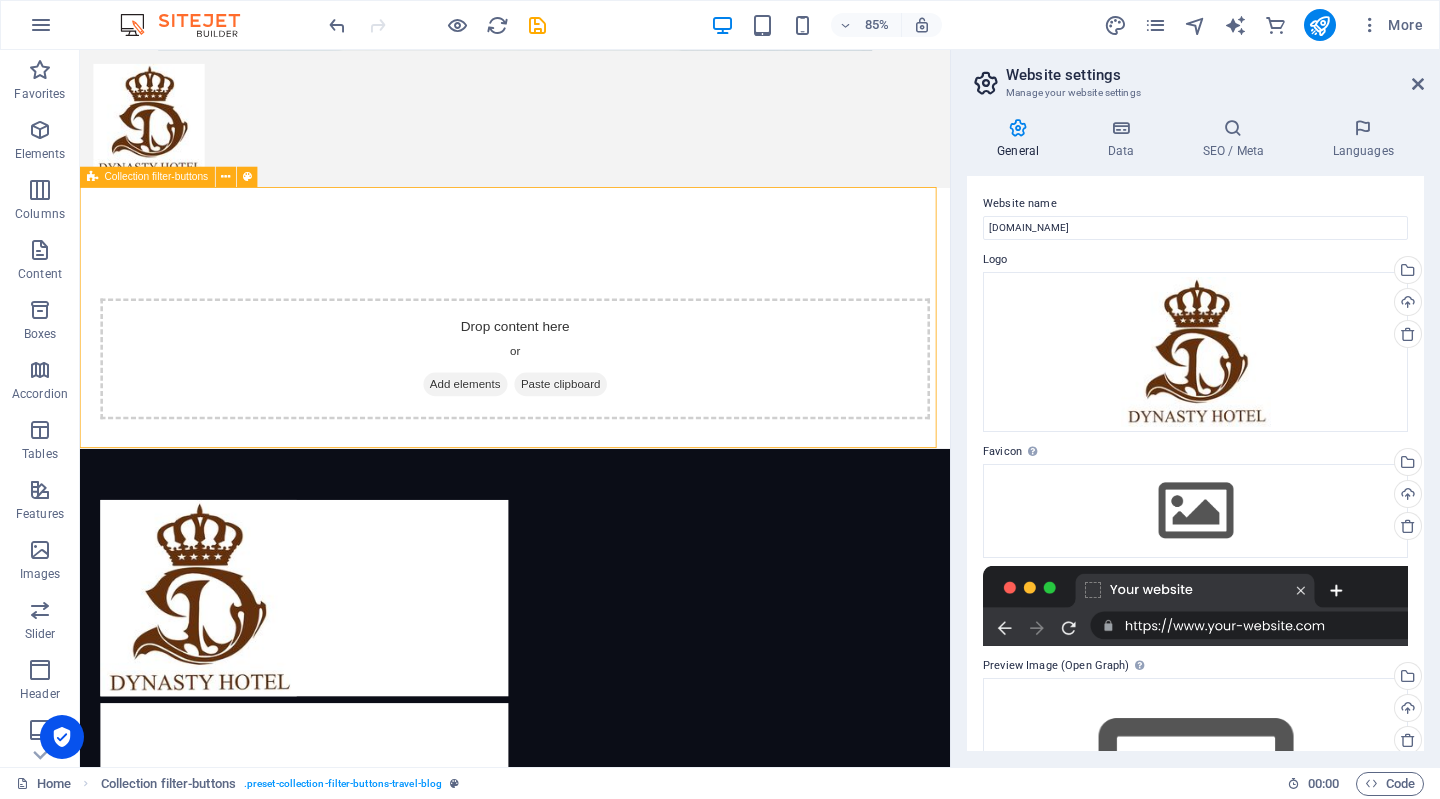 click at bounding box center [344, 694] 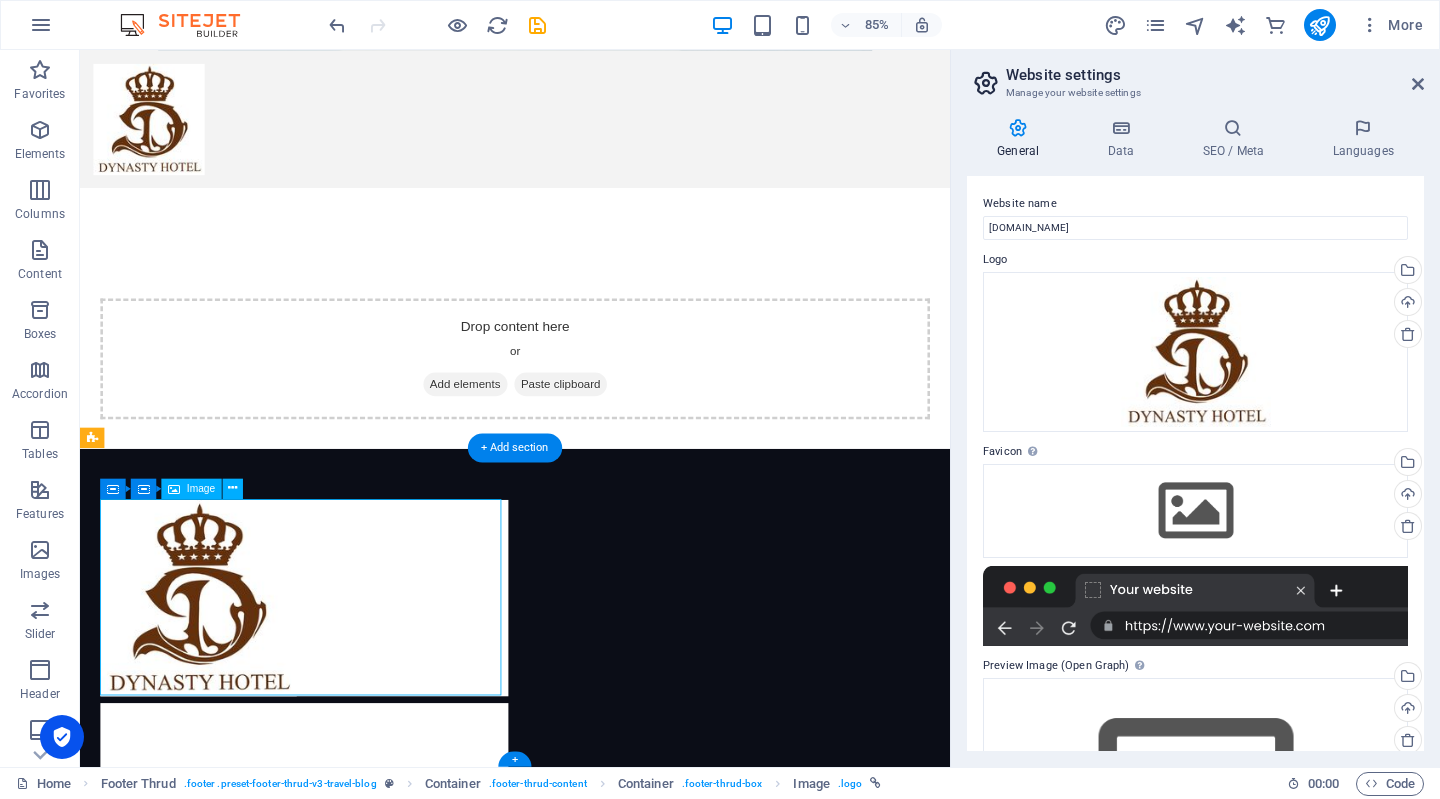 click on "[PHONE_NUMBER]" at bounding box center (344, 893) 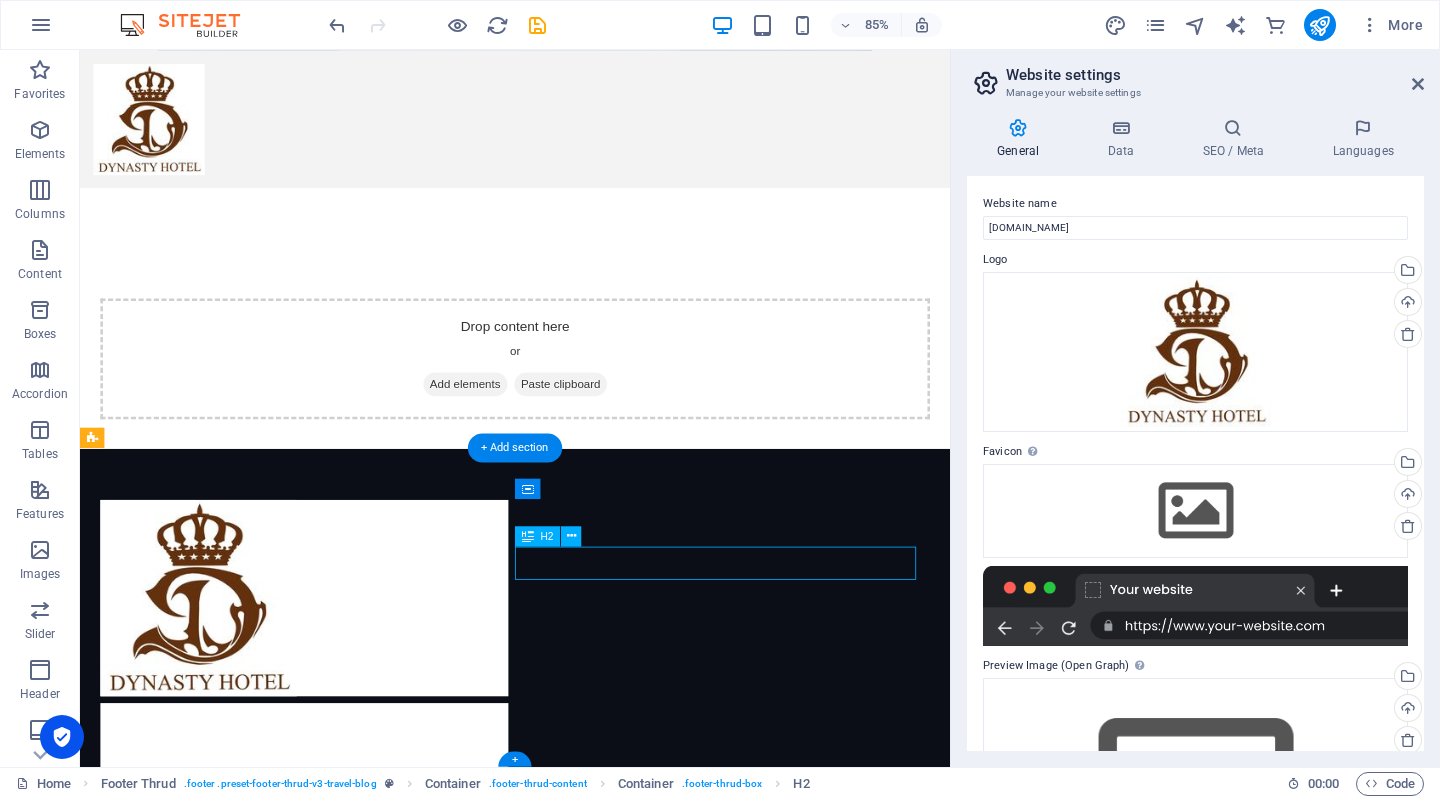 click at bounding box center (344, 694) 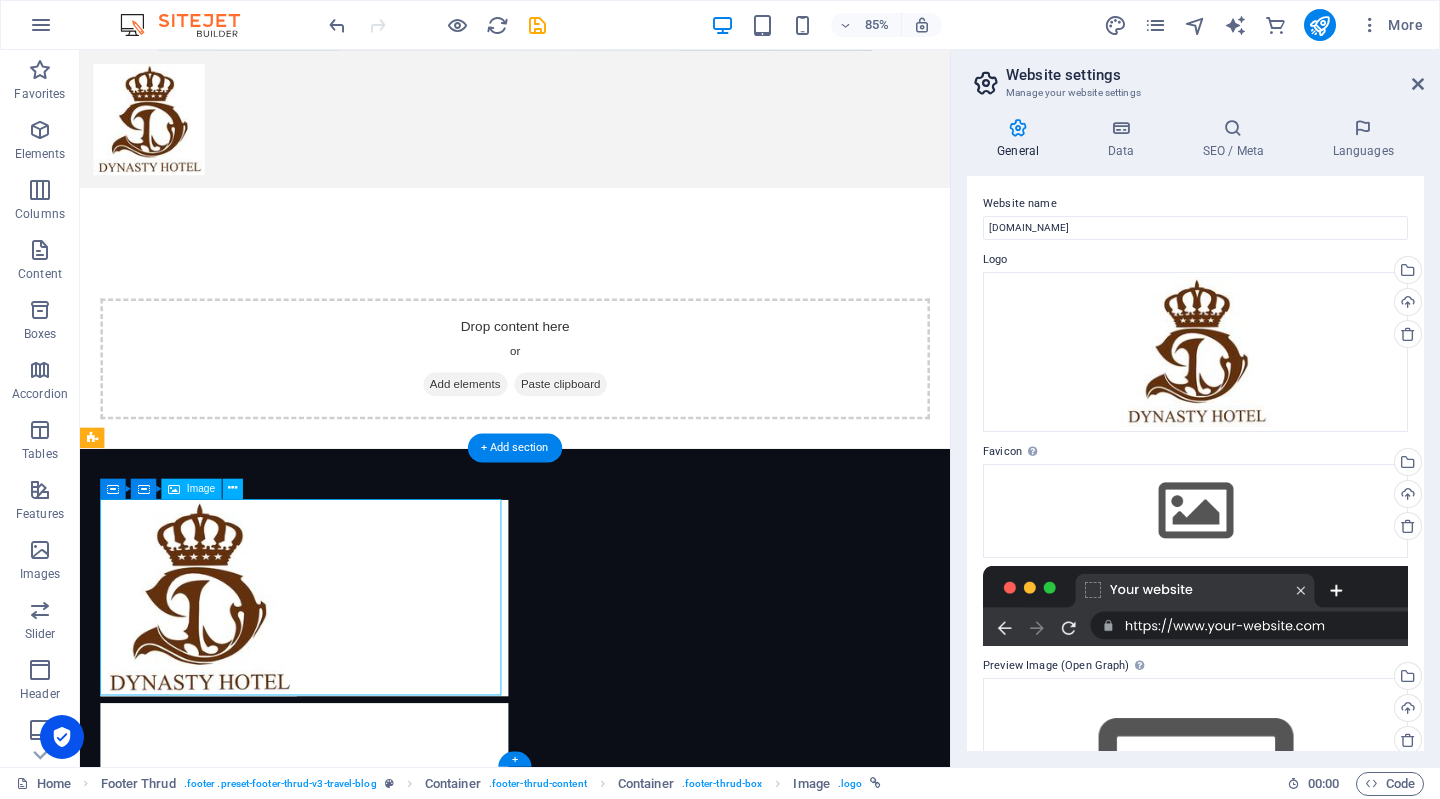 click at bounding box center [344, 694] 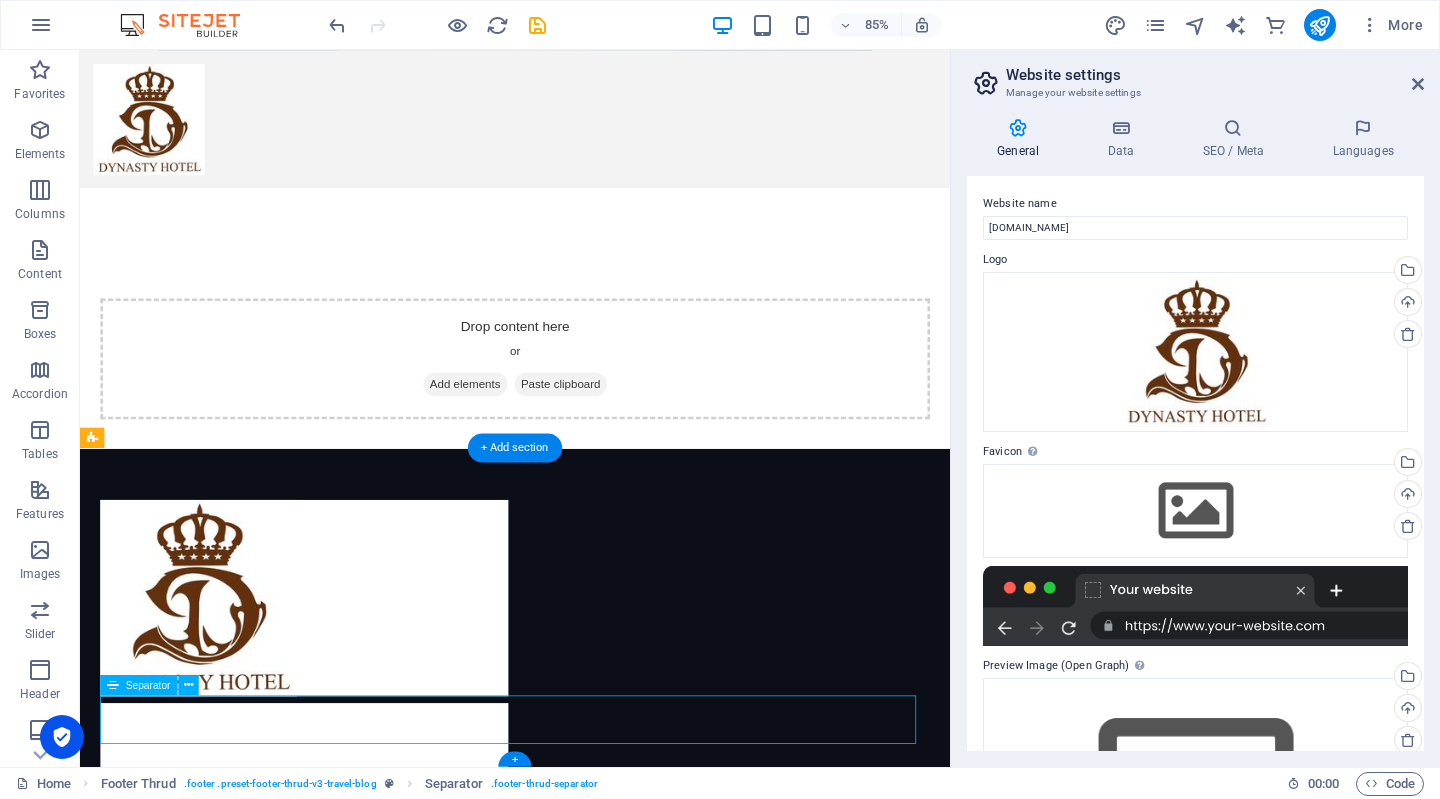 click on "[PHONE_NUMBER]" at bounding box center (592, 758) 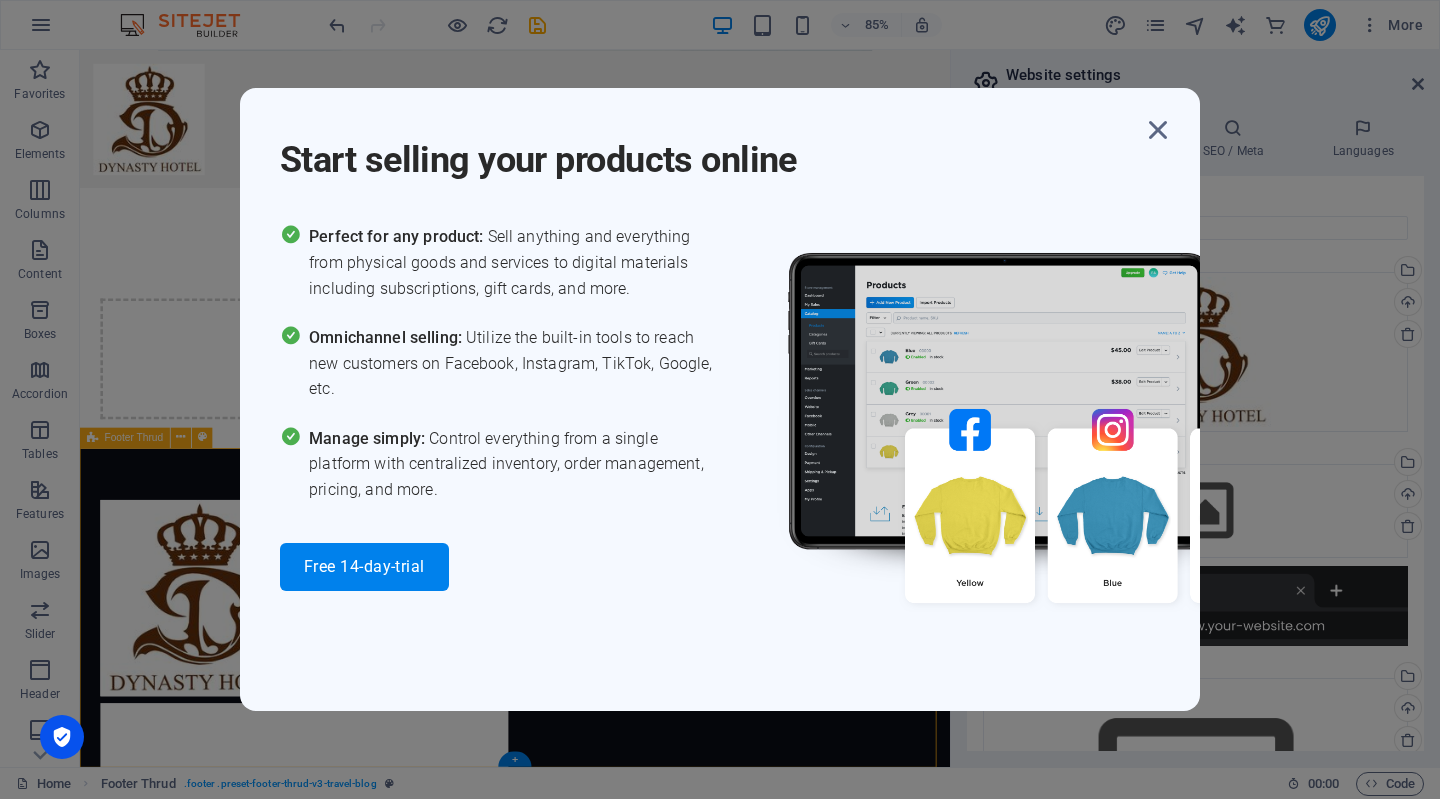 click at bounding box center [1158, 130] 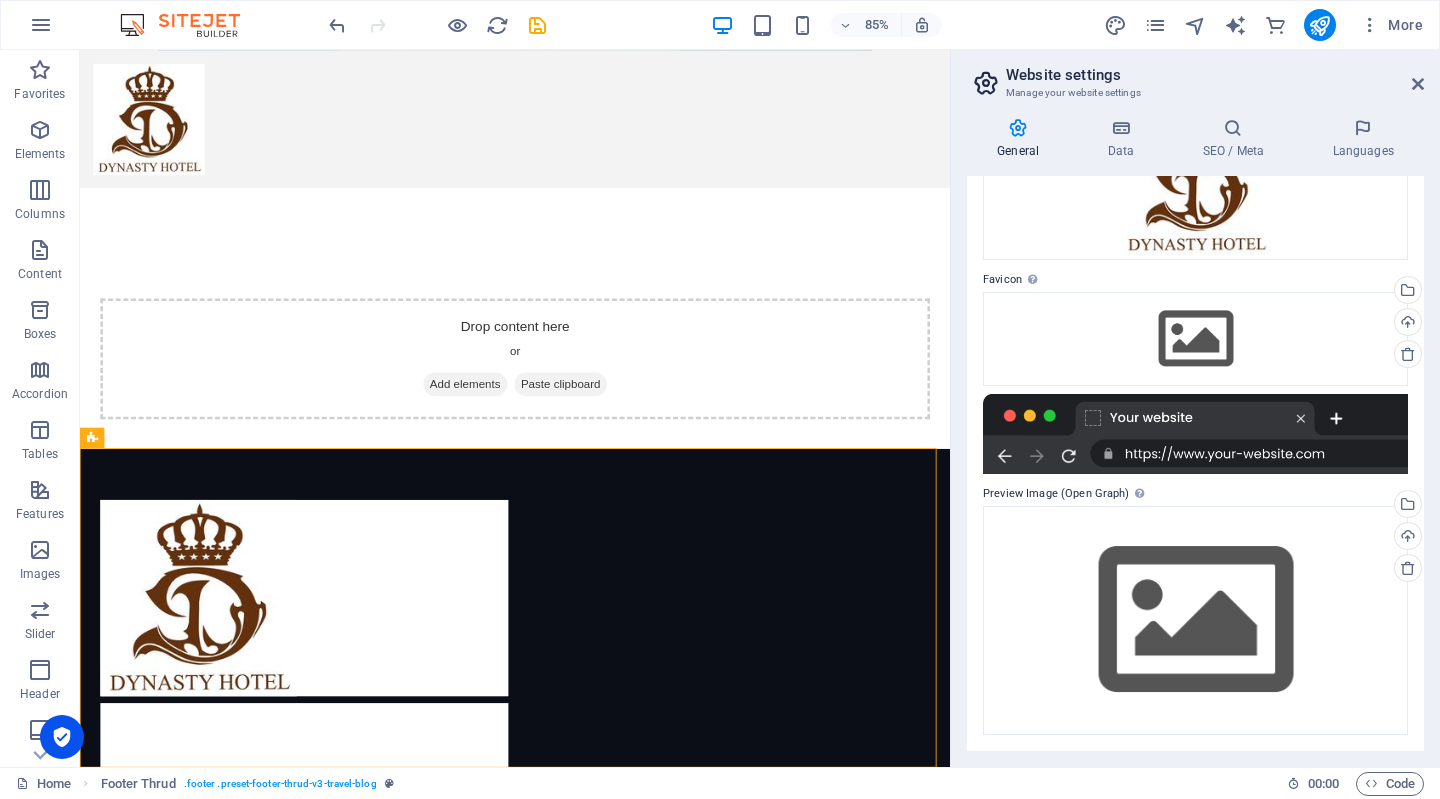 scroll, scrollTop: 0, scrollLeft: 0, axis: both 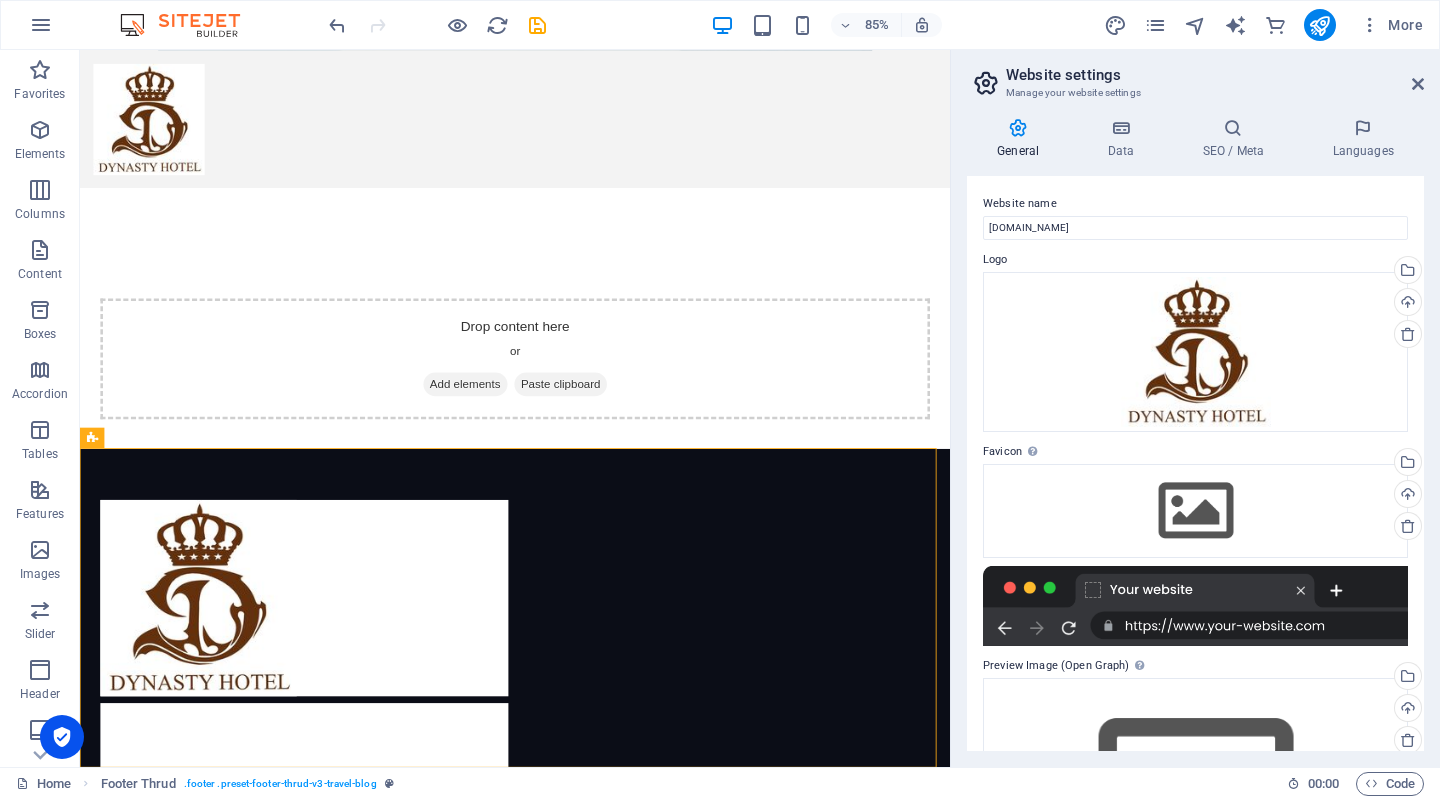 click on "[PHONE_NUMBER]" at bounding box center (592, 758) 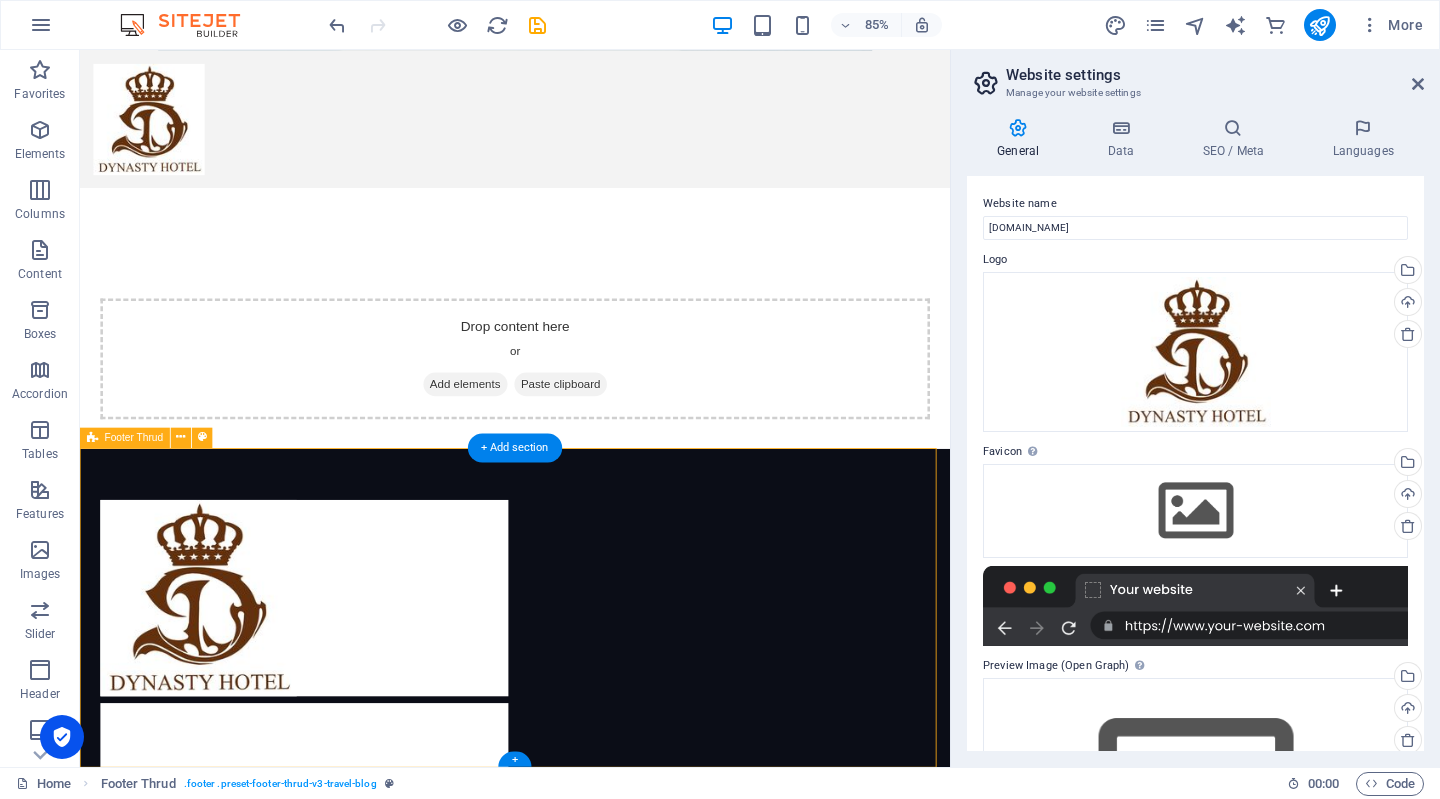 click at bounding box center [181, 437] 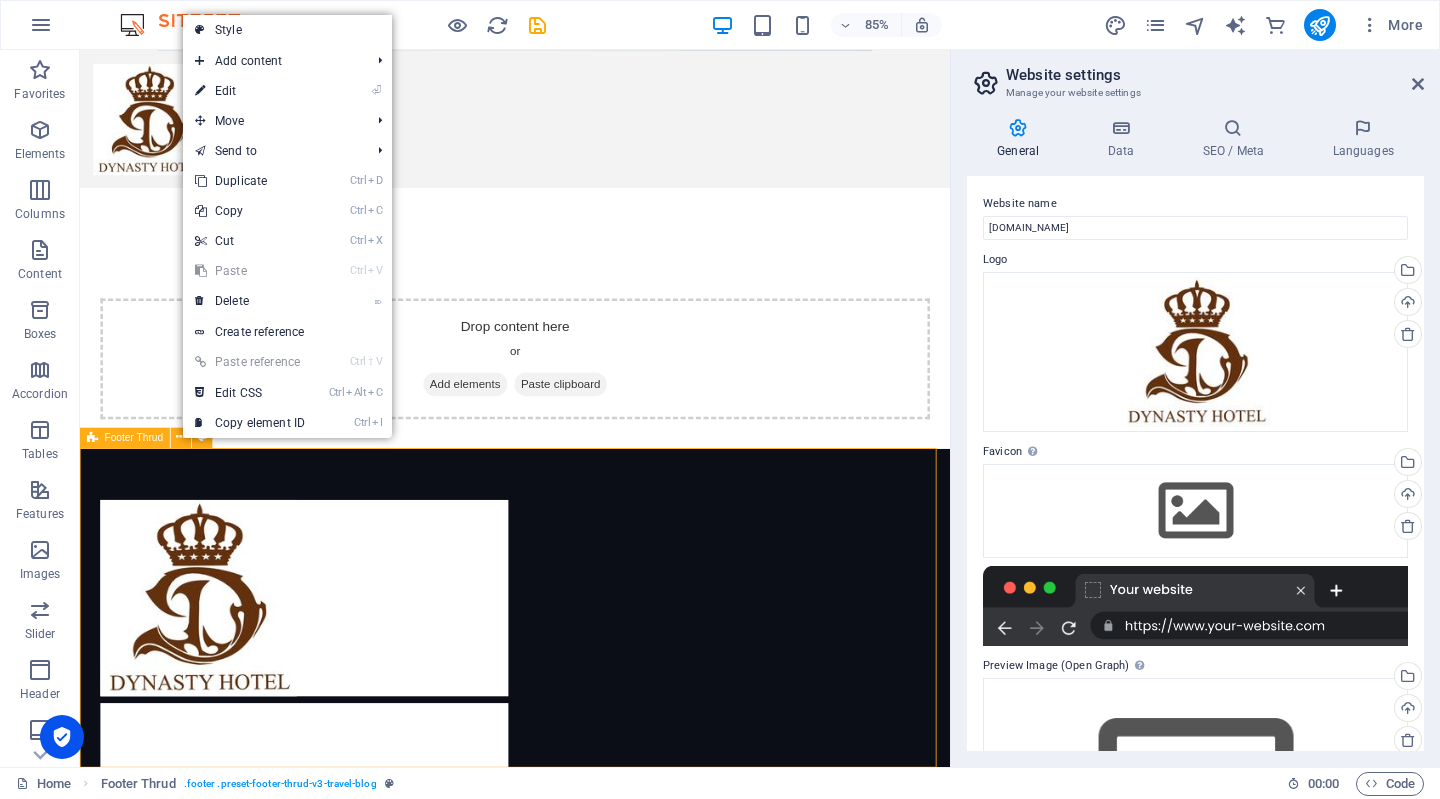 click on "[PHONE_NUMBER]" at bounding box center [592, 758] 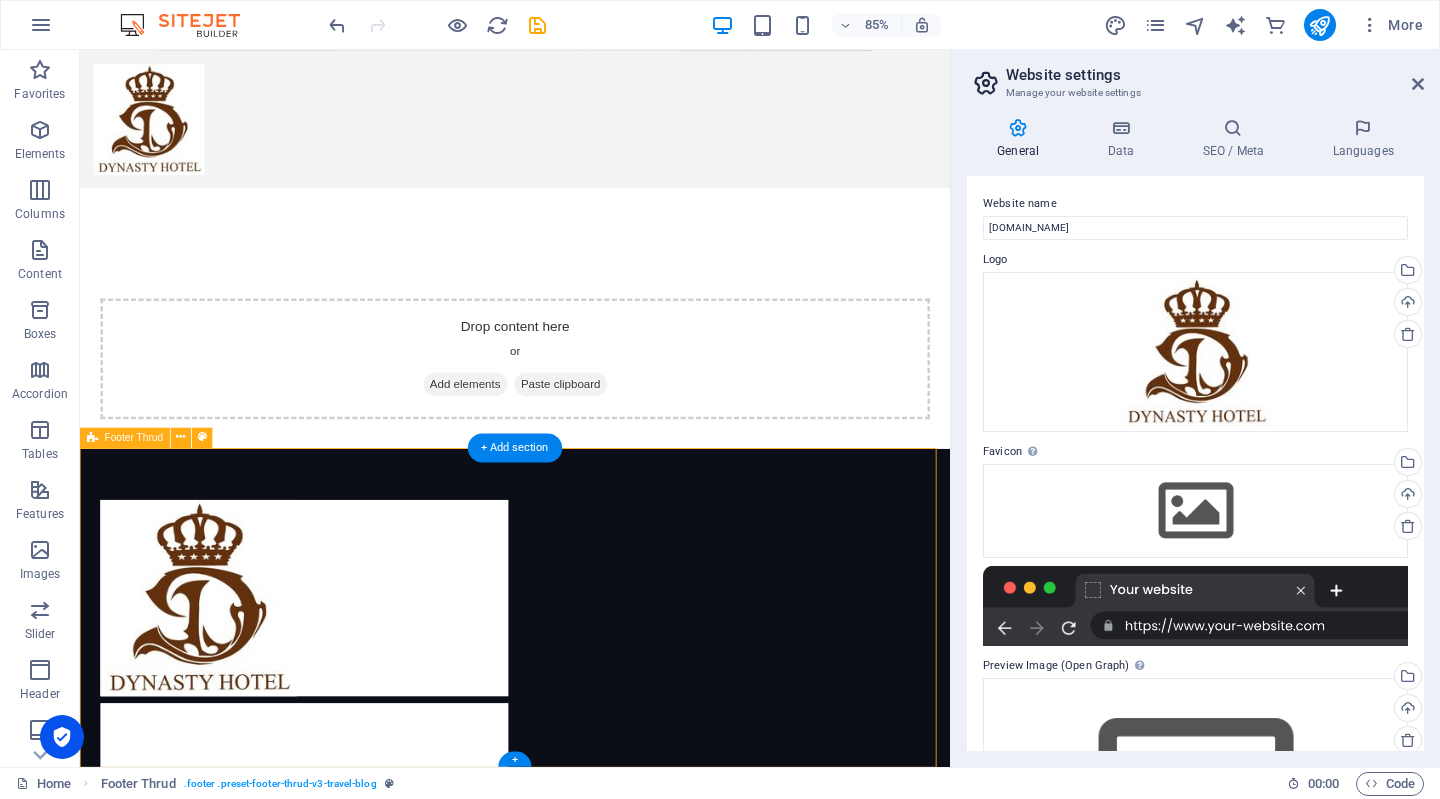 click at bounding box center [202, 437] 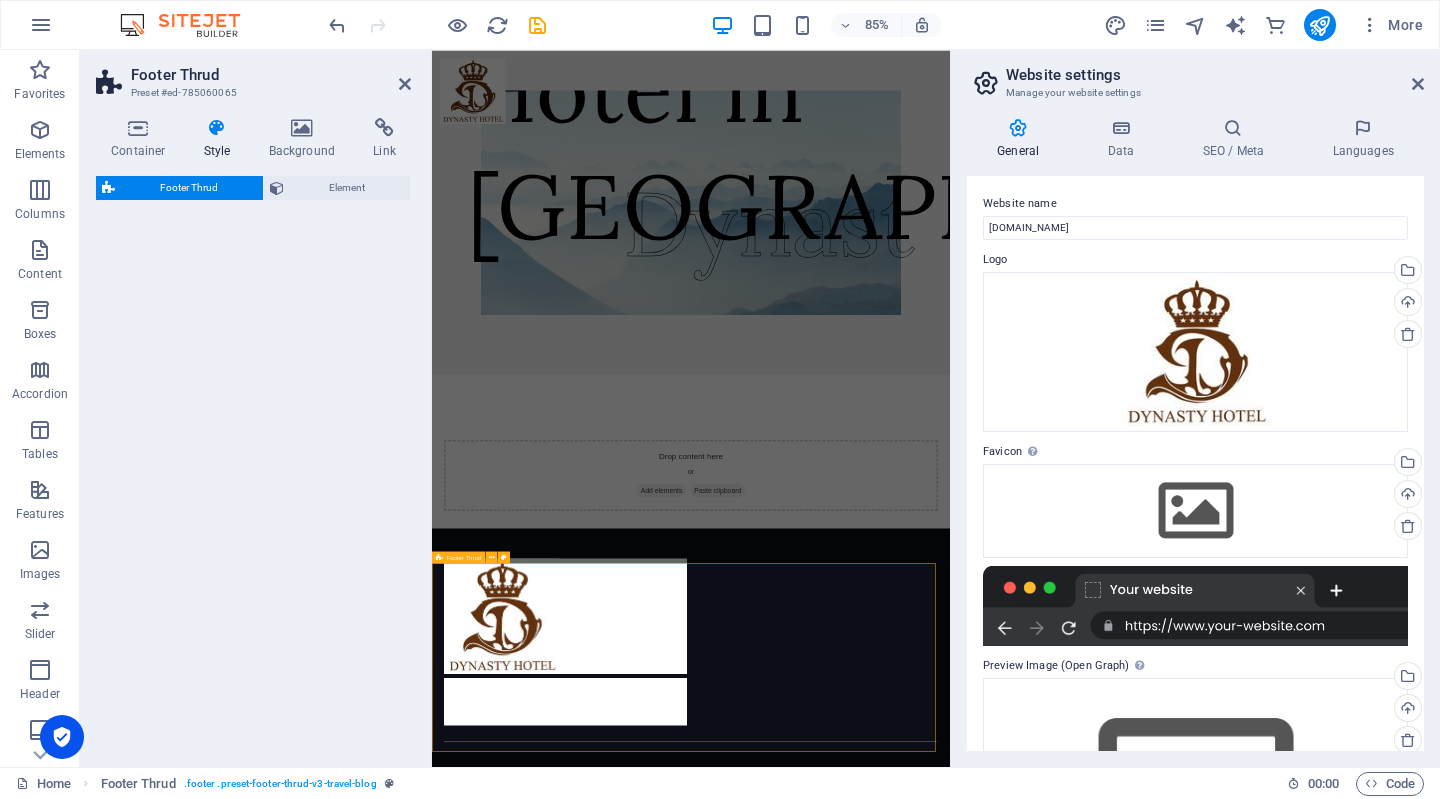 select on "rem" 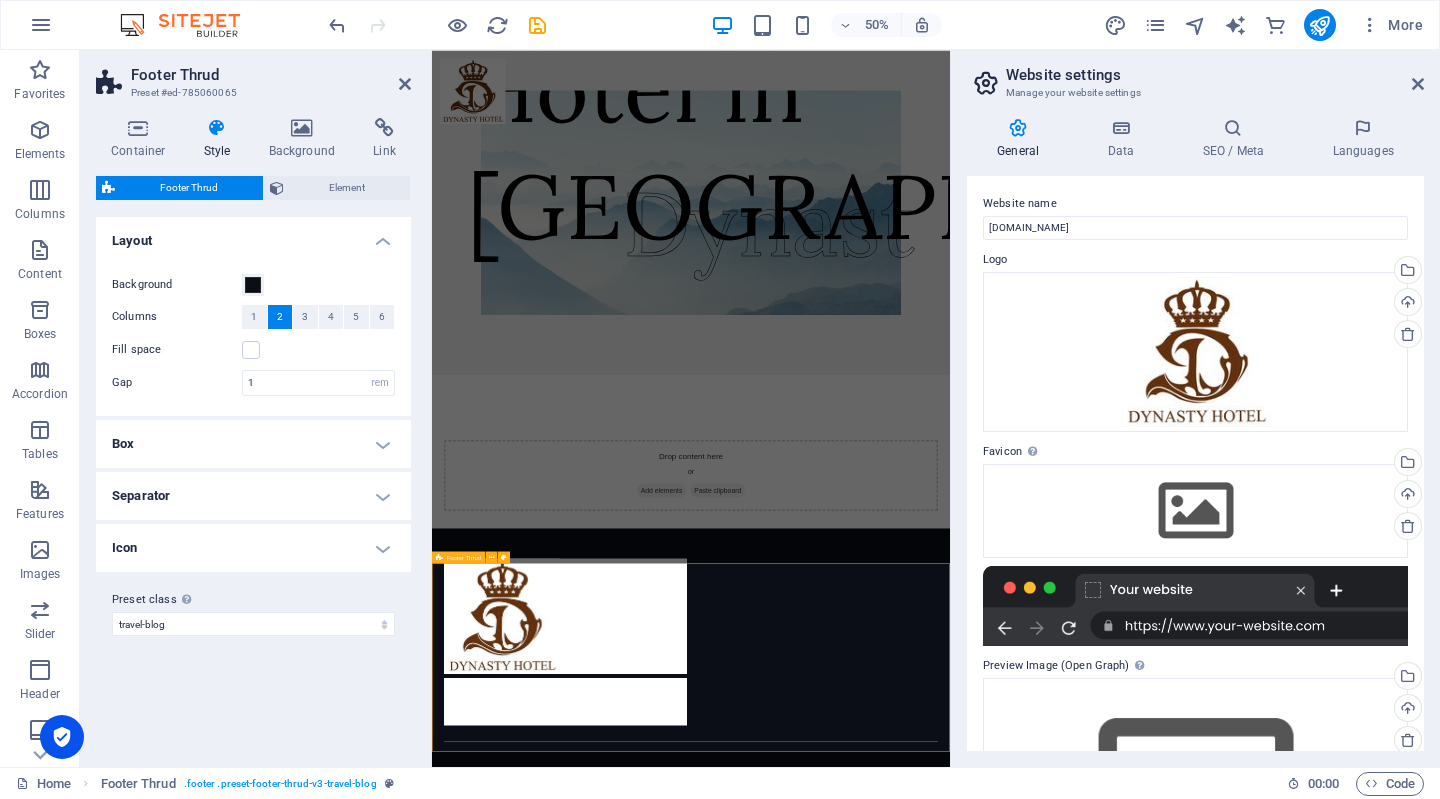 scroll, scrollTop: 0, scrollLeft: 0, axis: both 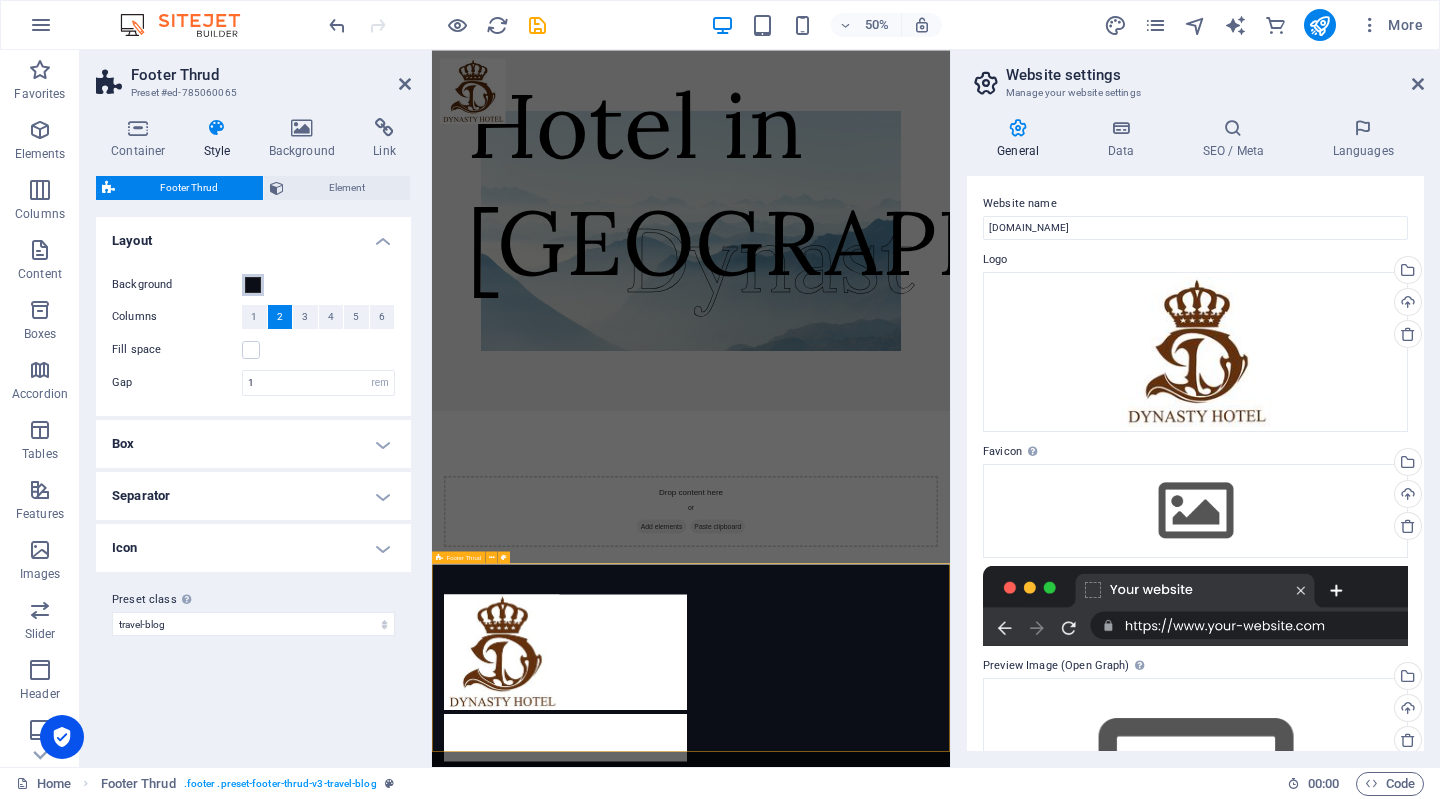 click at bounding box center [253, 285] 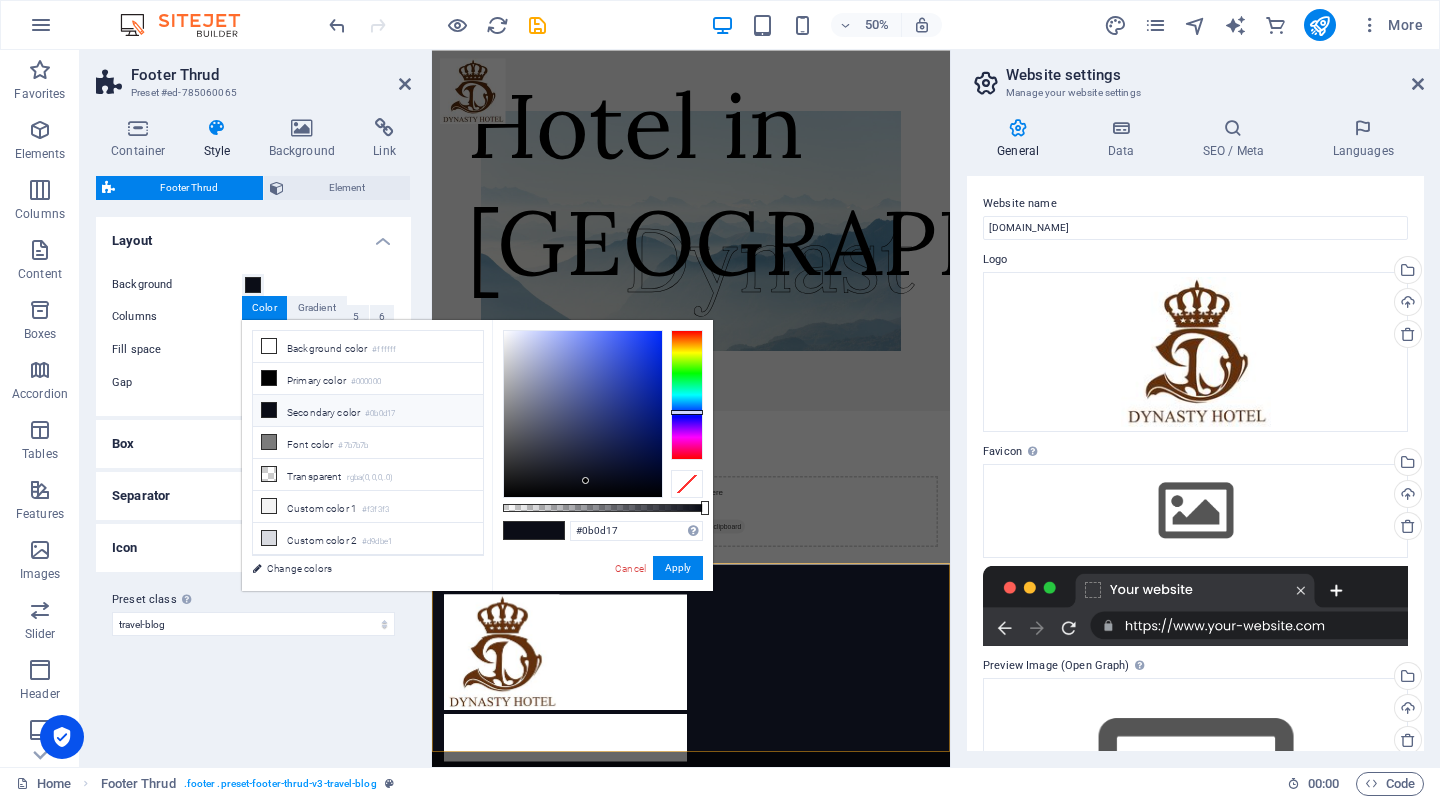 click on "Background color
#ffffff" at bounding box center (368, 347) 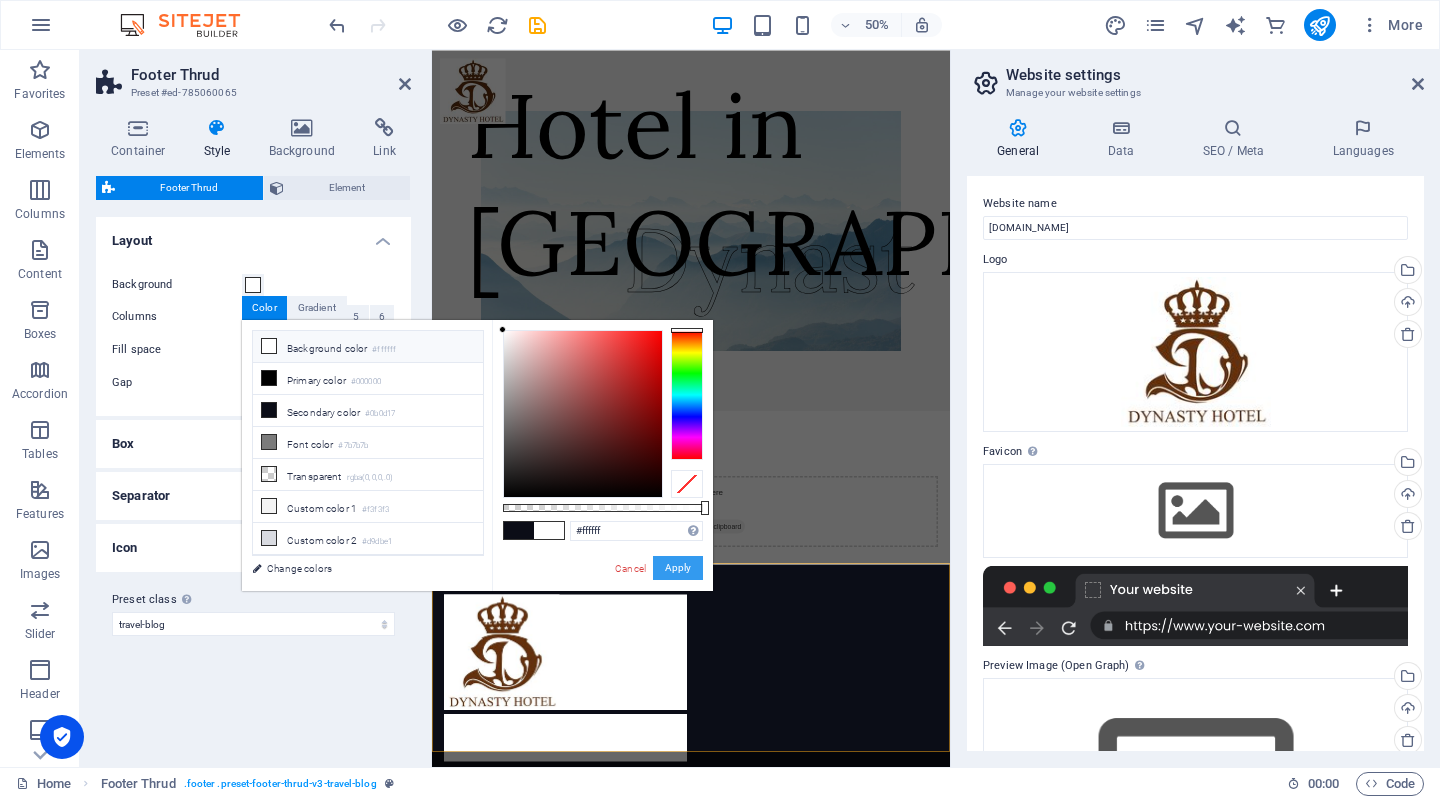 click on "Apply" at bounding box center [678, 568] 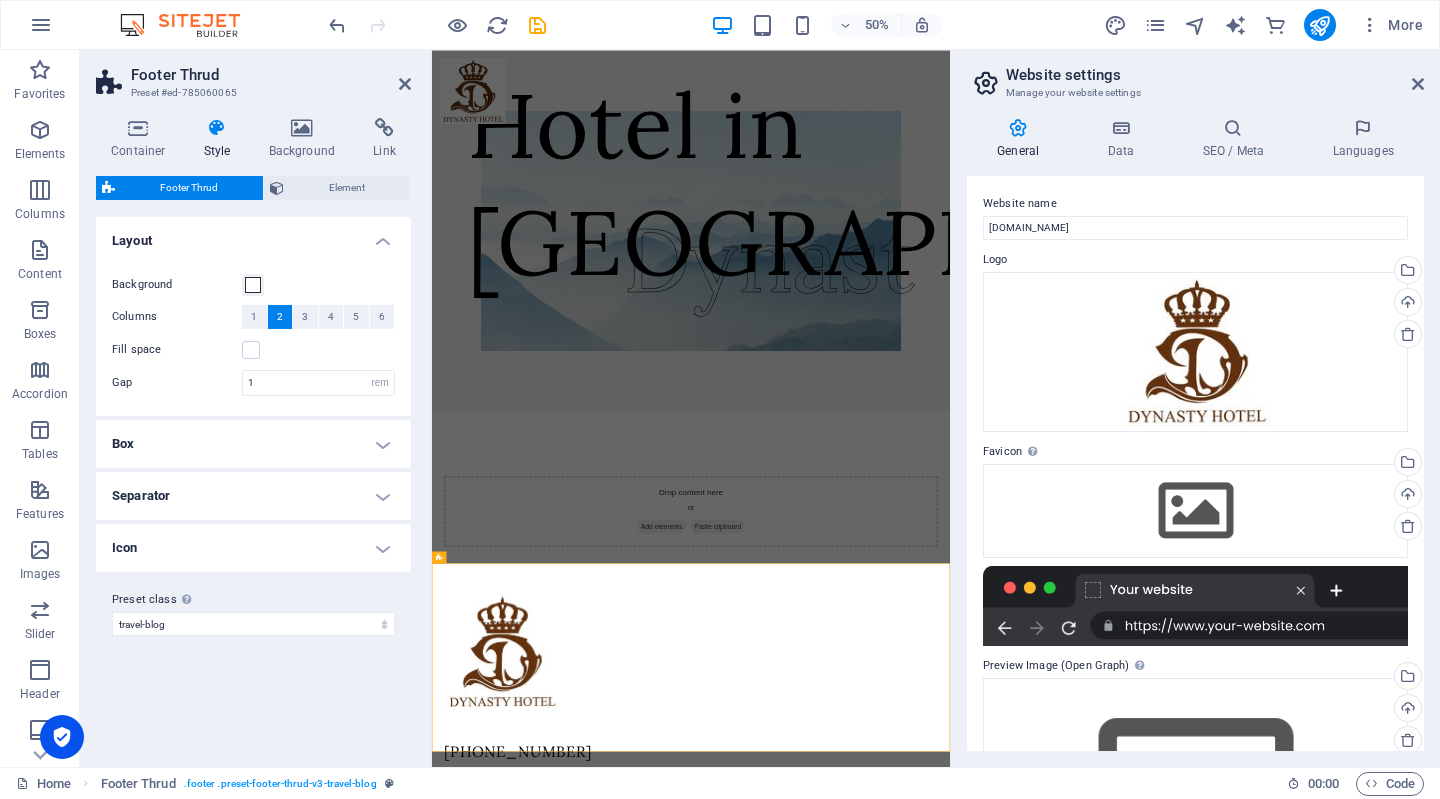 click on "Drop content here or  Add elements  Paste clipboard" at bounding box center [950, 923] 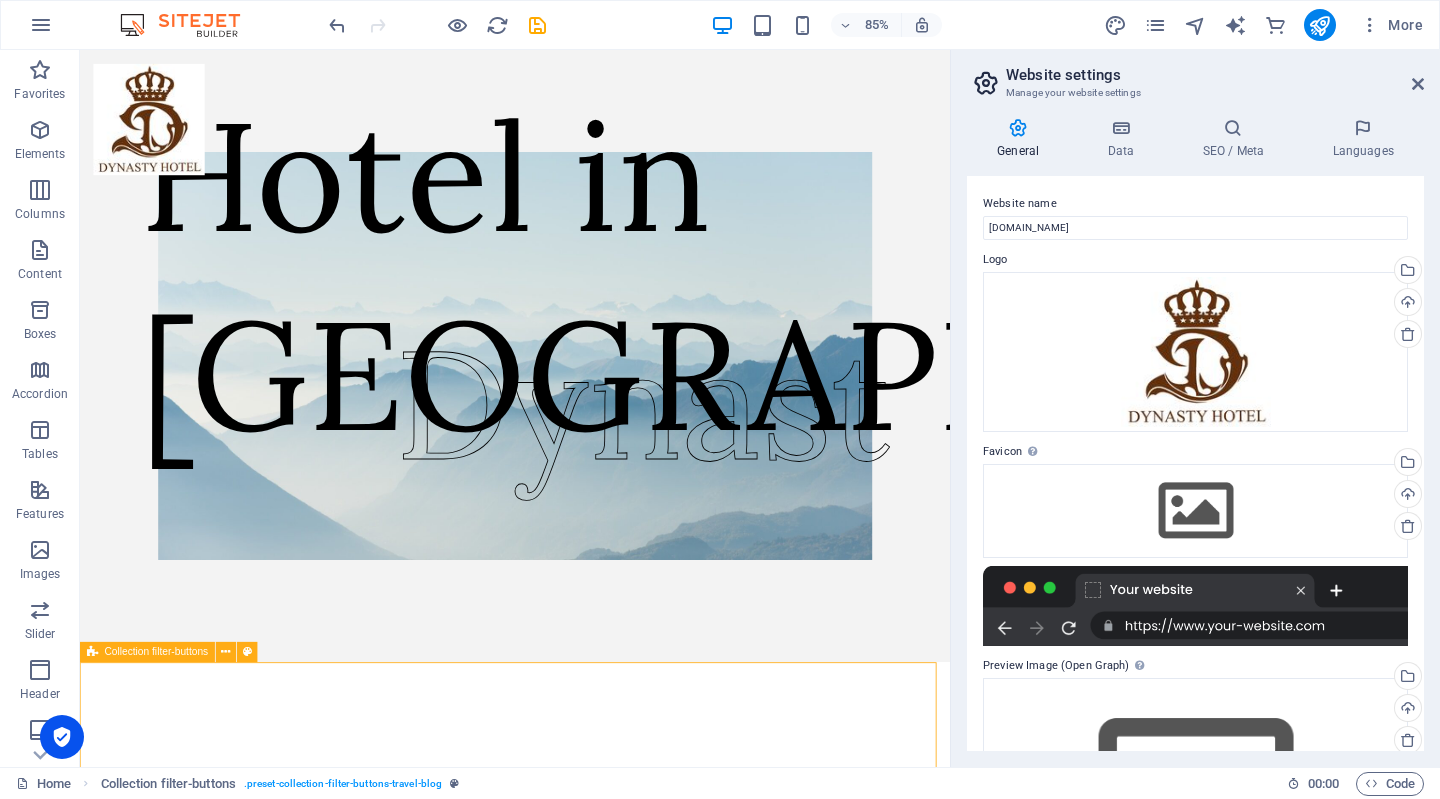 click at bounding box center [592, 90] 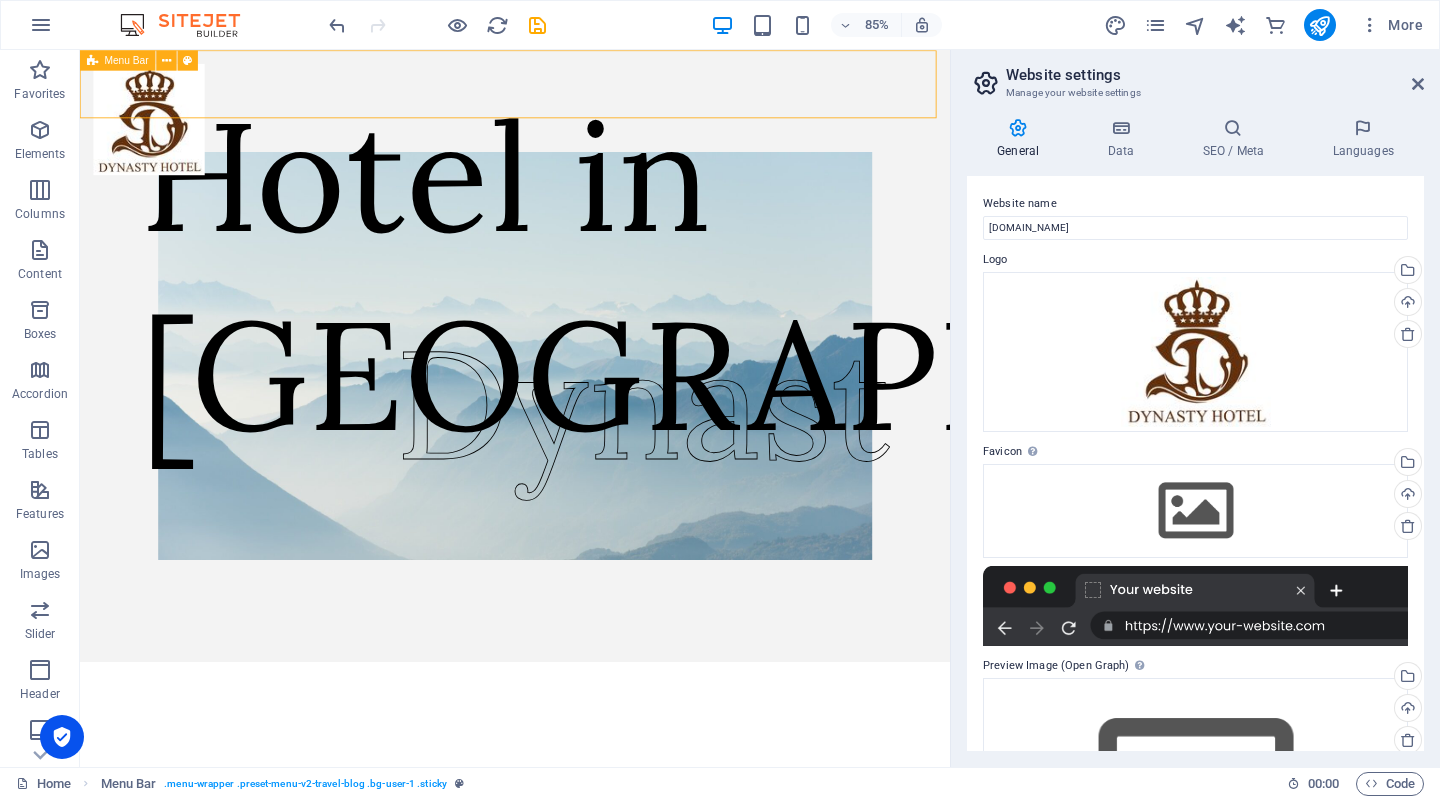 click on "Menu Bar" at bounding box center (118, 60) 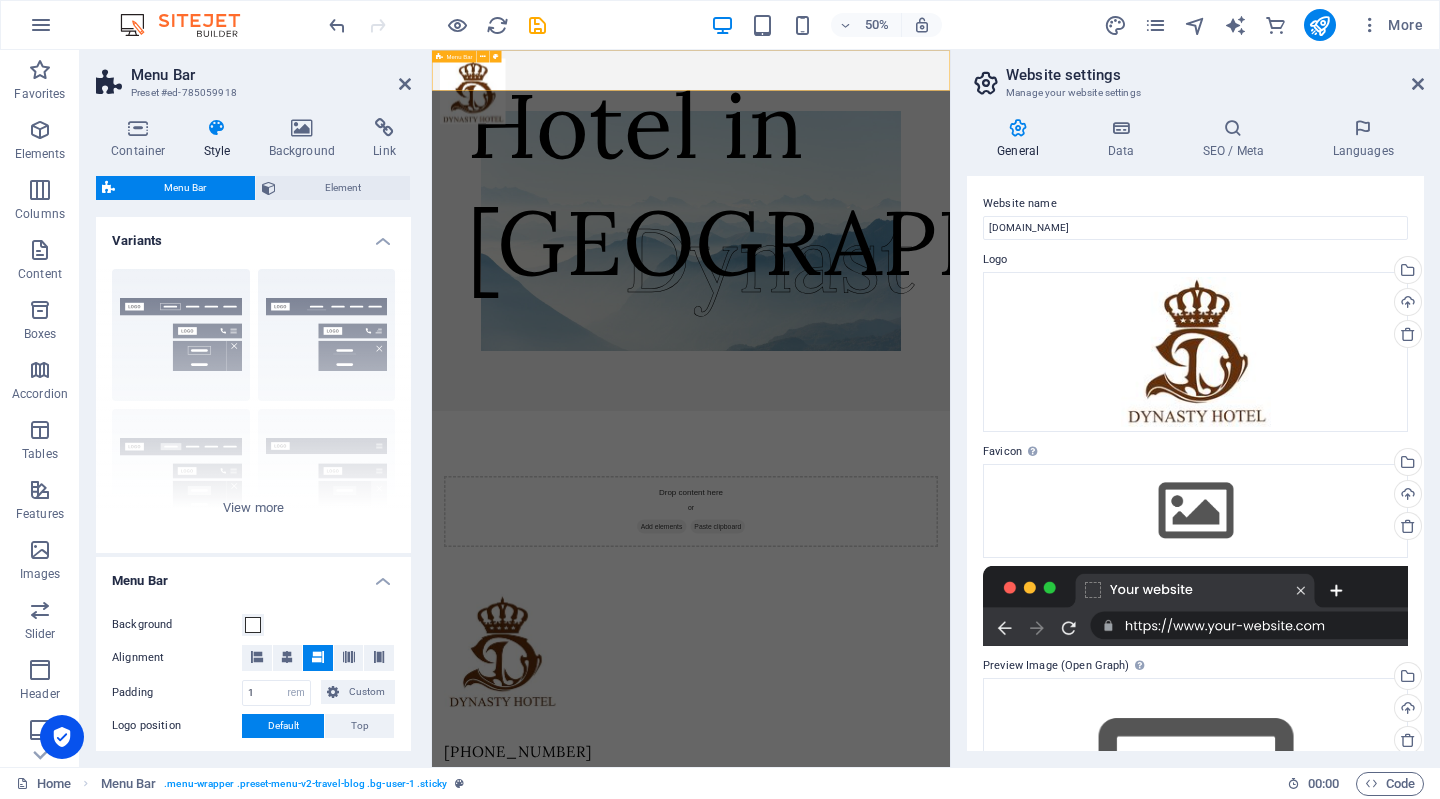 click at bounding box center [287, 657] 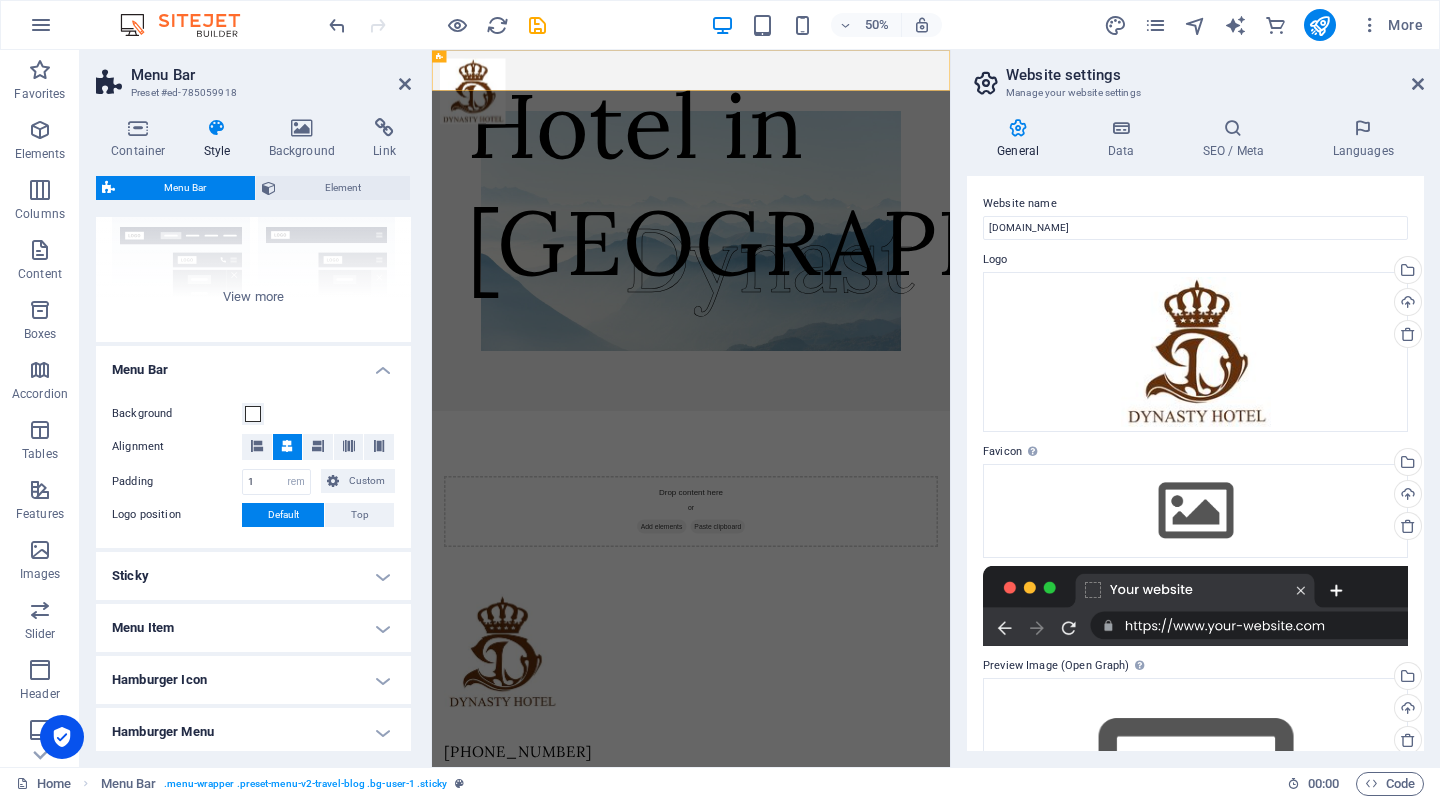 scroll, scrollTop: 212, scrollLeft: 0, axis: vertical 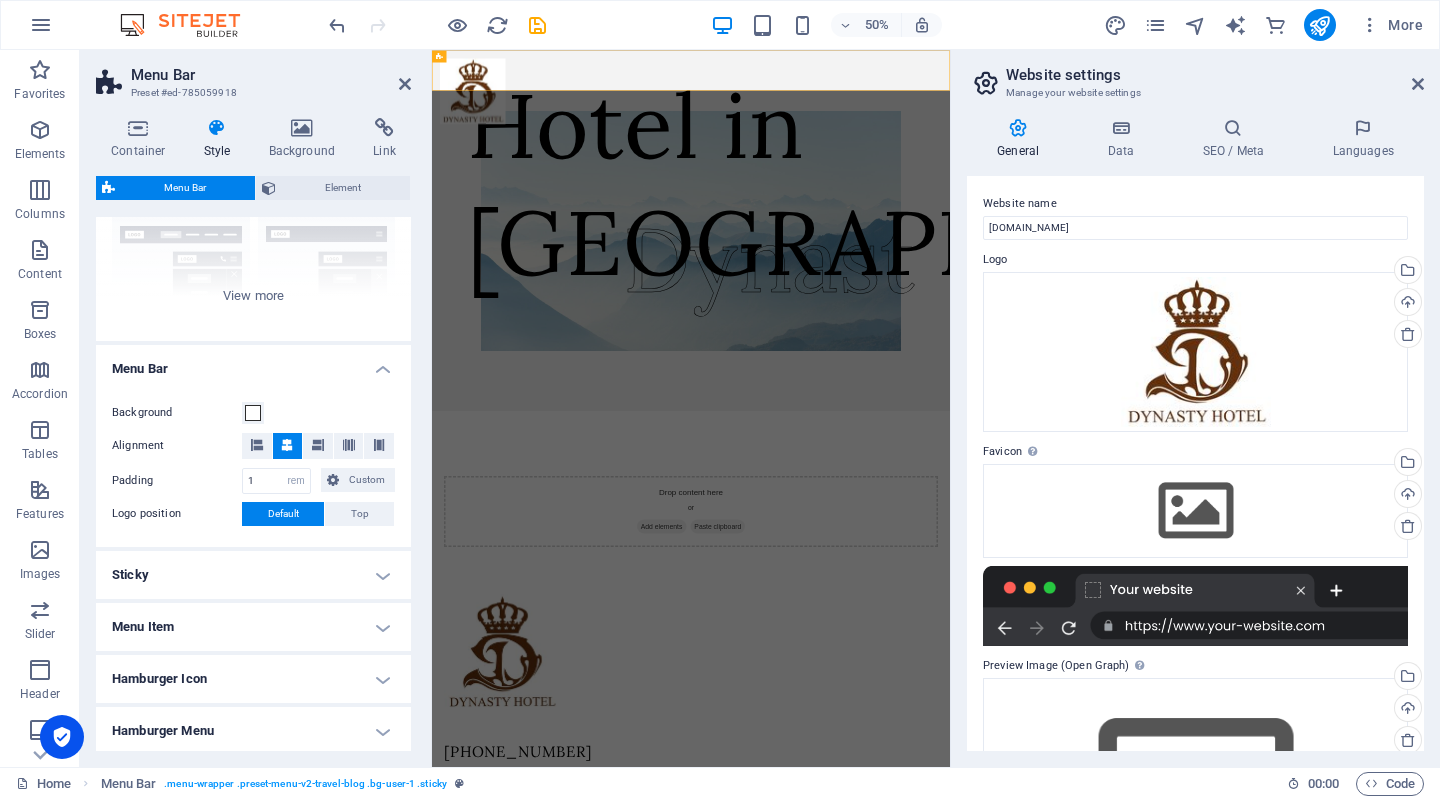 click on "Top" at bounding box center [360, 514] 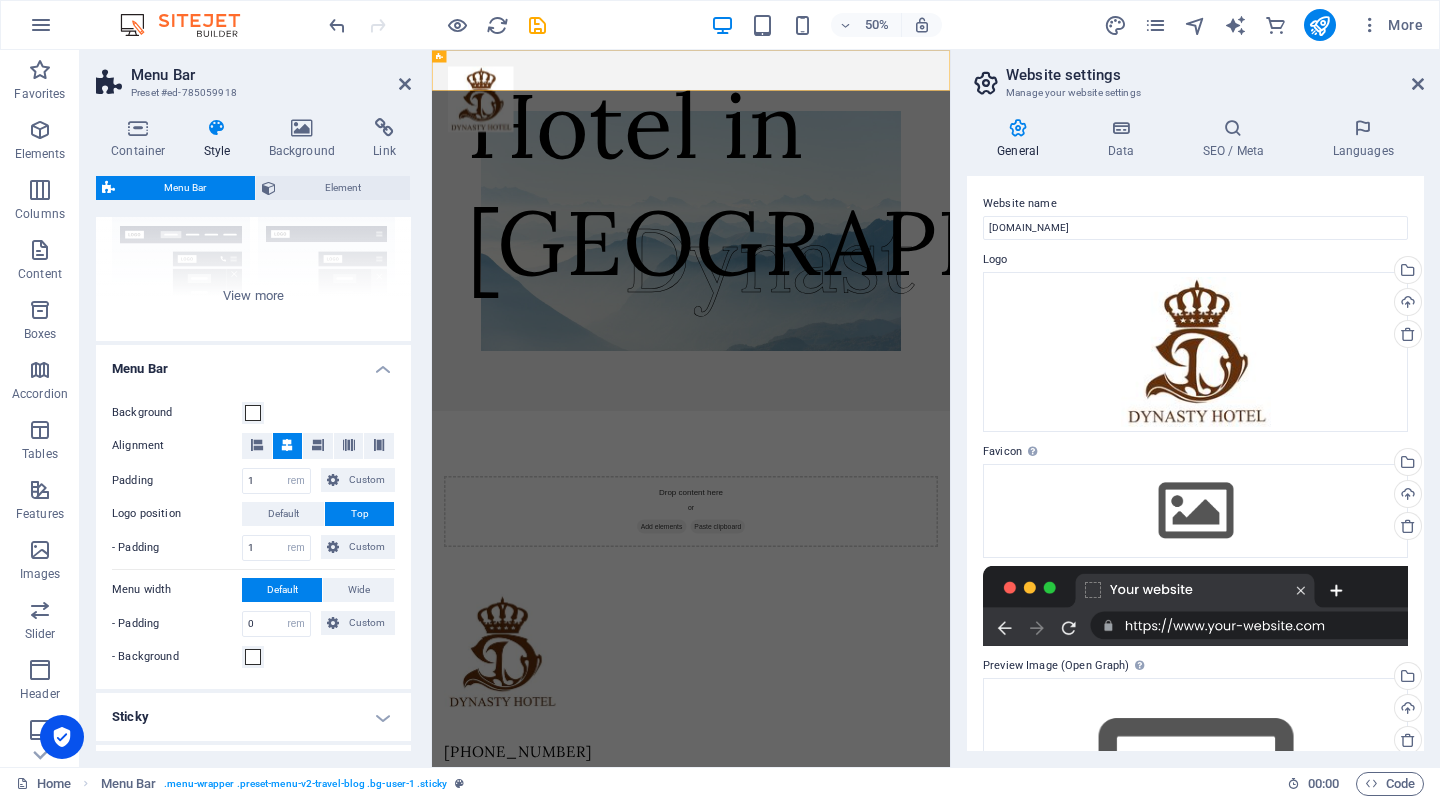 click on "Default" at bounding box center [283, 514] 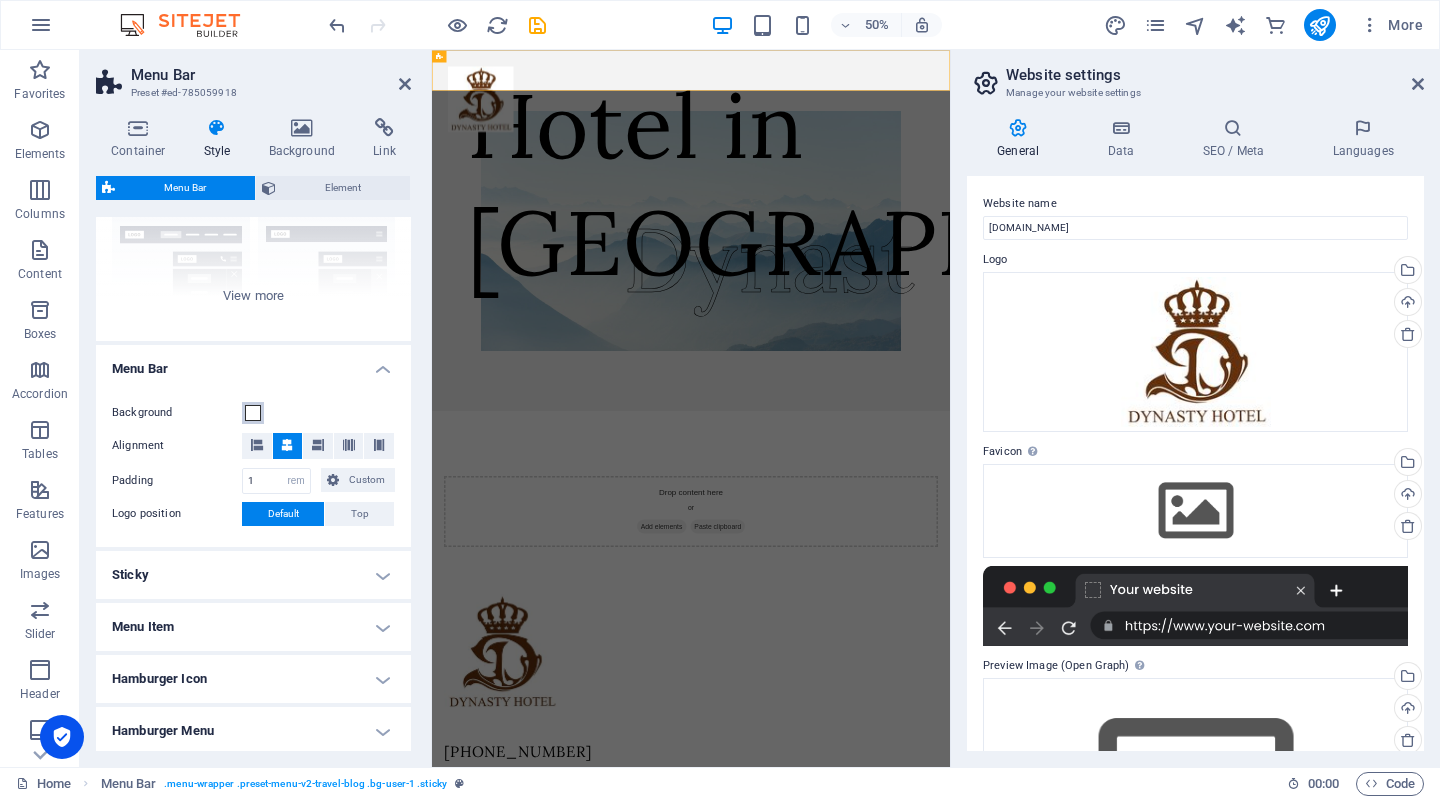 click at bounding box center (253, 413) 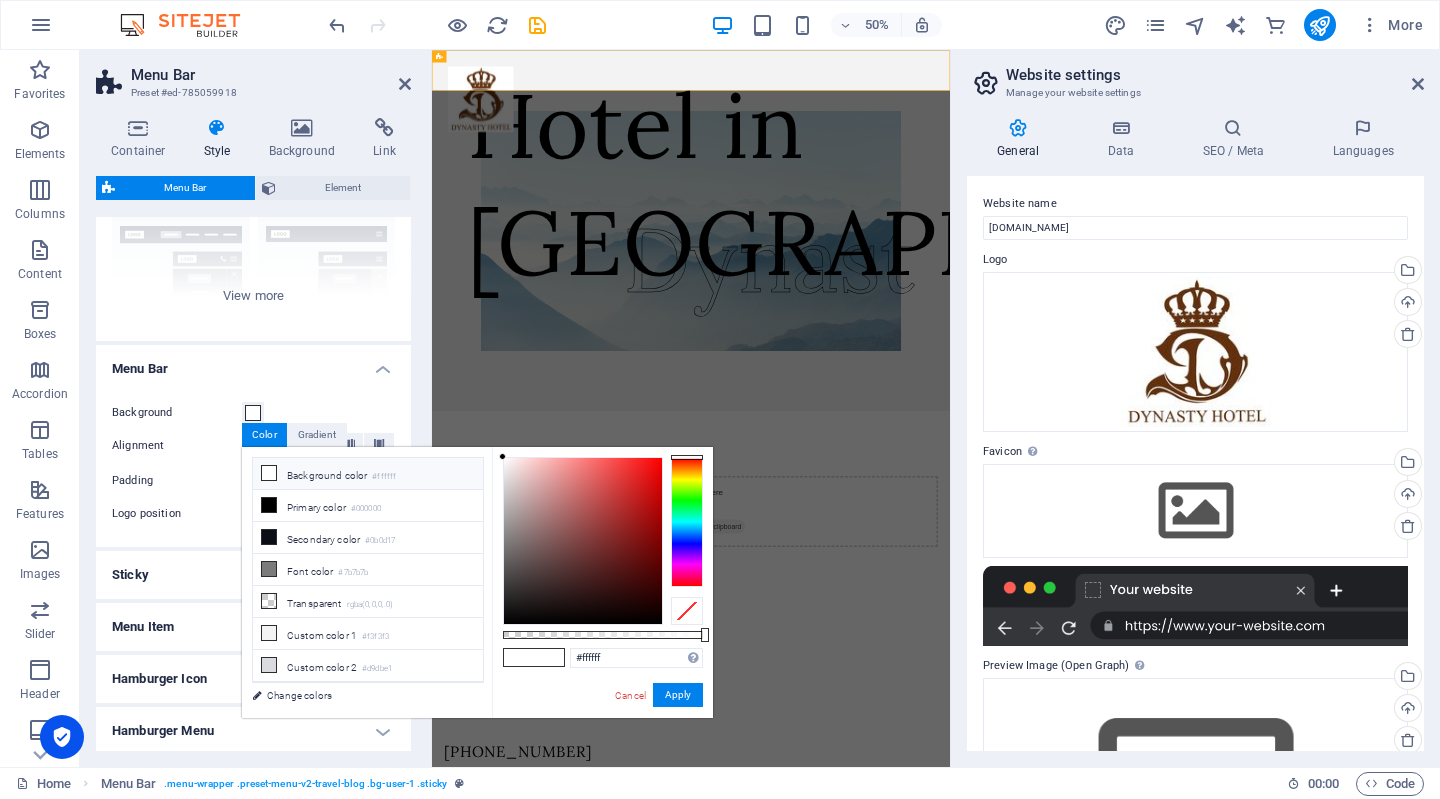 click on "Background color
#ffffff" at bounding box center [368, 474] 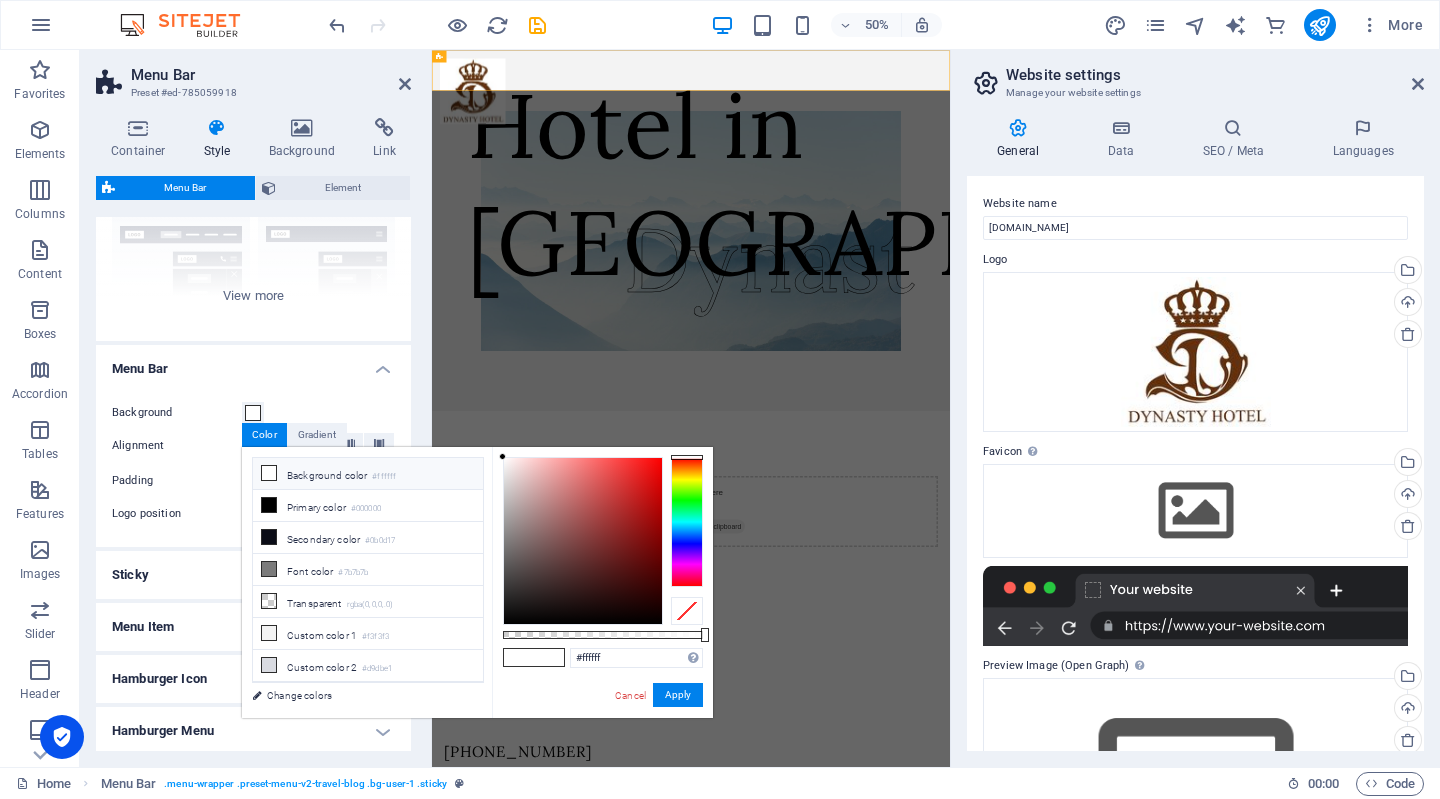 click on "Border Centered Default Fixed Loki Trigger Wide XXL" at bounding box center [253, 191] 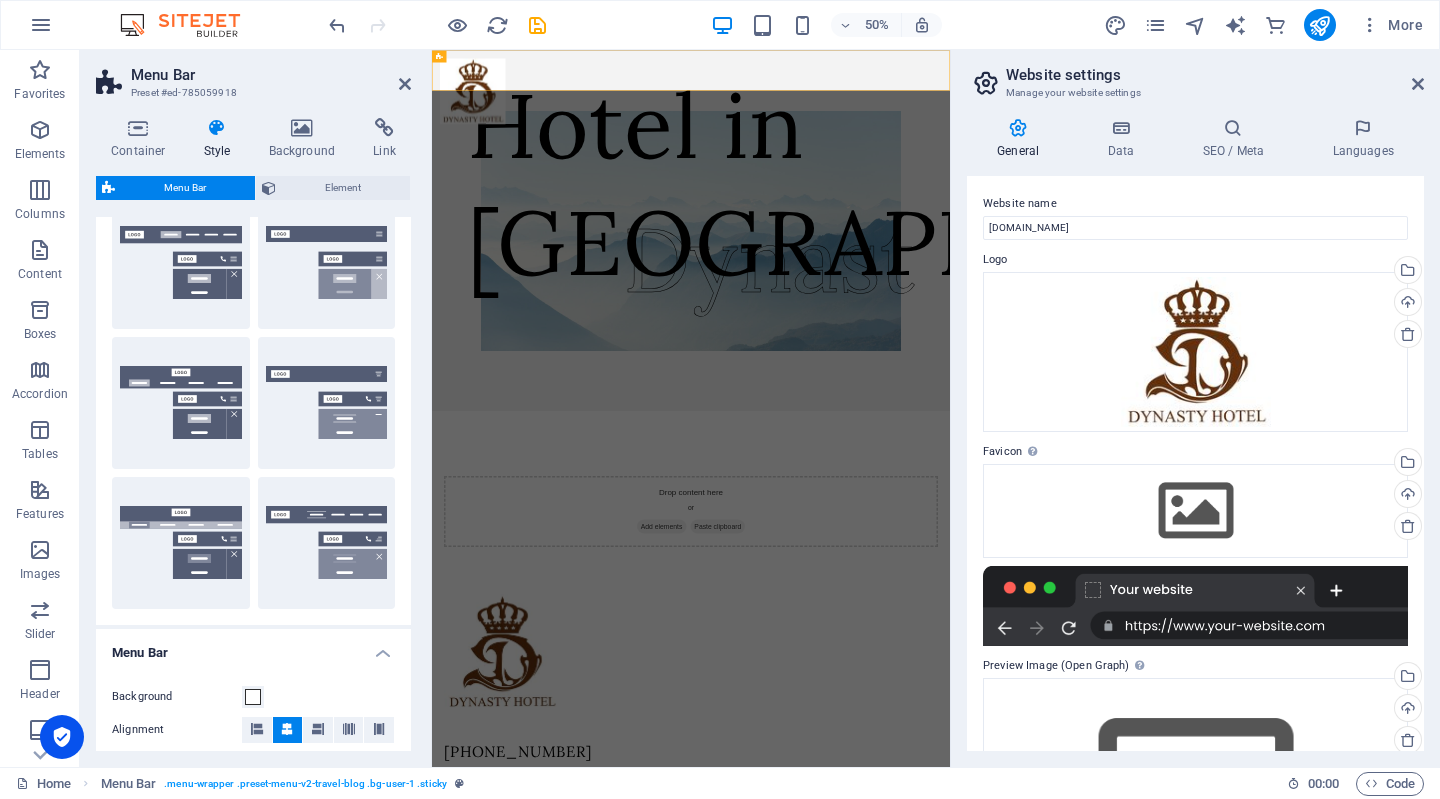click at bounding box center [405, 84] 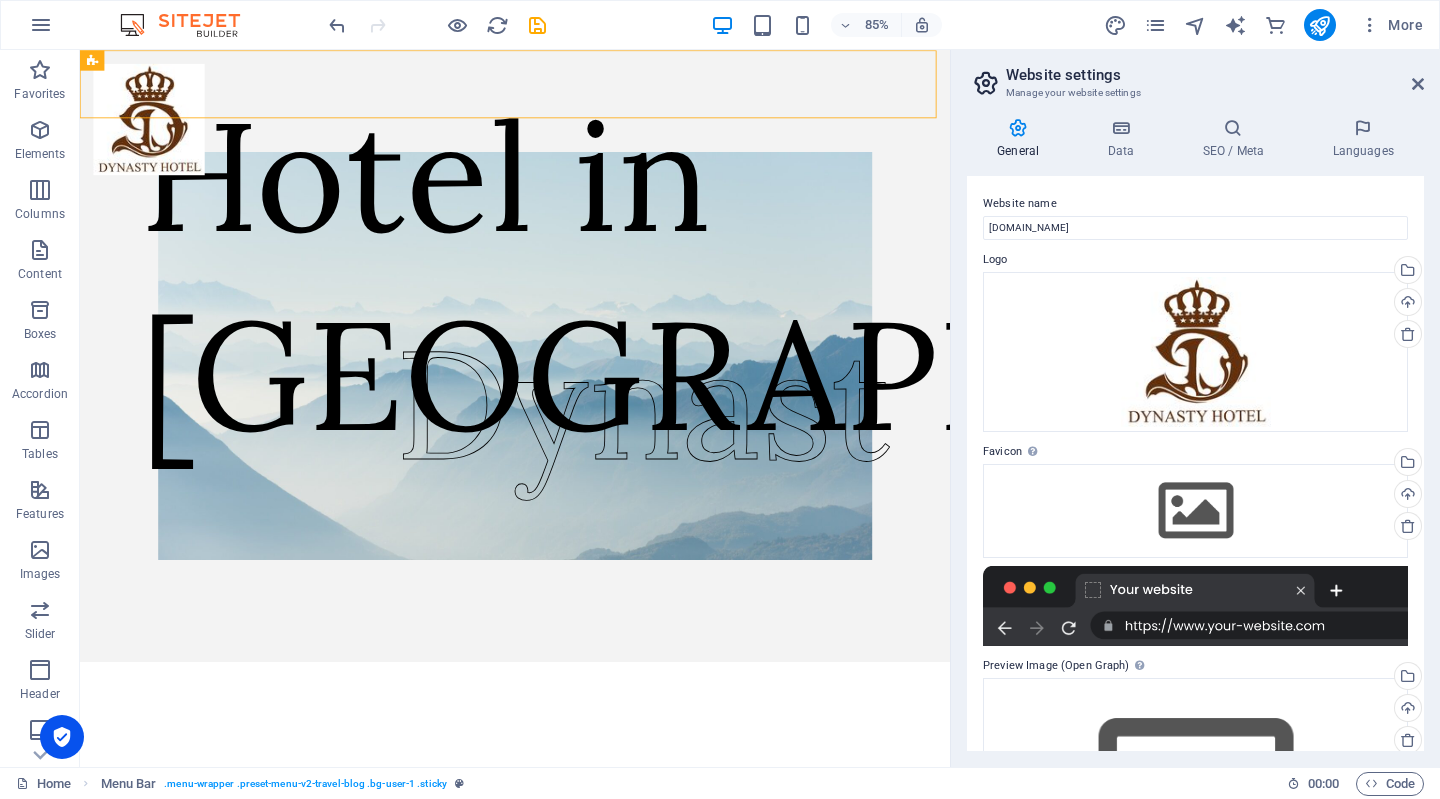 click at bounding box center [161, 131] 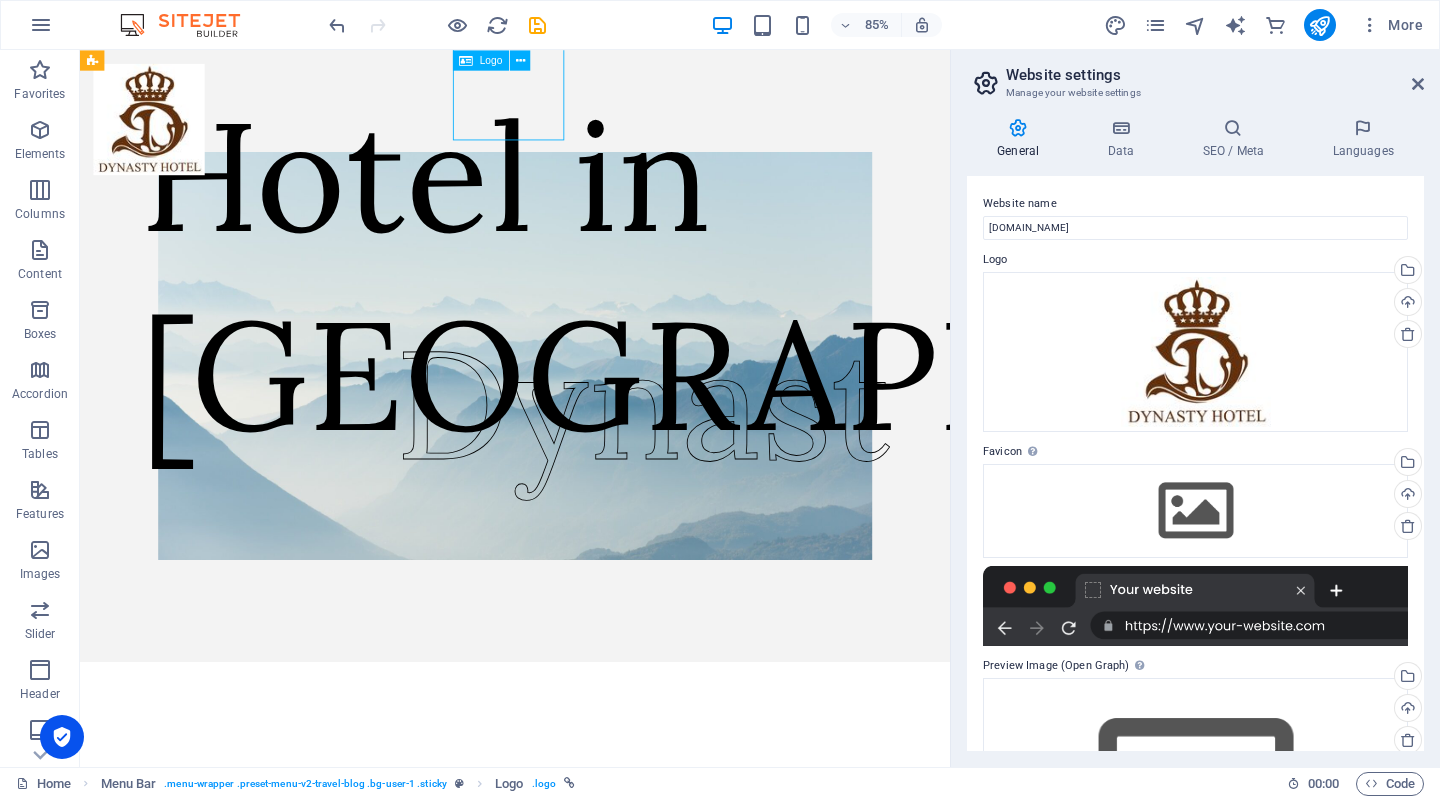click at bounding box center (520, 60) 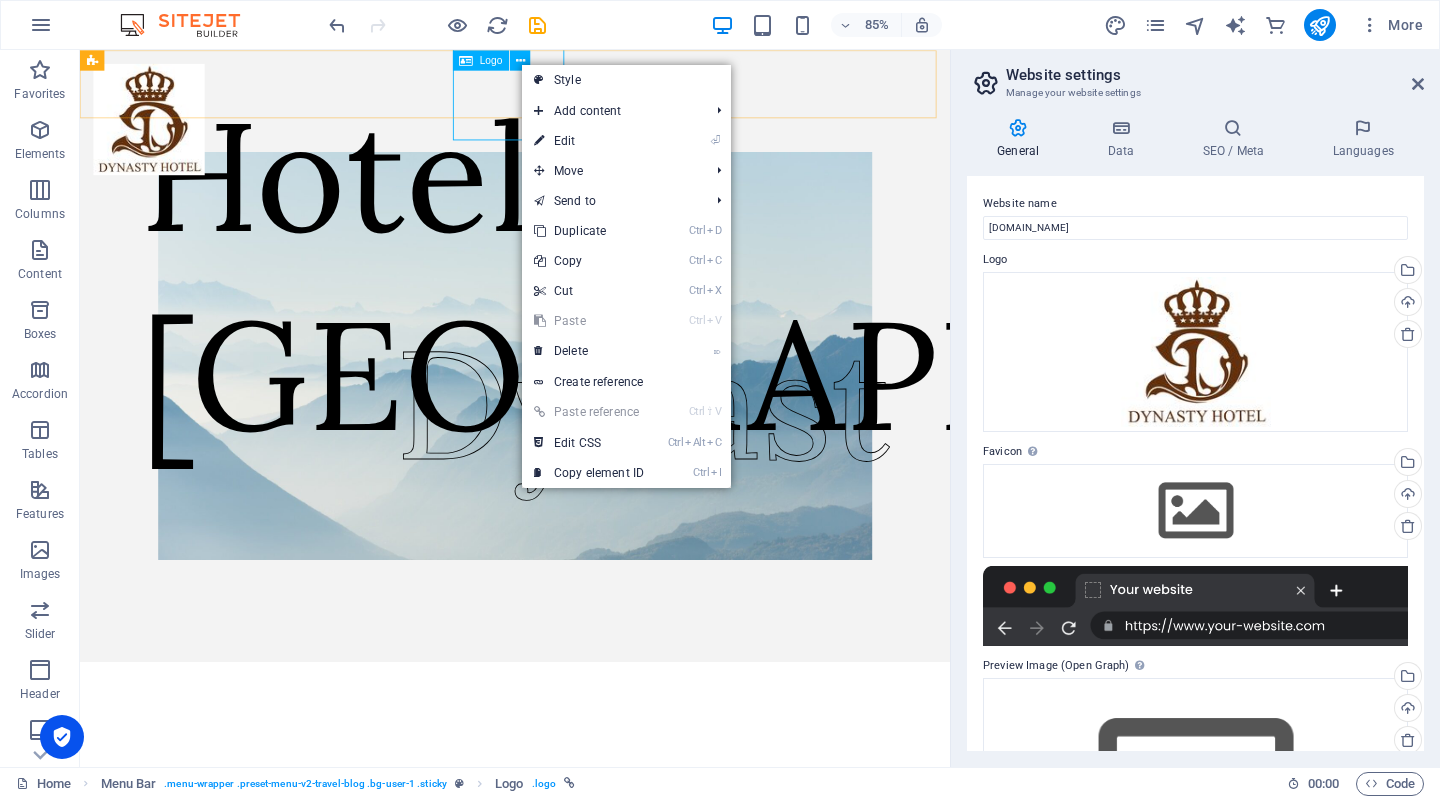 click on "⏎  Edit" at bounding box center (589, 141) 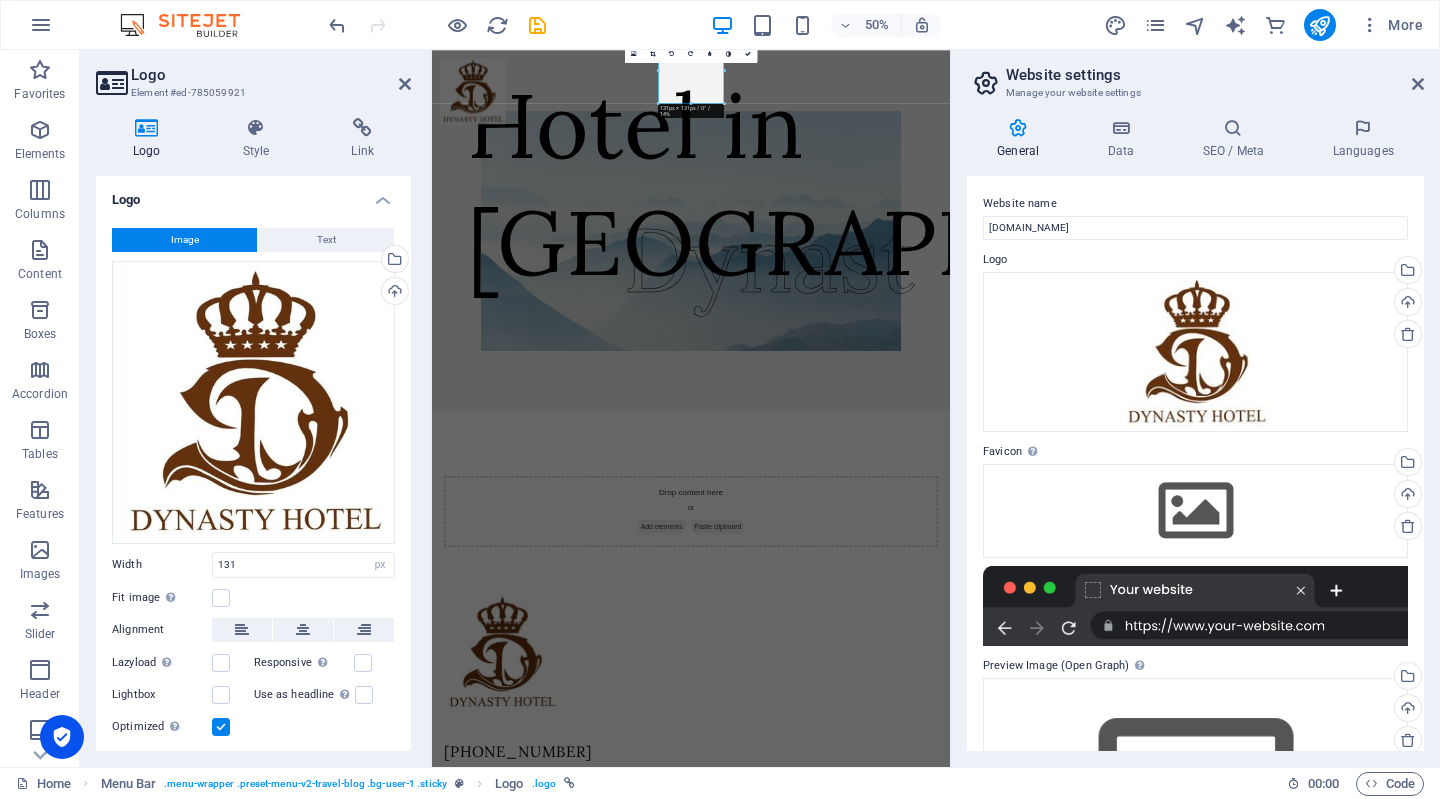 scroll, scrollTop: 50, scrollLeft: 0, axis: vertical 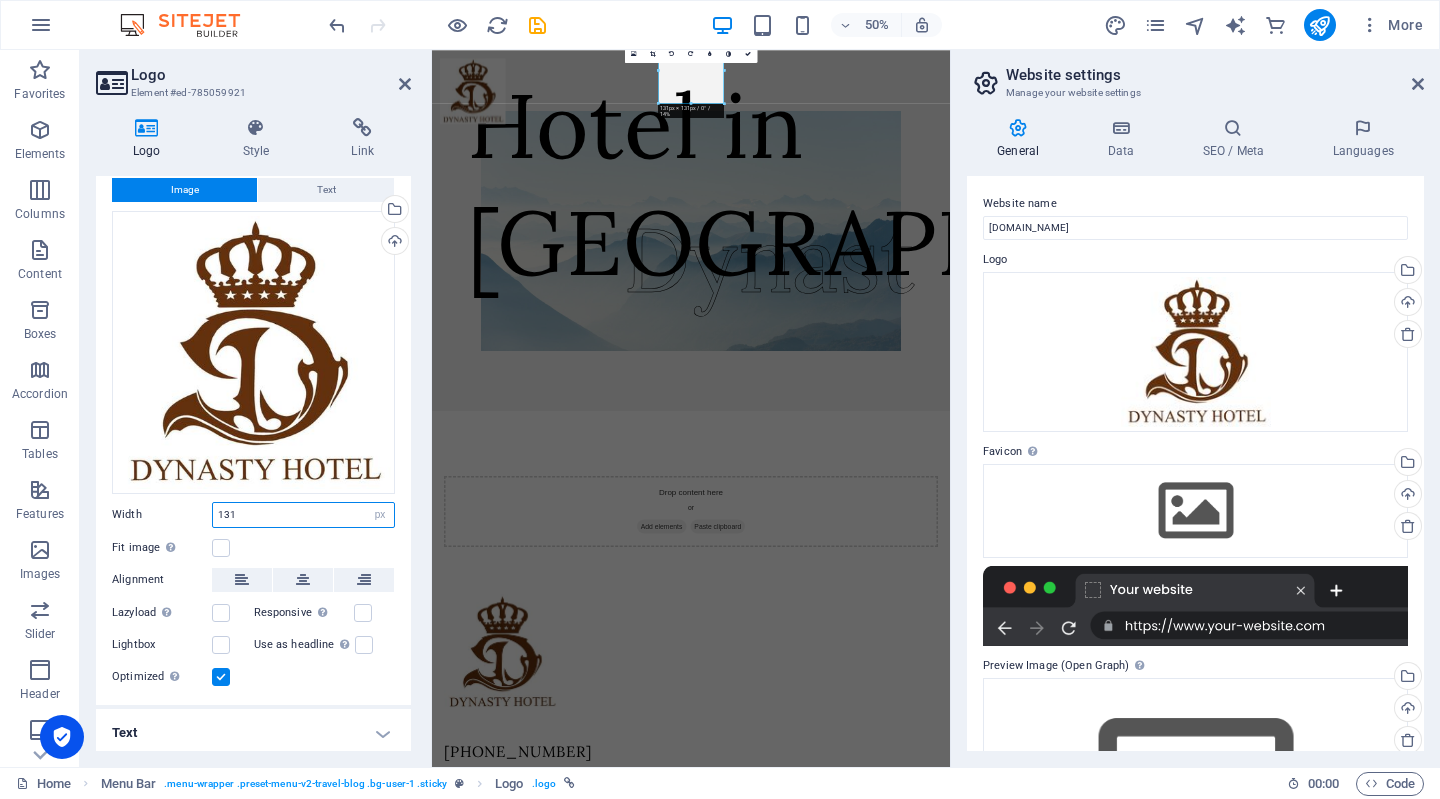 click on "131" at bounding box center [303, 515] 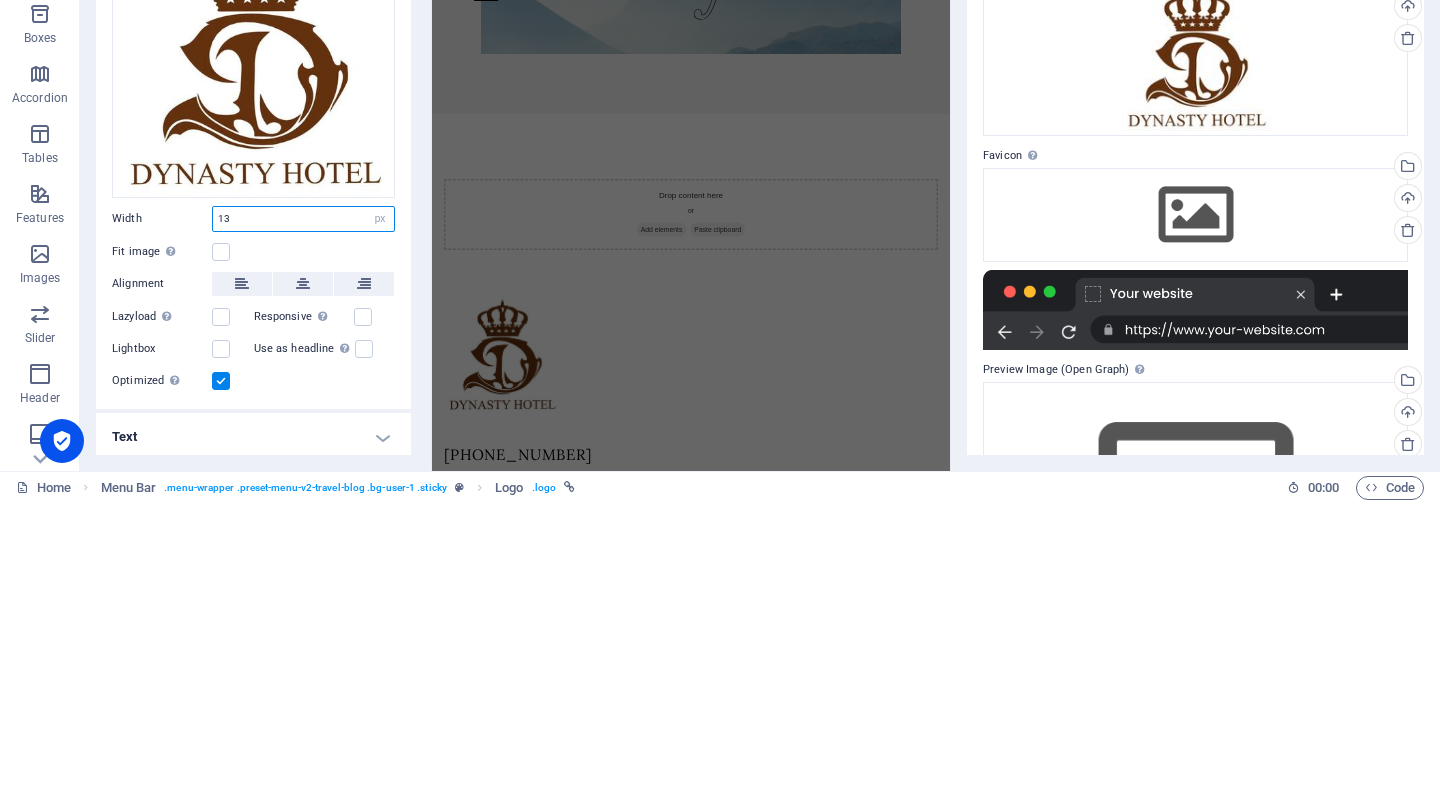 type on "1" 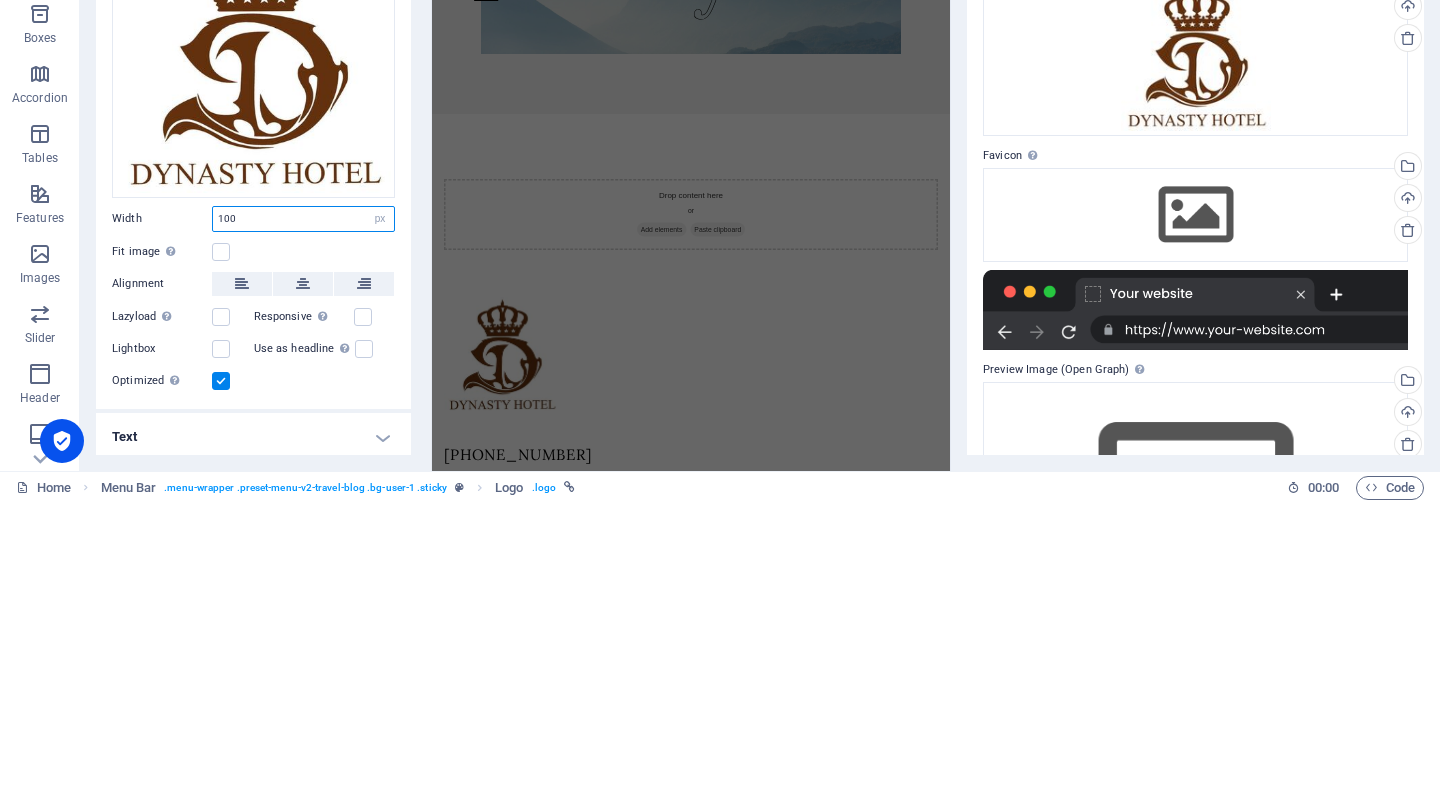 type on "100" 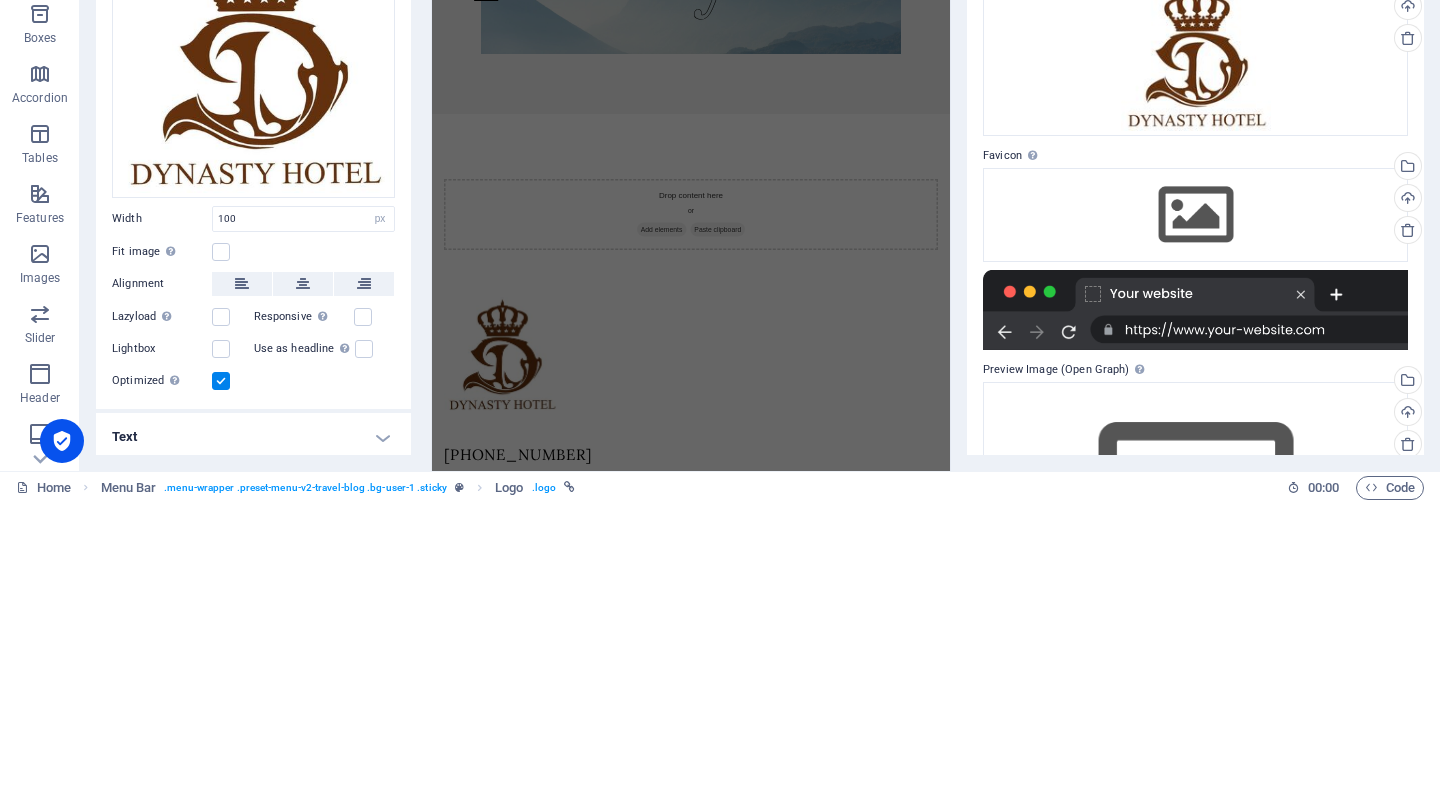 click on "[PHONE_NUMBER]" at bounding box center [699, 1155] 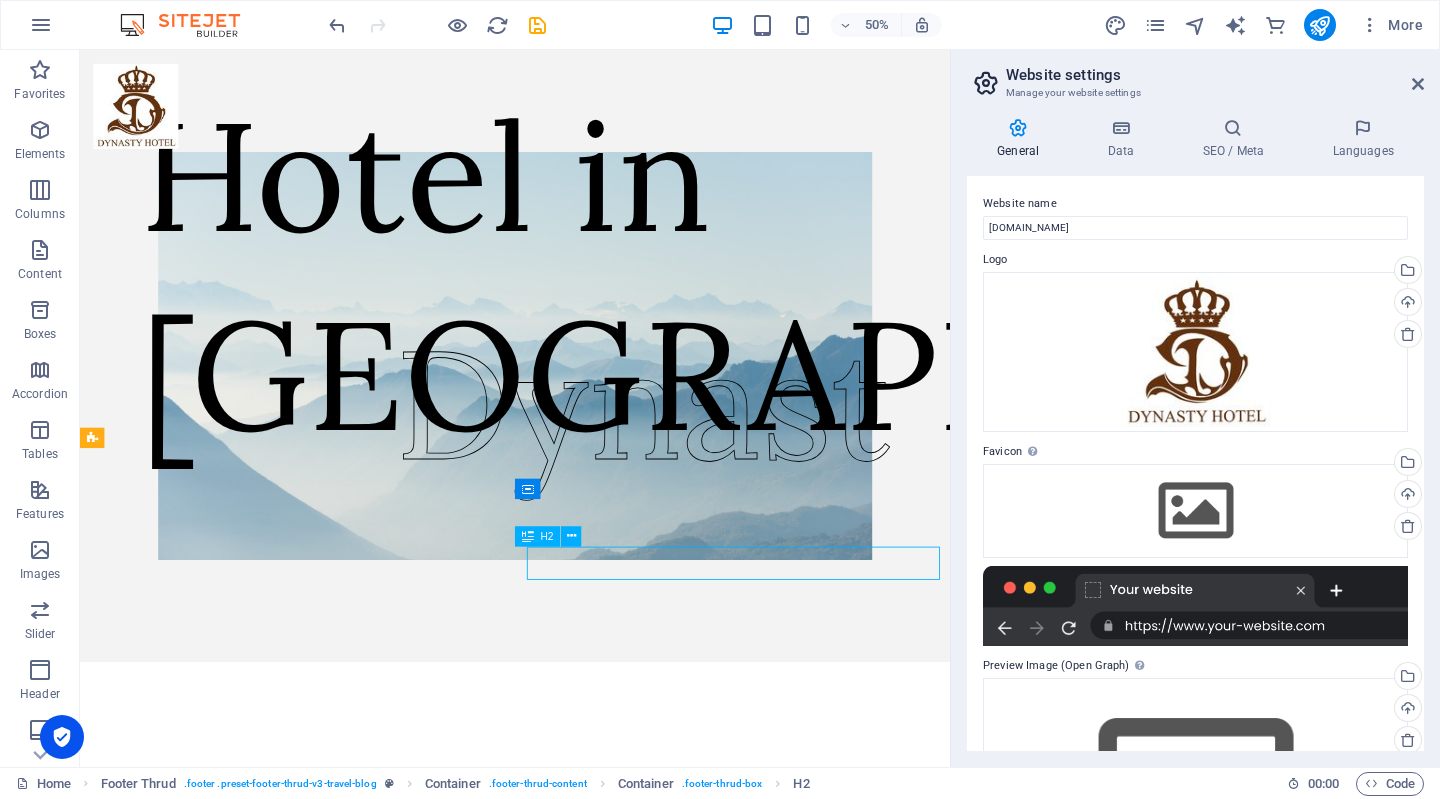 scroll, scrollTop: 558, scrollLeft: 0, axis: vertical 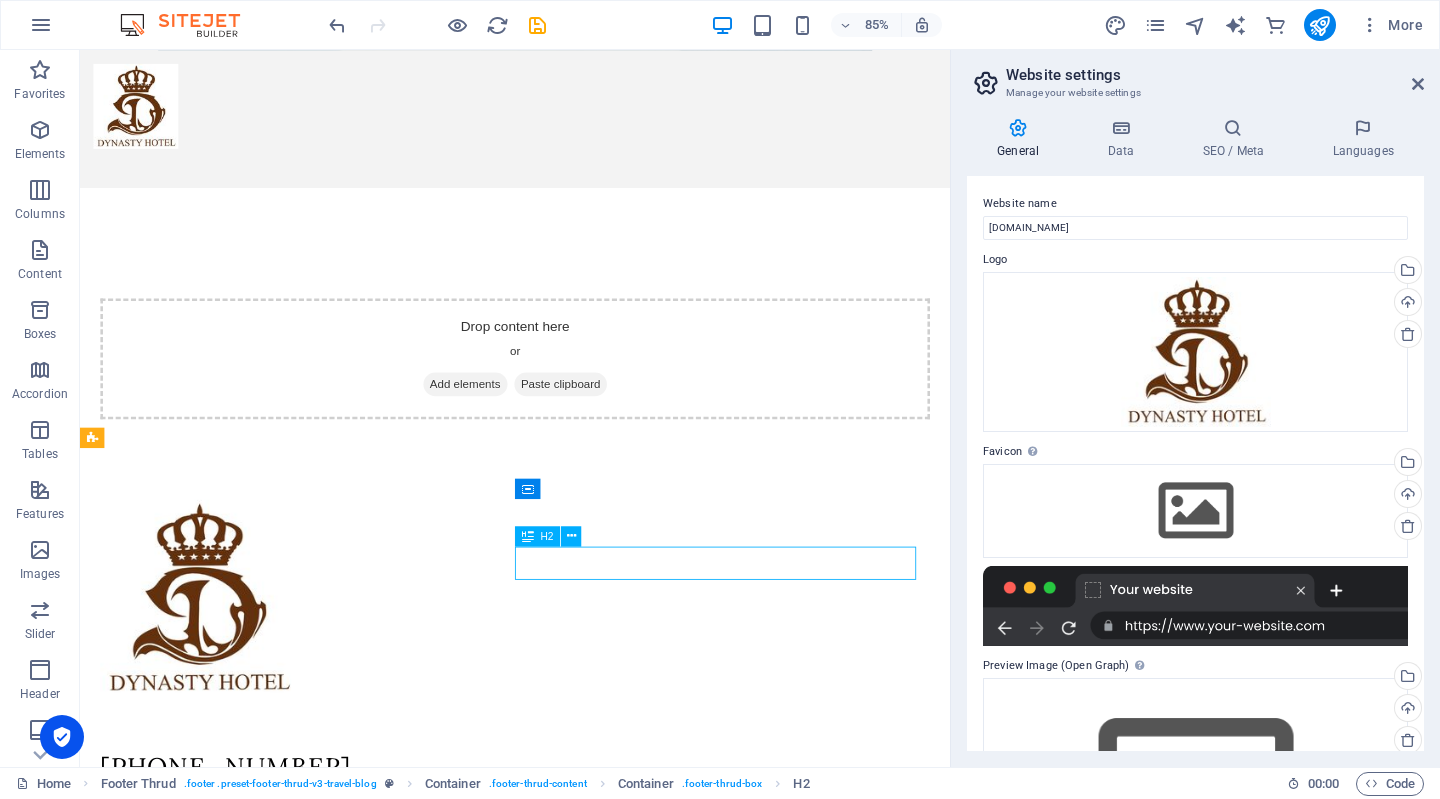 click on "Hotel in erbil Dynast" at bounding box center [592, -148] 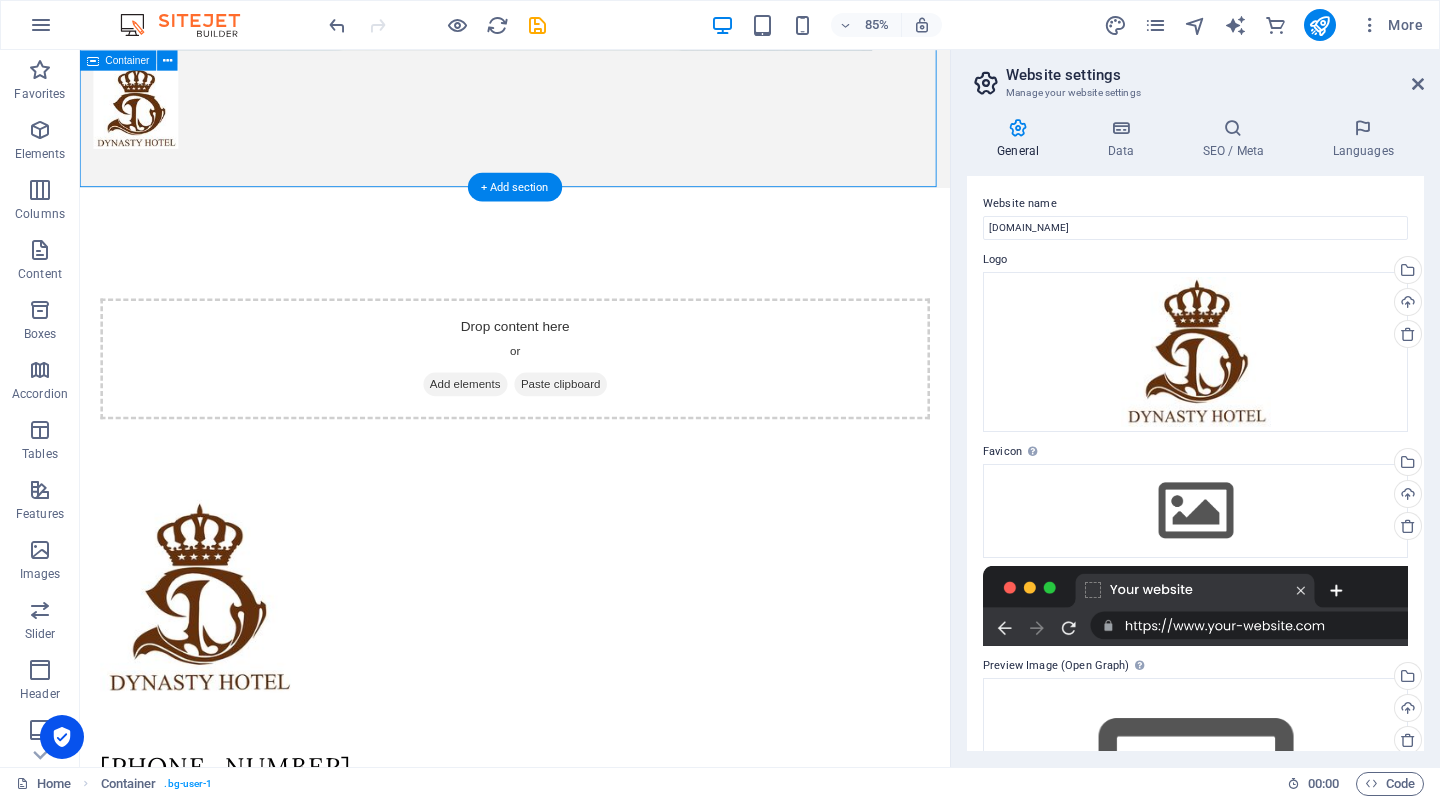 click at bounding box center [146, 116] 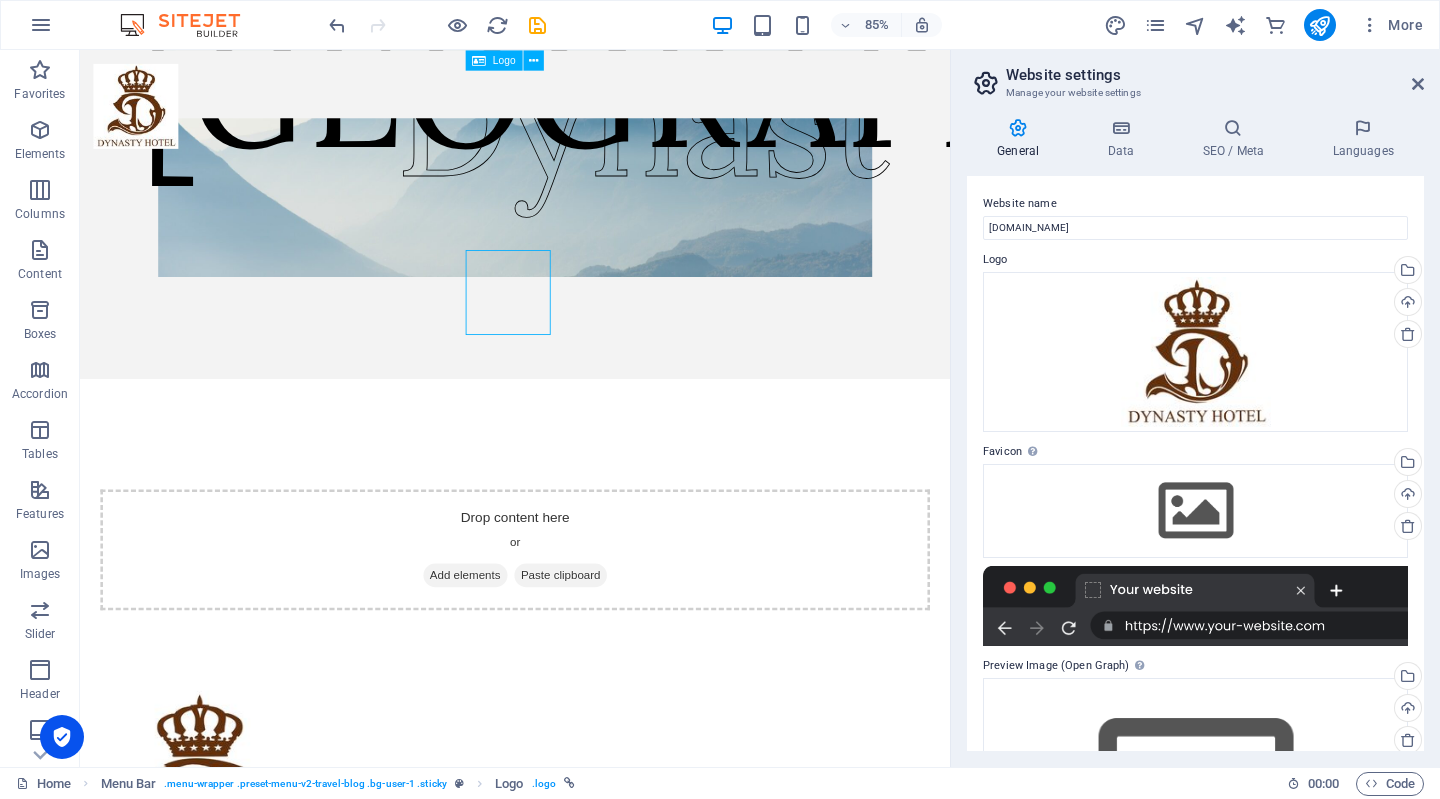 scroll, scrollTop: 558, scrollLeft: 0, axis: vertical 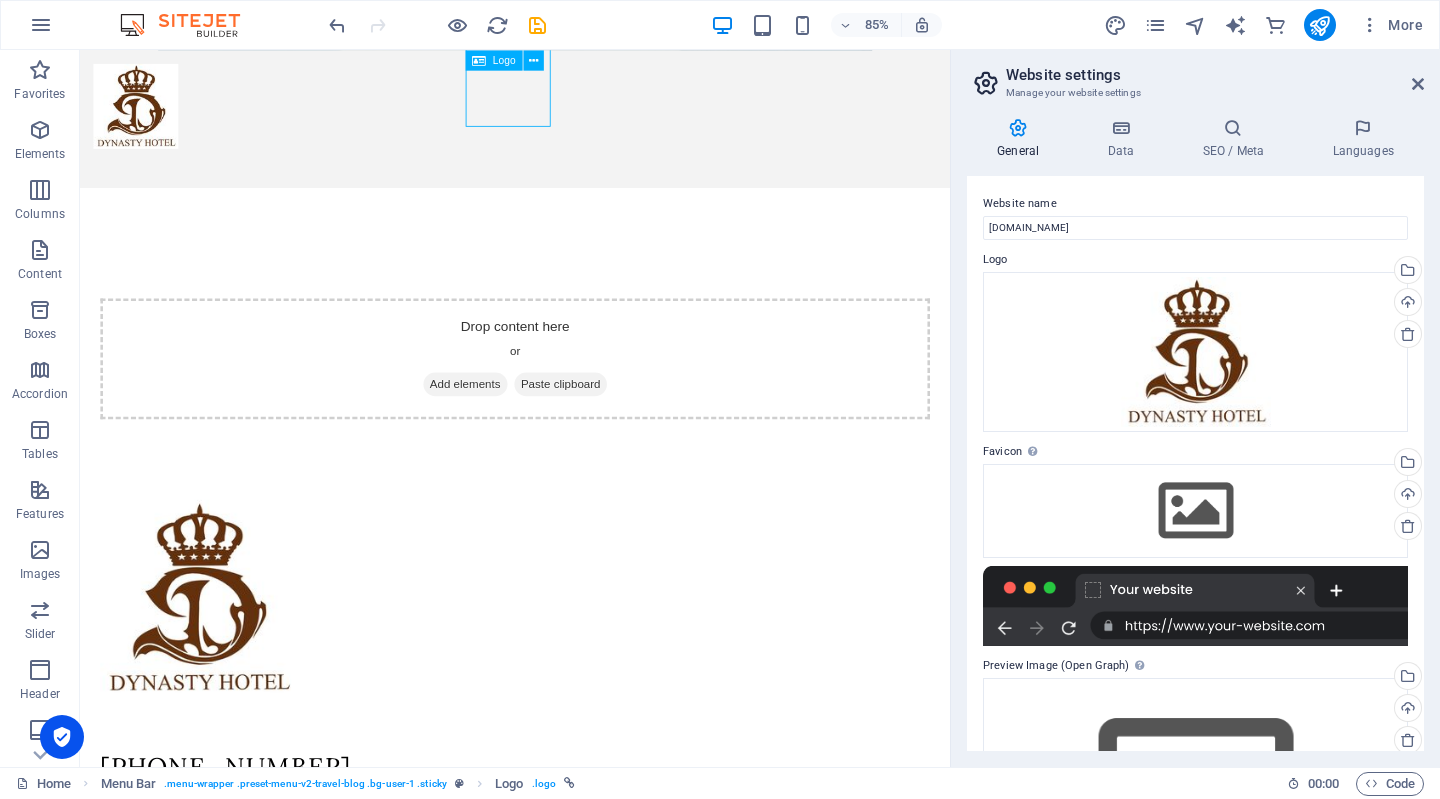 click at bounding box center [344, 694] 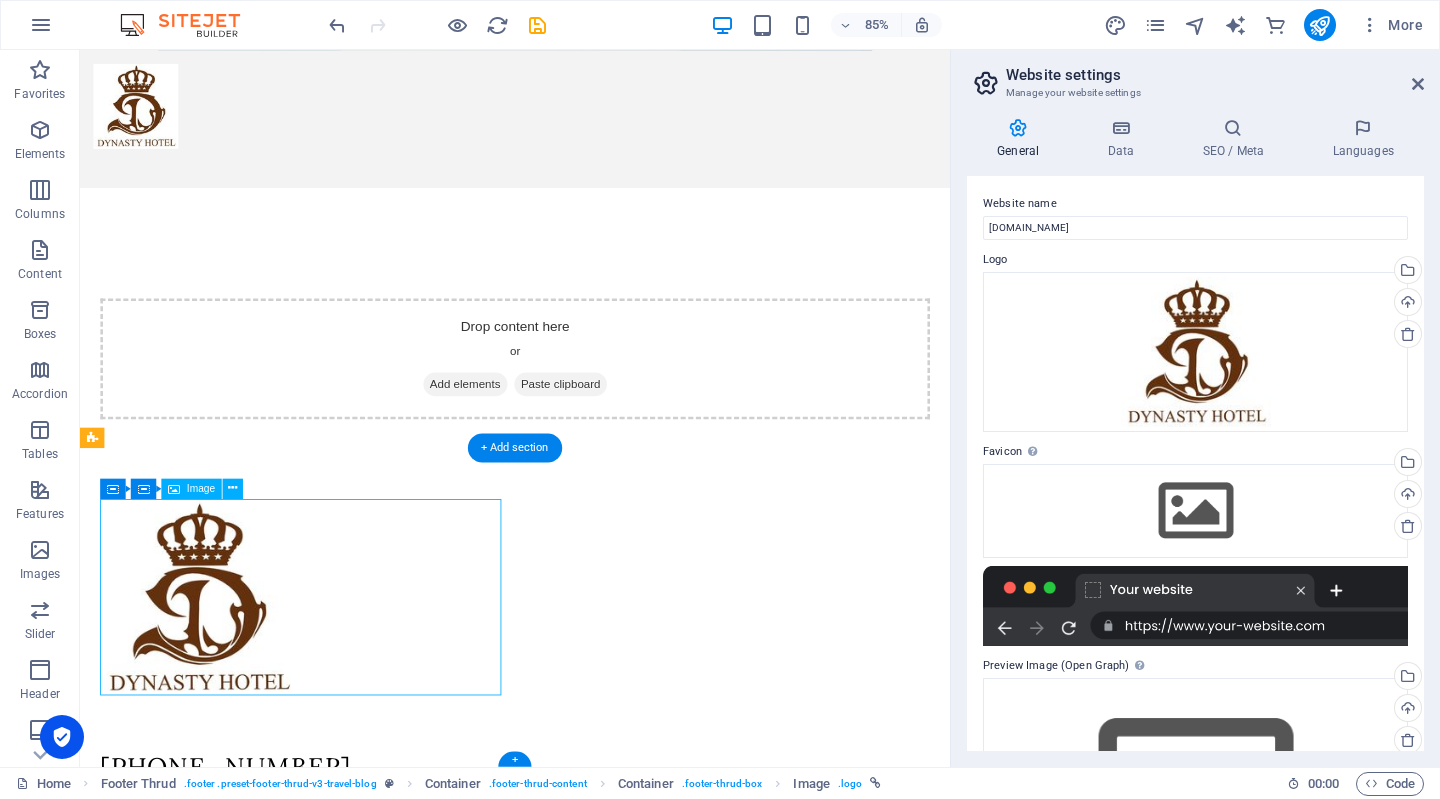 click on "Drop content here or  Add elements  Paste clipboard" at bounding box center (592, 365) 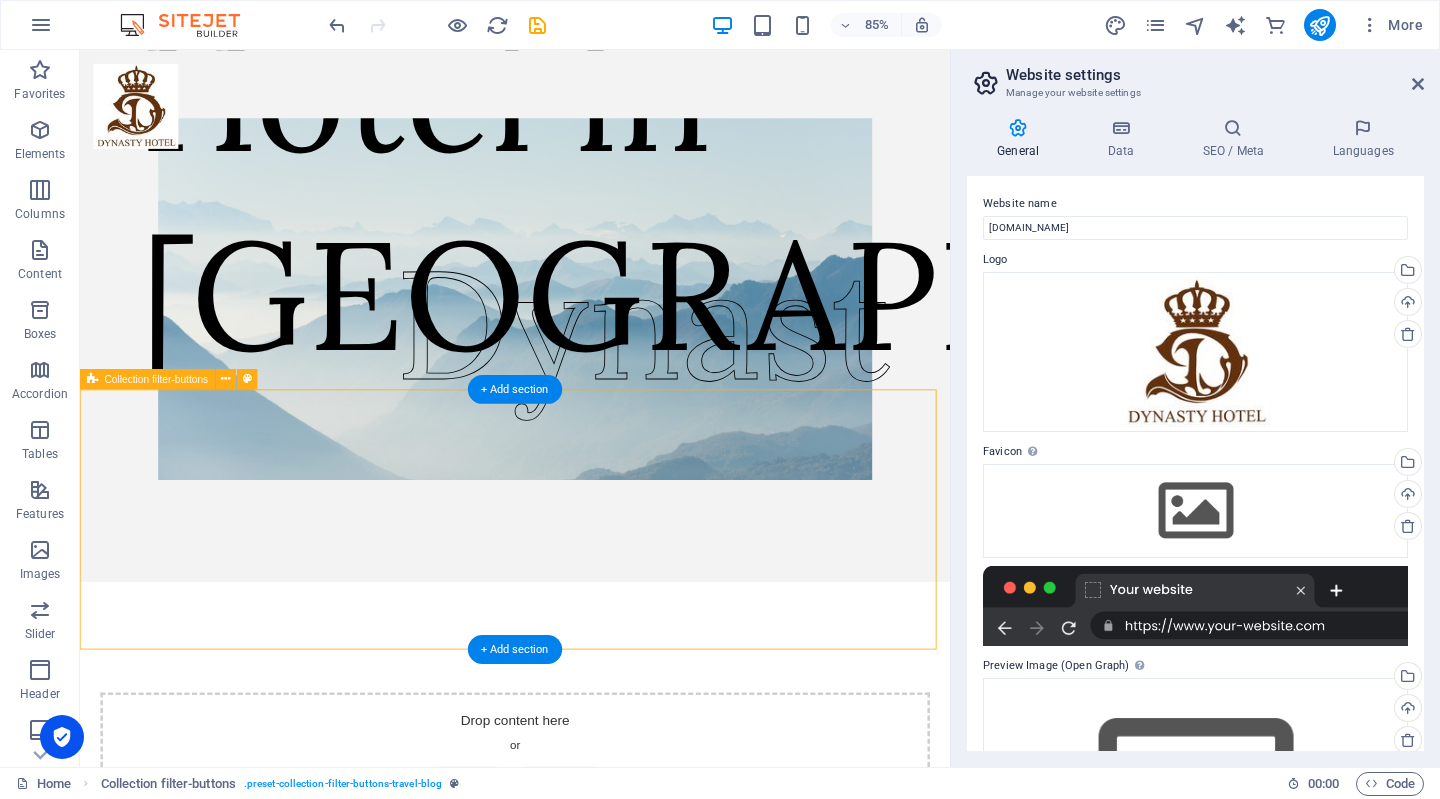 scroll, scrollTop: 0, scrollLeft: 0, axis: both 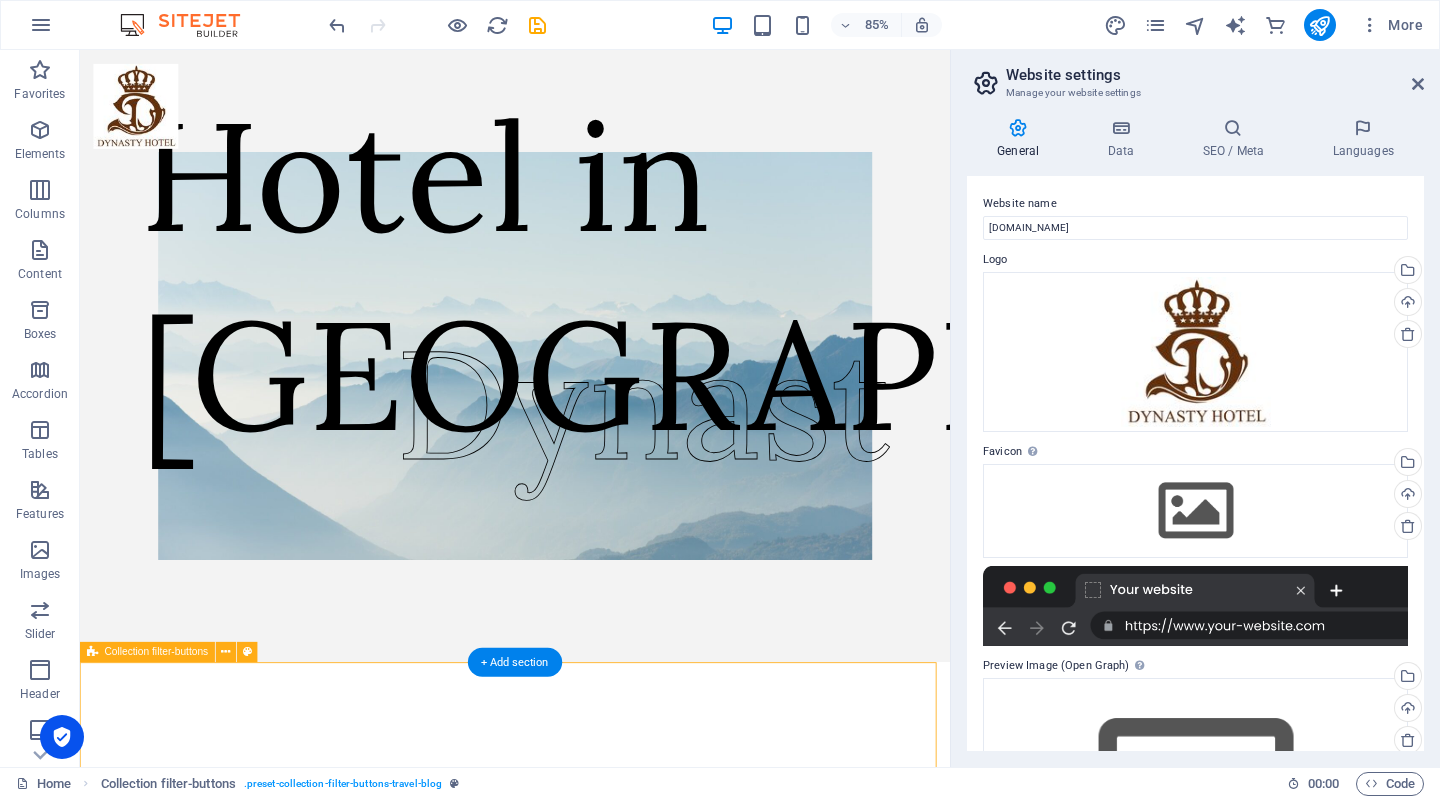 click on "More" at bounding box center [1391, 25] 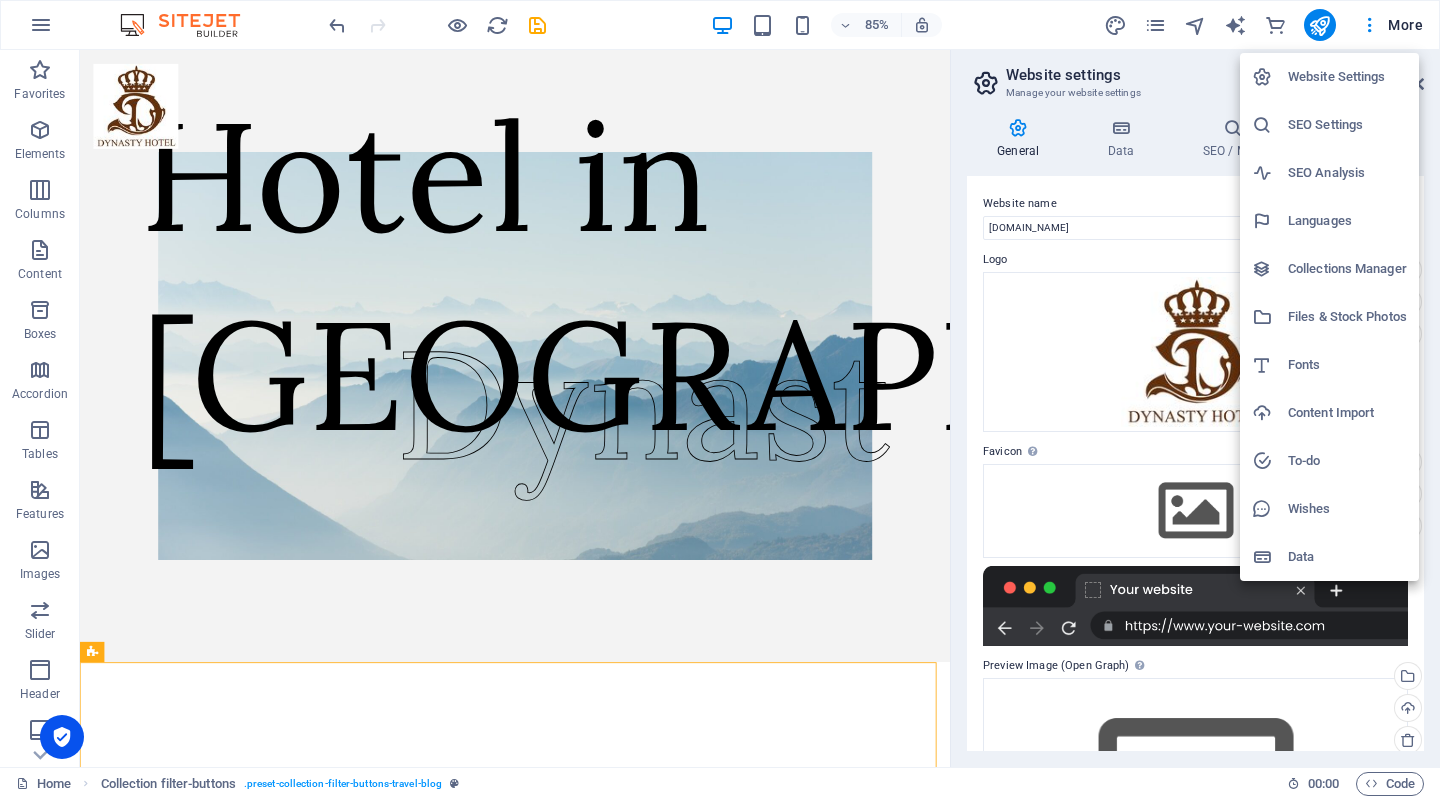 click at bounding box center (720, 399) 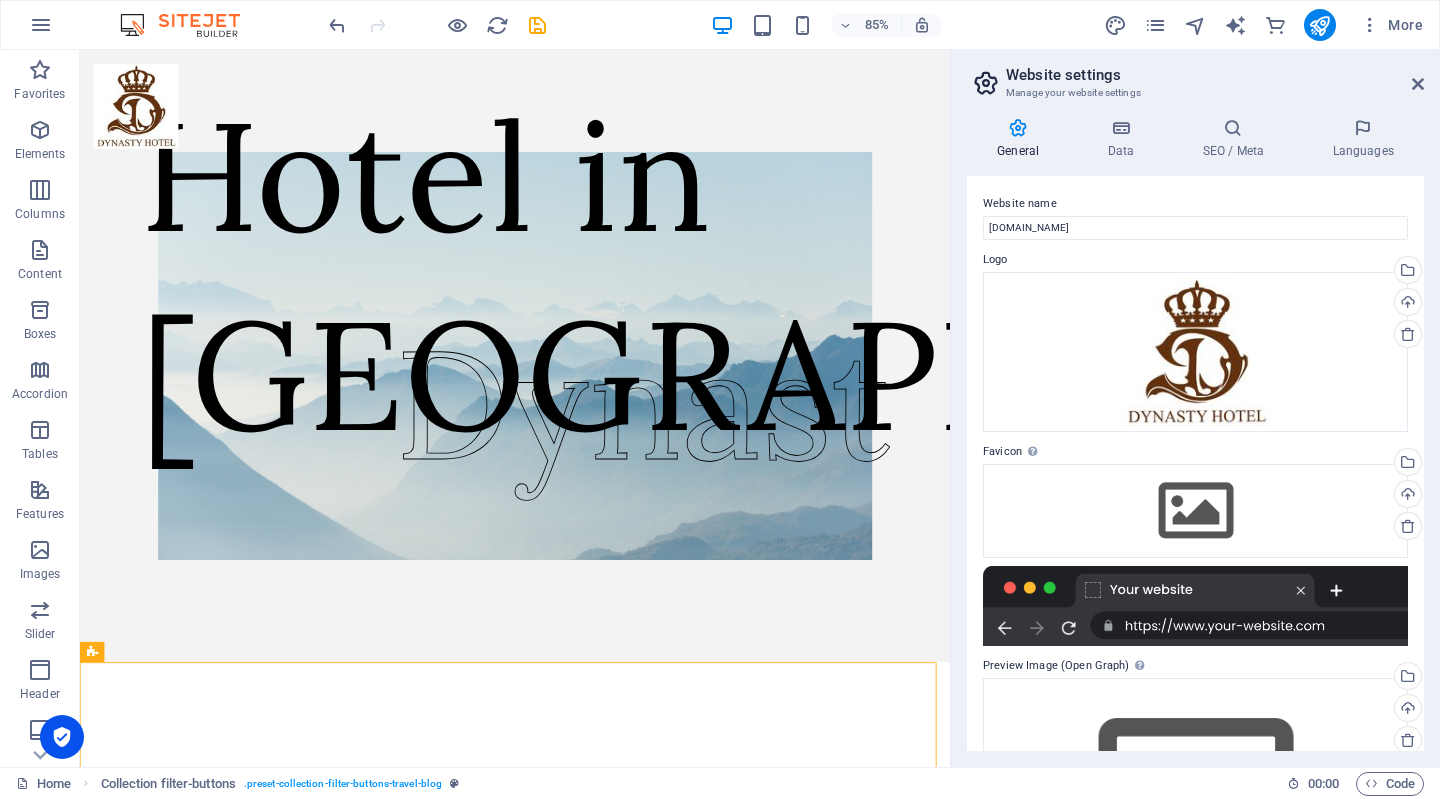 click at bounding box center (1195, 25) 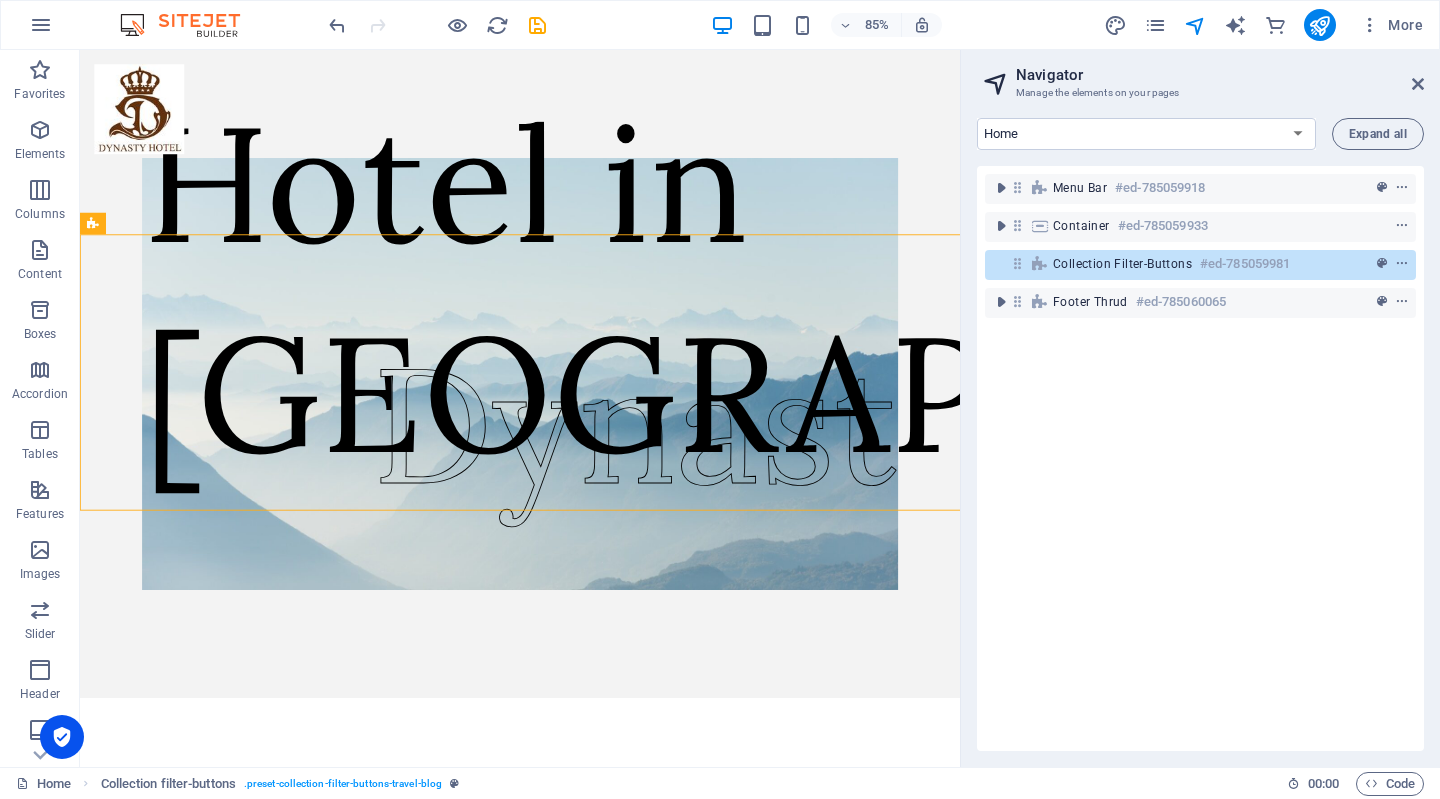 scroll, scrollTop: 514, scrollLeft: 0, axis: vertical 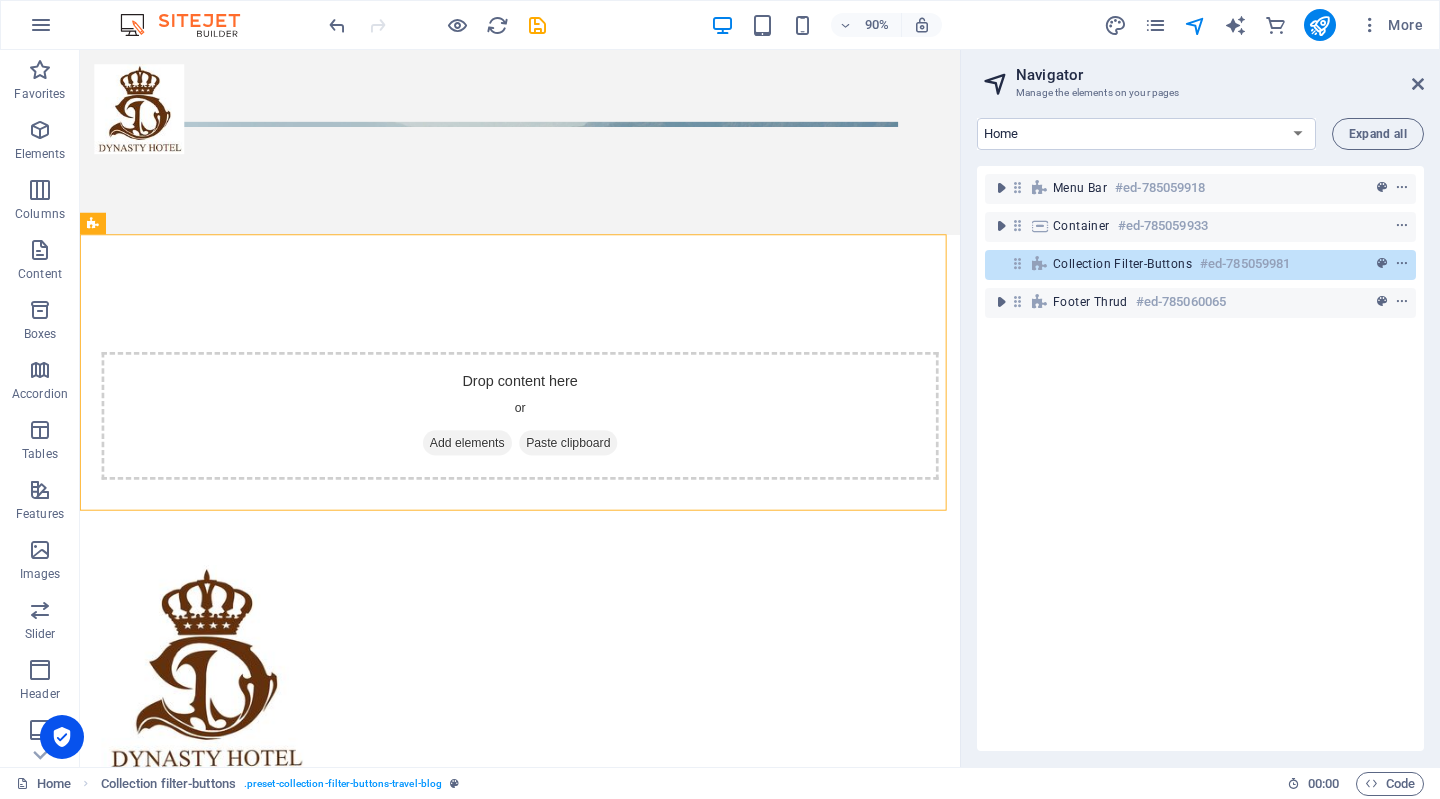 click at bounding box center [1319, 25] 